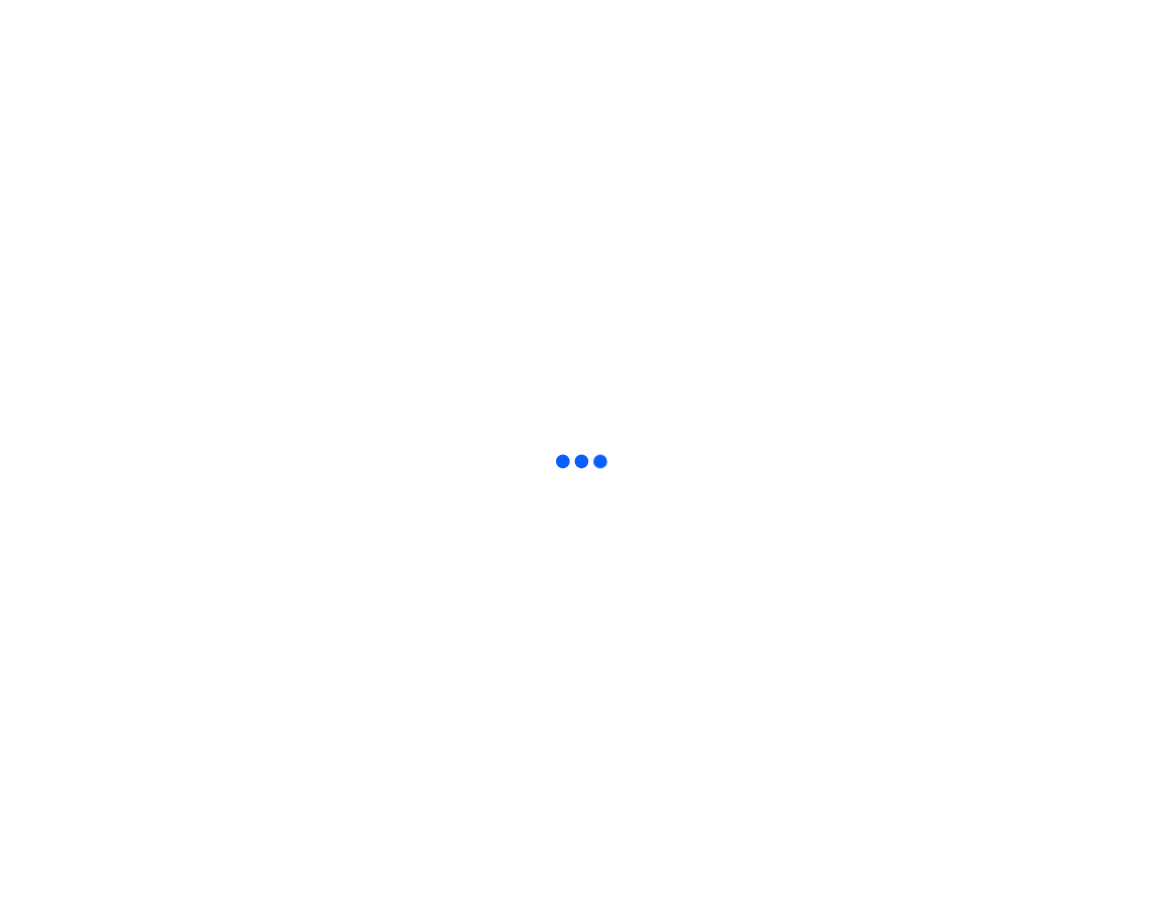 scroll, scrollTop: 0, scrollLeft: 0, axis: both 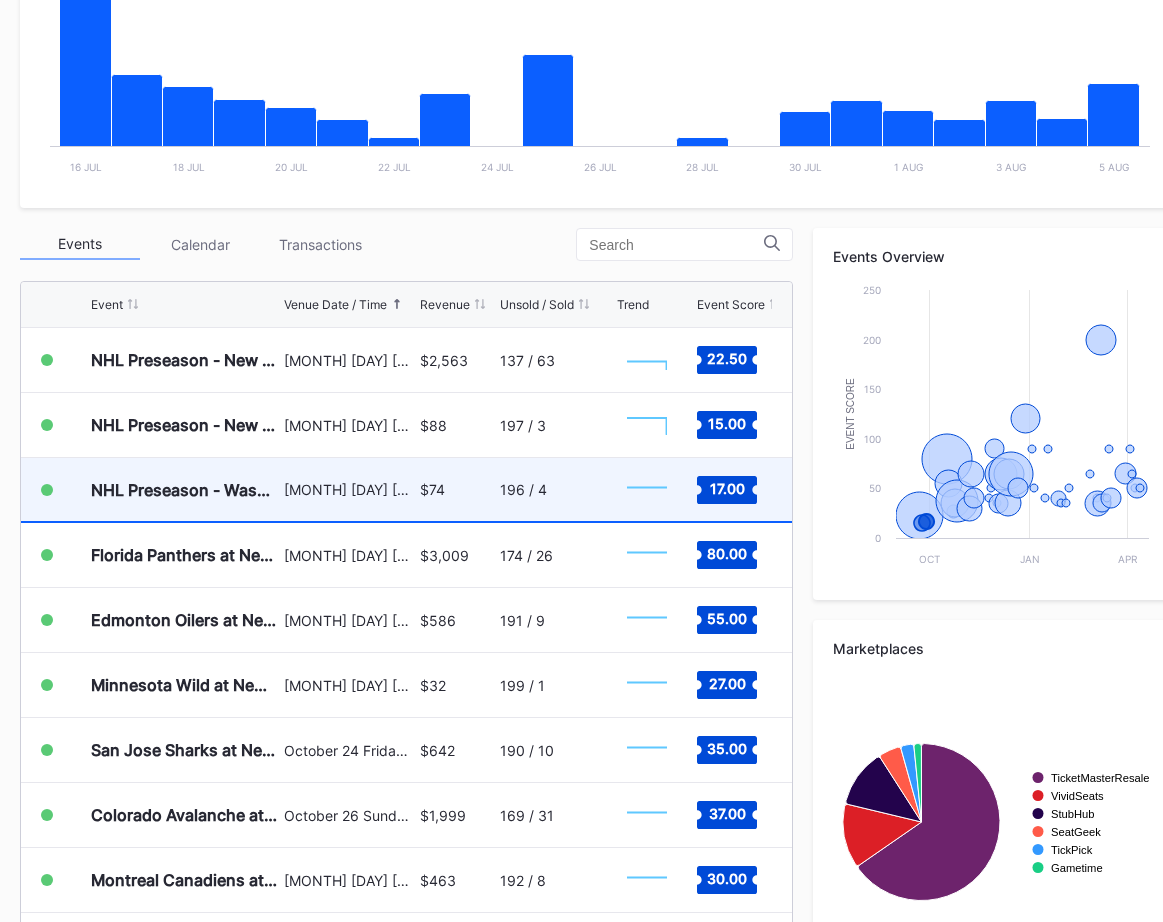 click on "196 / 4" at bounding box center [523, 489] 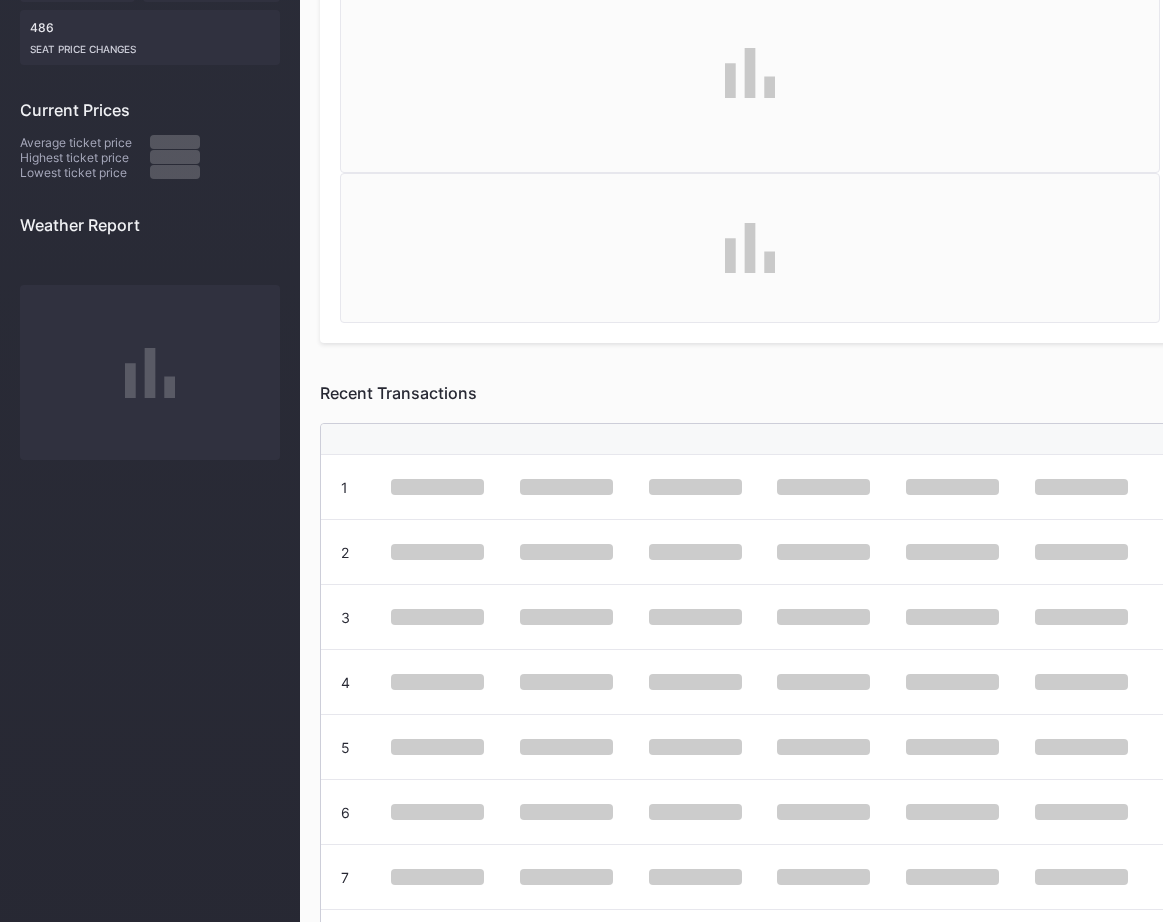 scroll, scrollTop: 0, scrollLeft: 0, axis: both 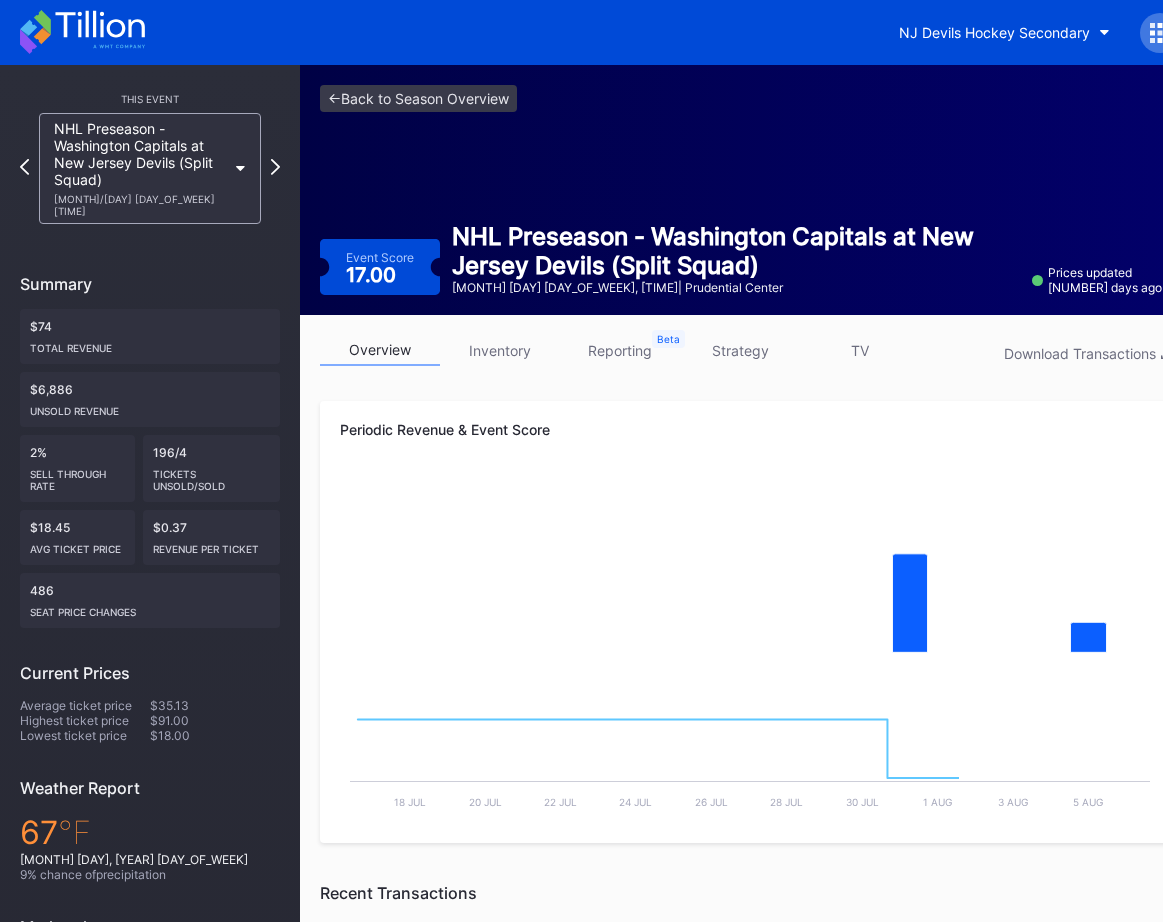 click on "strategy" at bounding box center [740, 350] 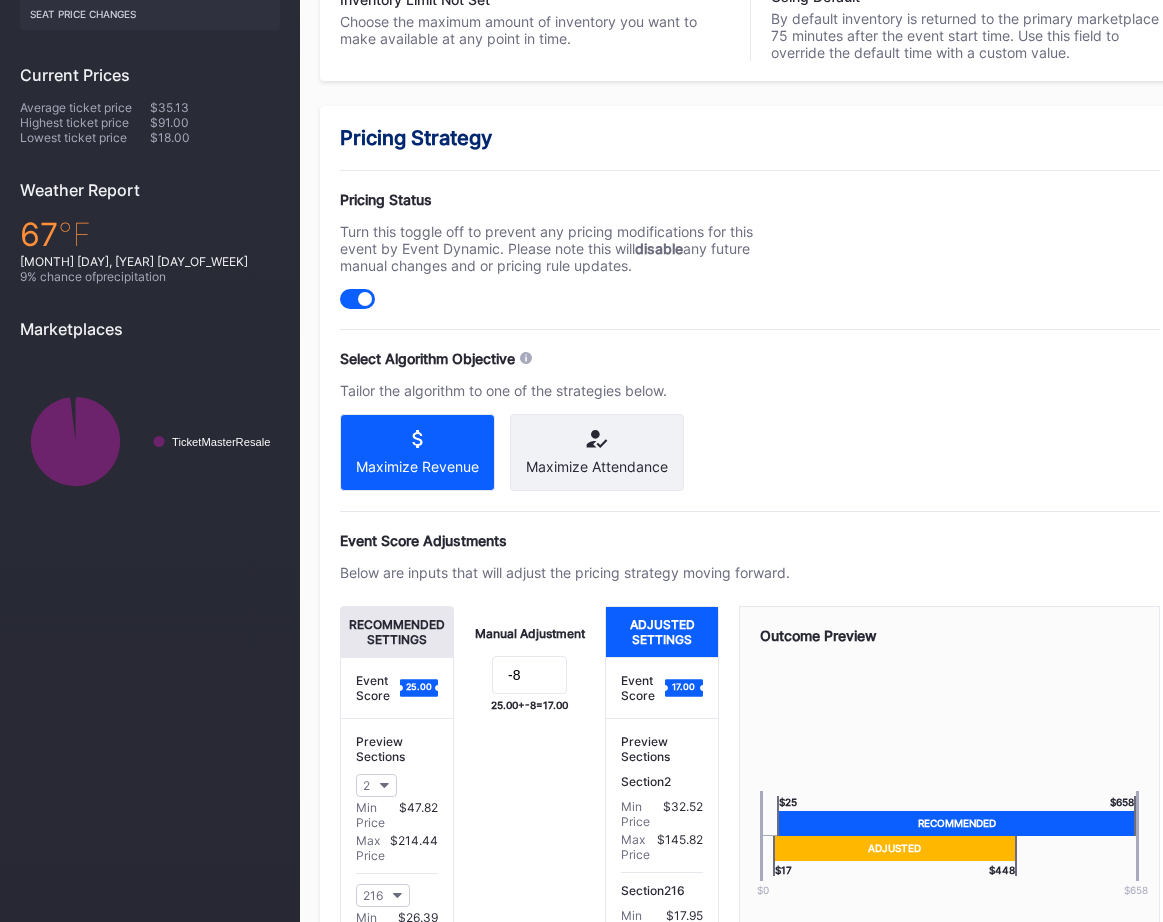 scroll, scrollTop: 750, scrollLeft: 0, axis: vertical 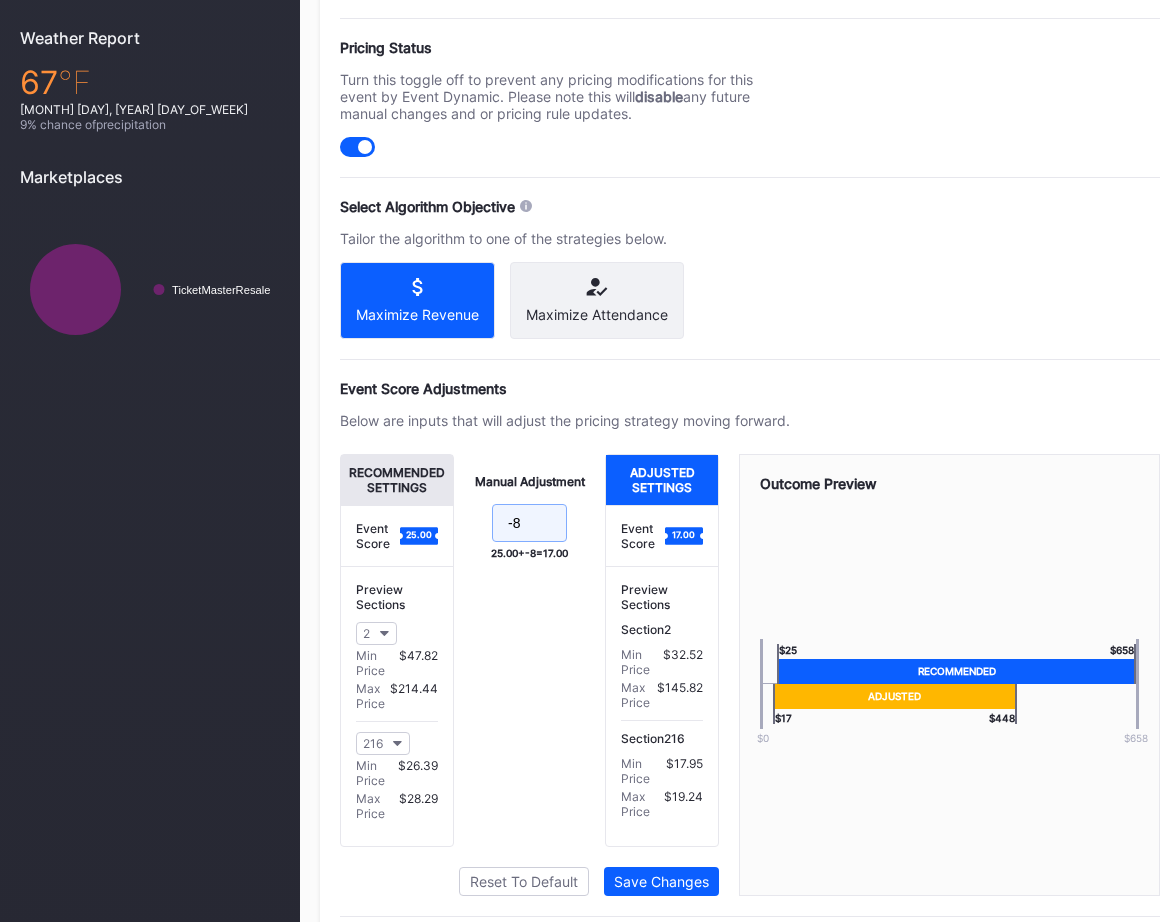 click on "-8" at bounding box center (529, 523) 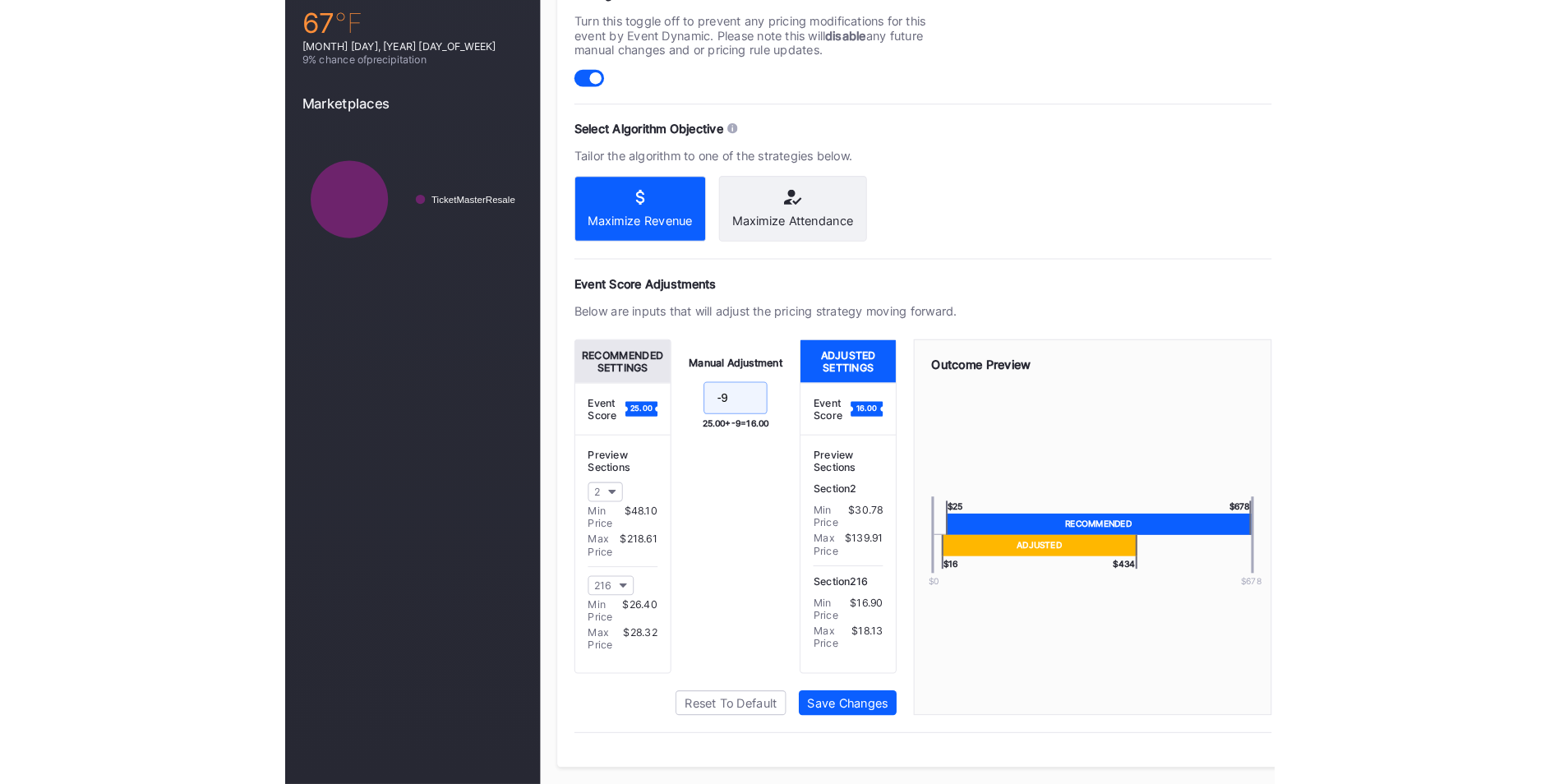 scroll, scrollTop: 574, scrollLeft: 0, axis: vertical 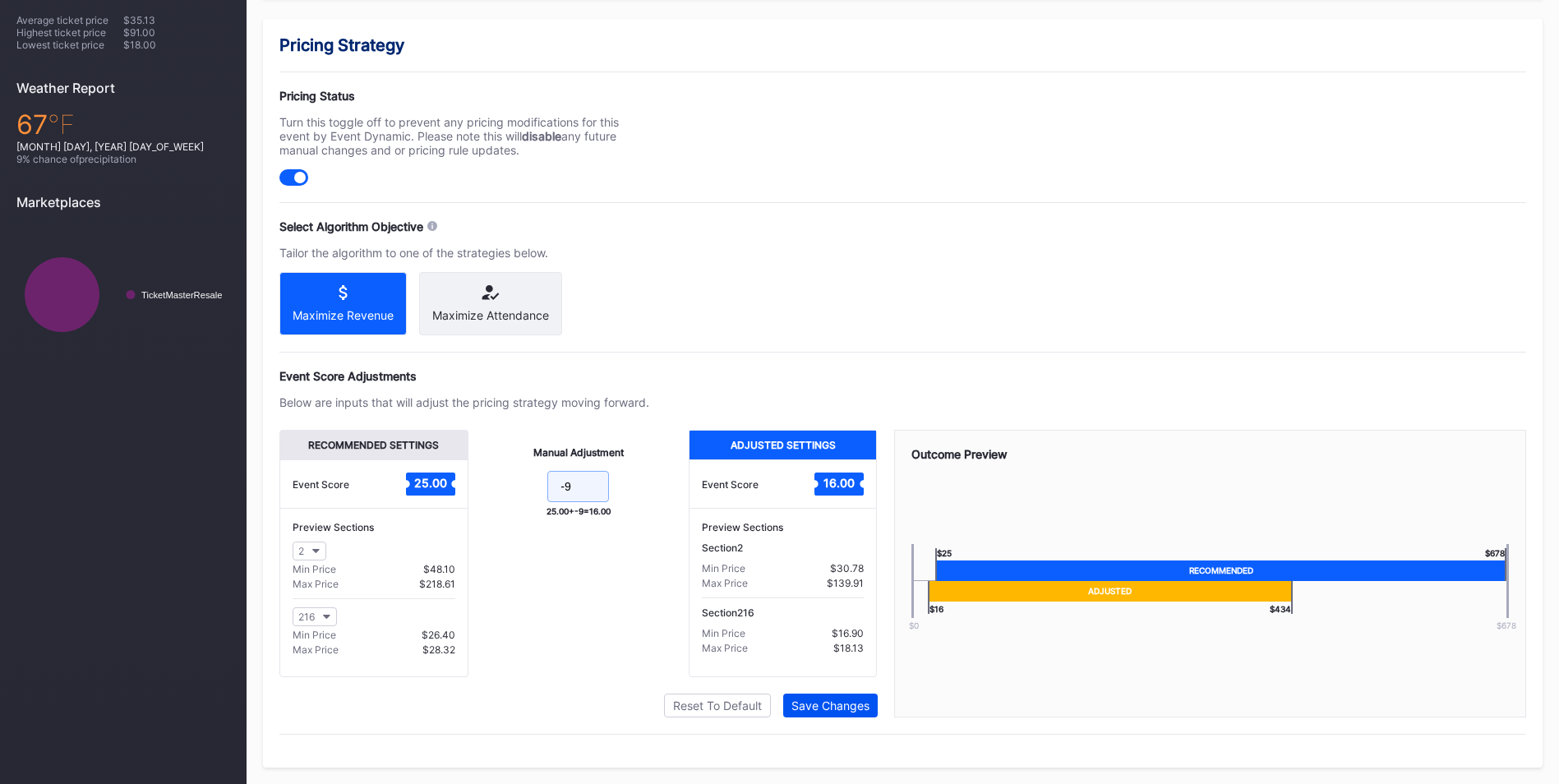type on "-9" 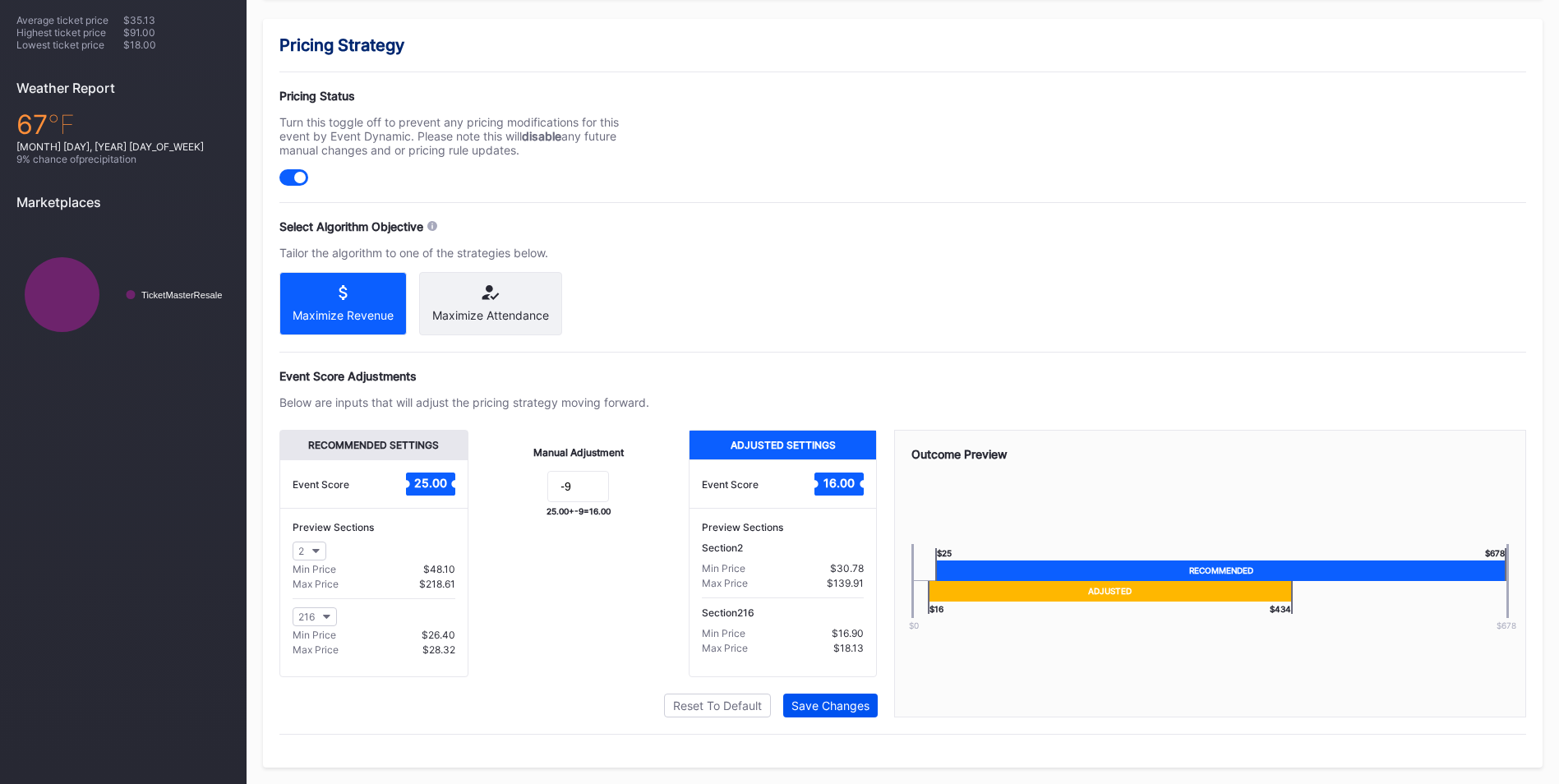 click on "Save Changes" at bounding box center [830, 705] 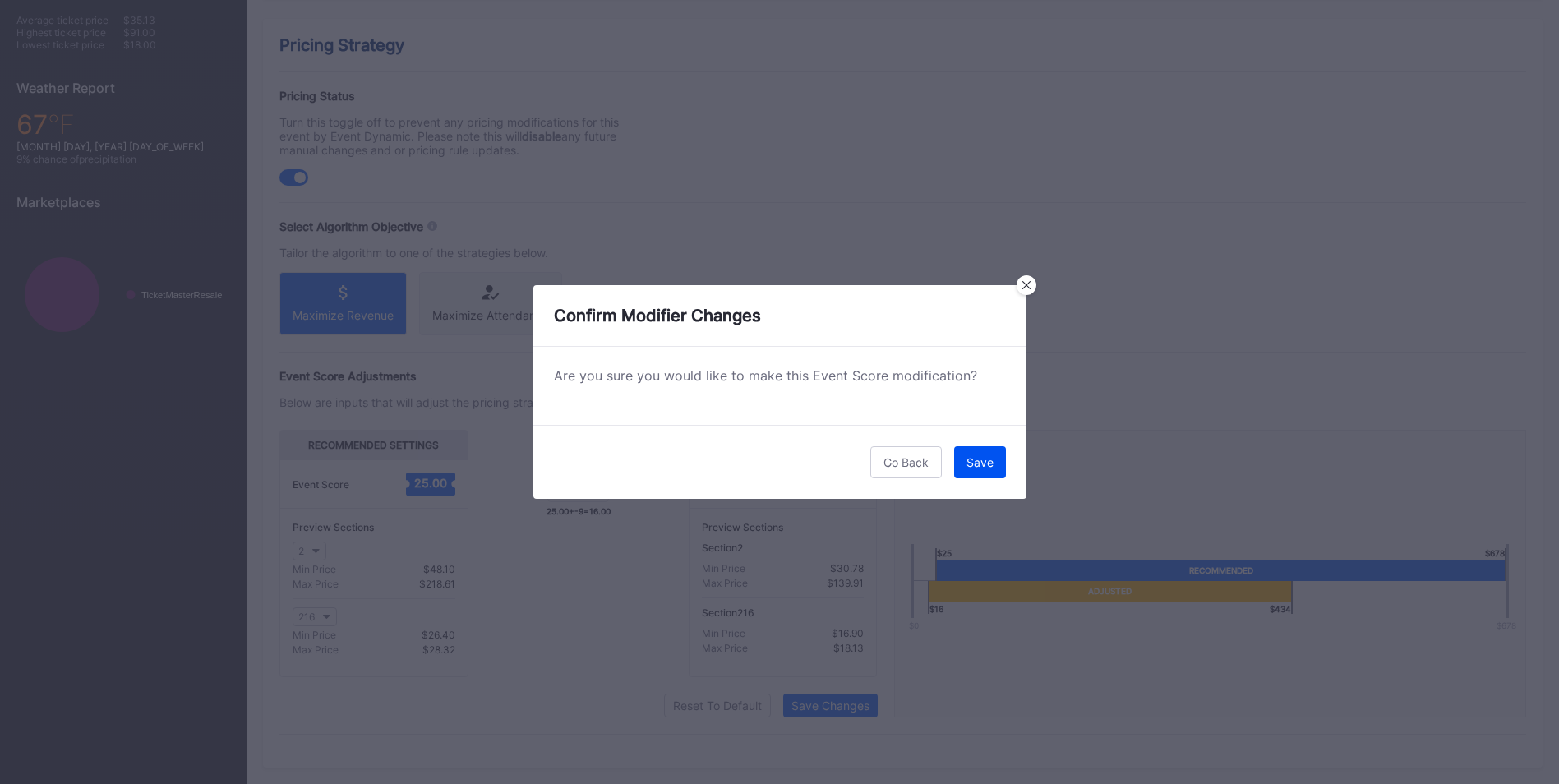 click on "Save" at bounding box center [980, 462] 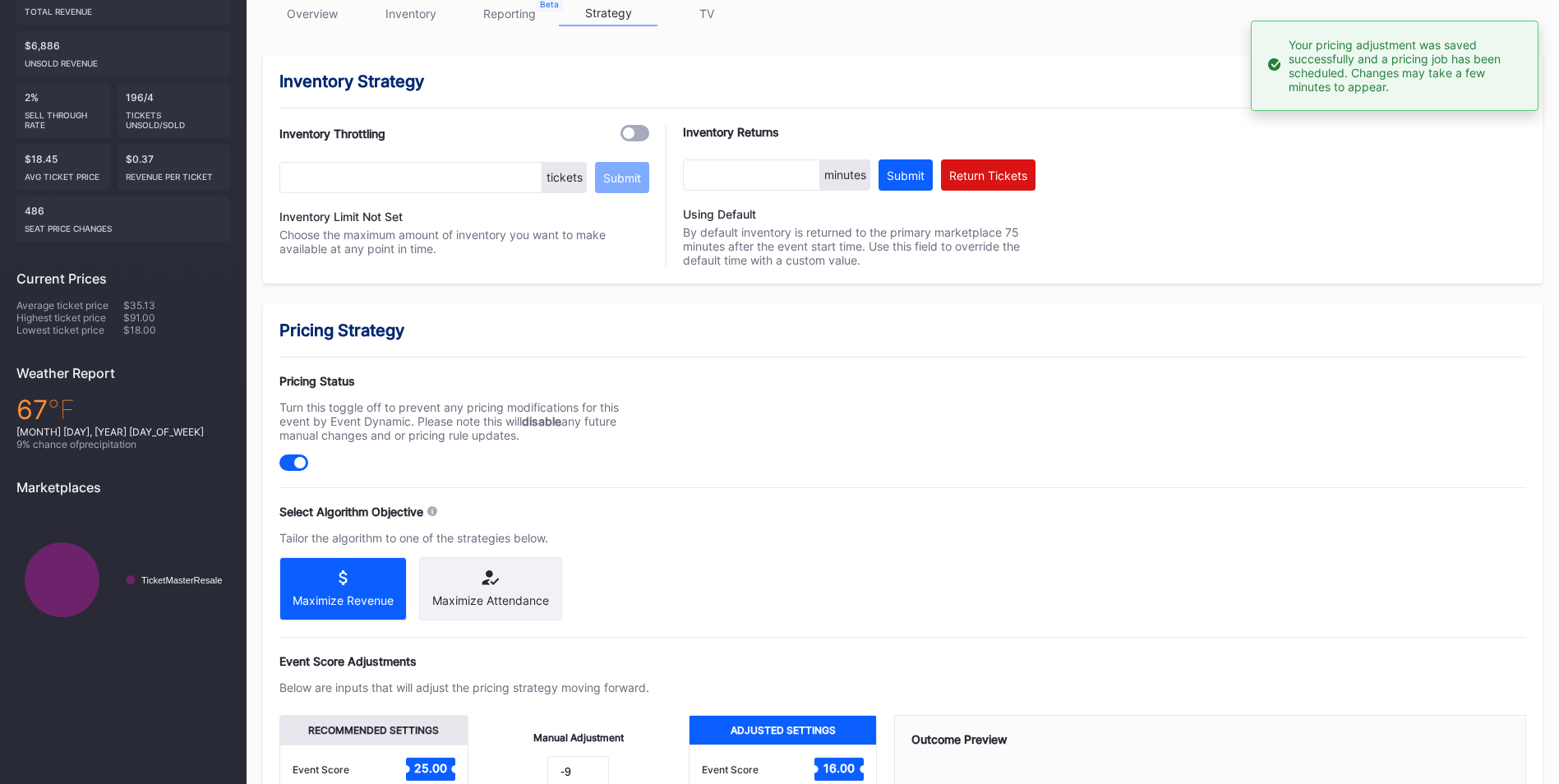 scroll, scrollTop: 0, scrollLeft: 0, axis: both 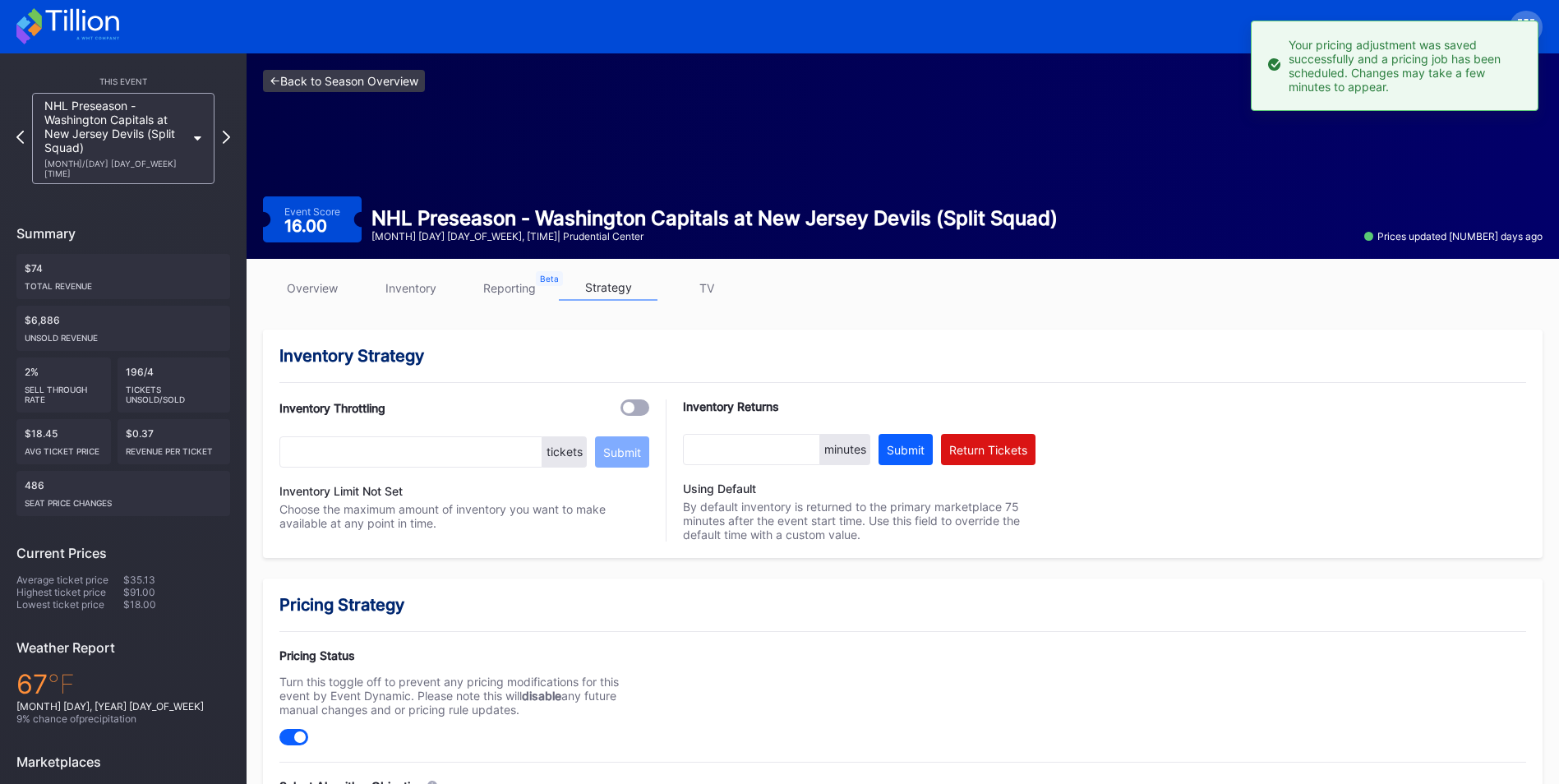 click on "<-  Back to Season Overview" at bounding box center [344, 81] 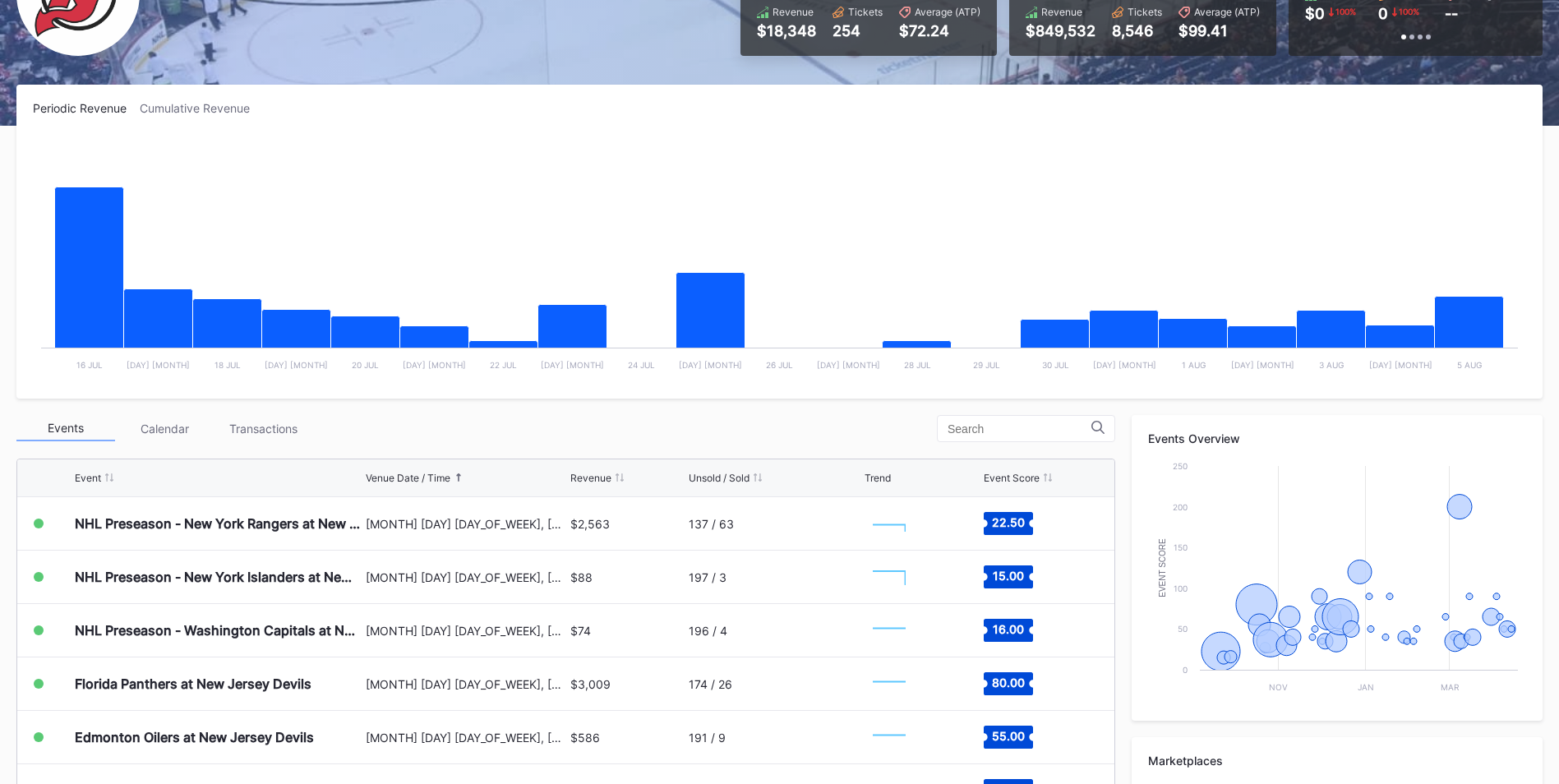 scroll, scrollTop: 329, scrollLeft: 0, axis: vertical 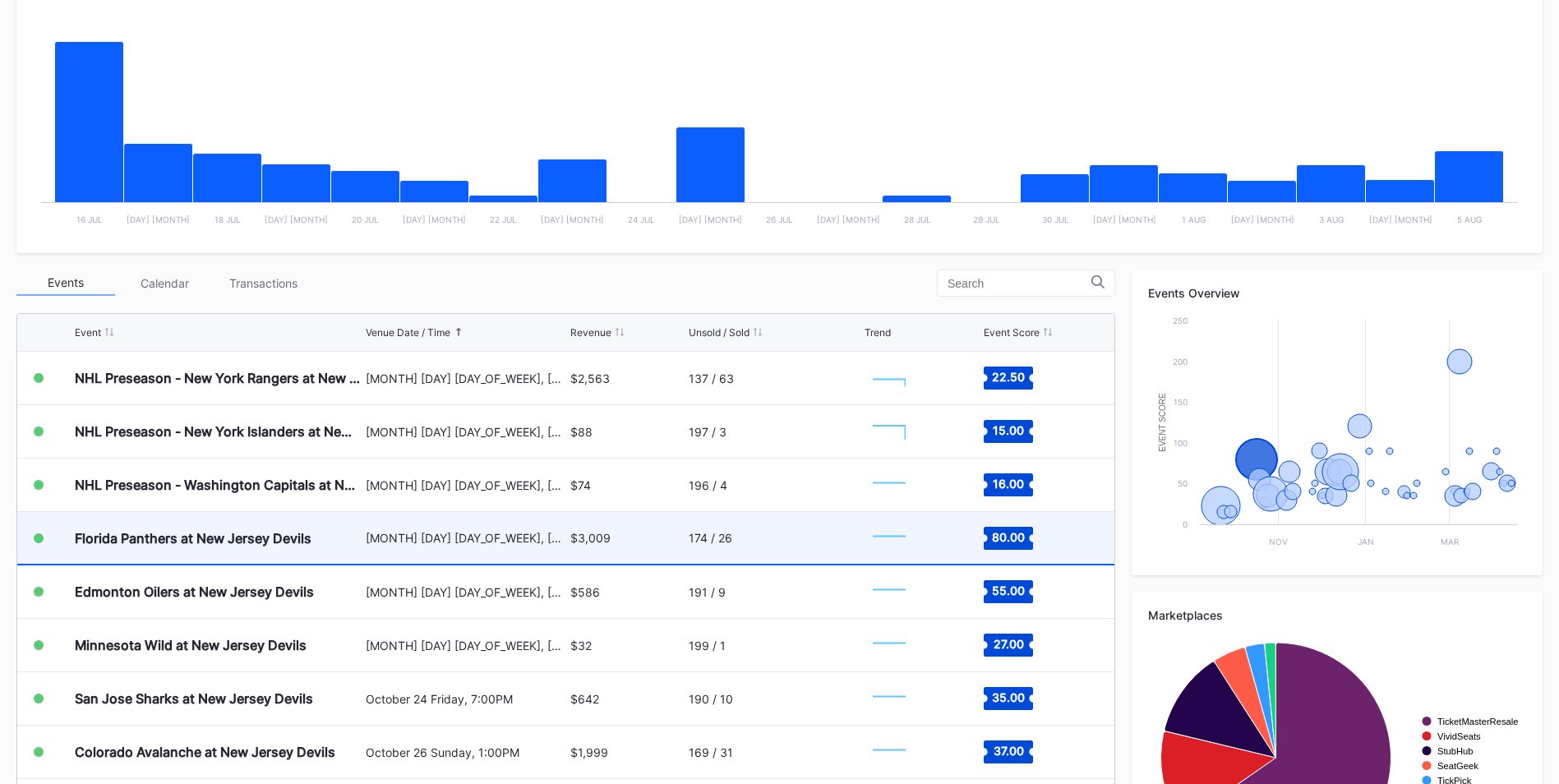 click on "[MONTH] [DAY] [DAY_OF_WEEK], [TIME]" at bounding box center (466, 537) 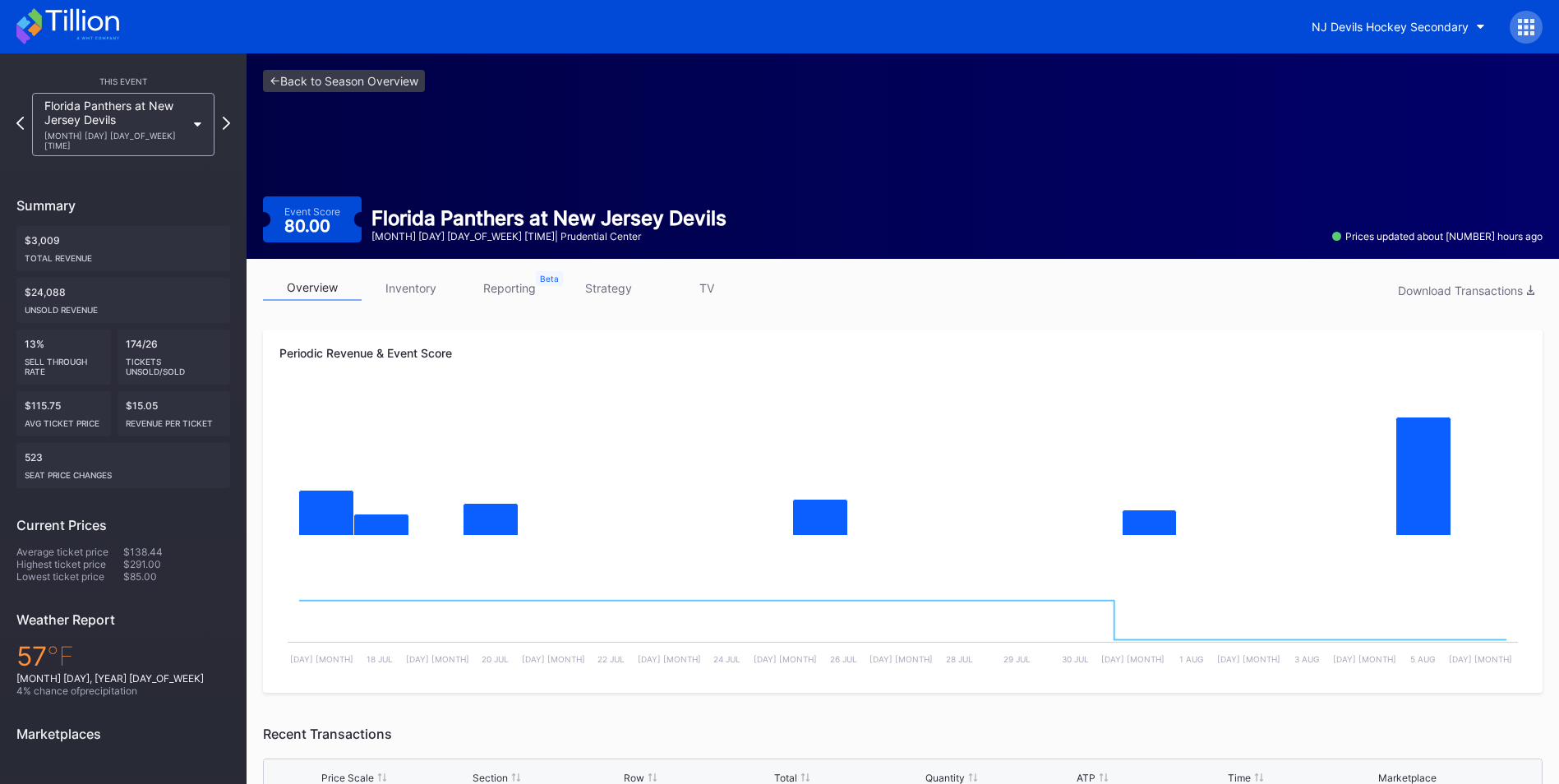 drag, startPoint x: 399, startPoint y: 284, endPoint x: 445, endPoint y: 297, distance: 47.801674 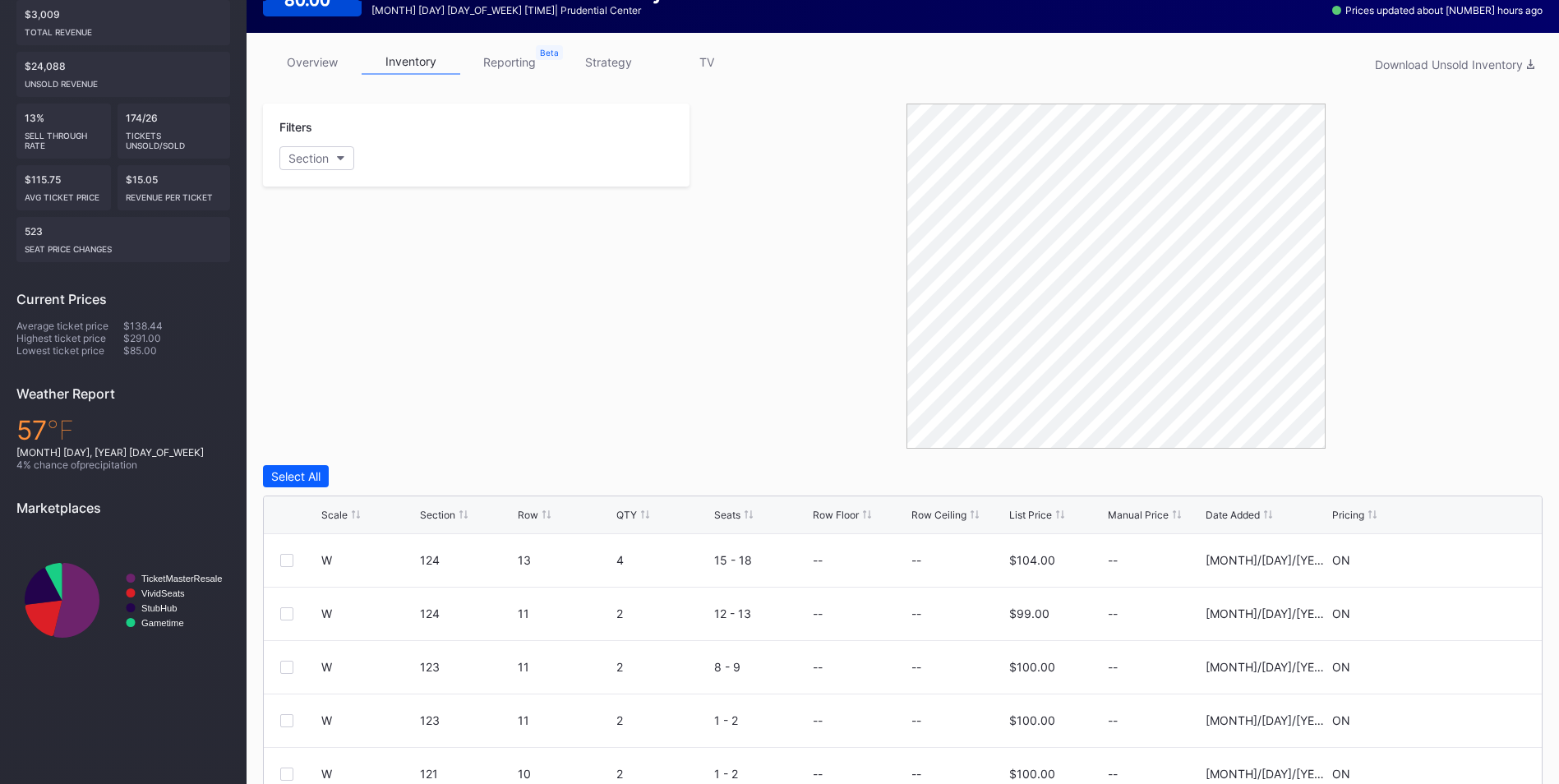 scroll, scrollTop: 228, scrollLeft: 0, axis: vertical 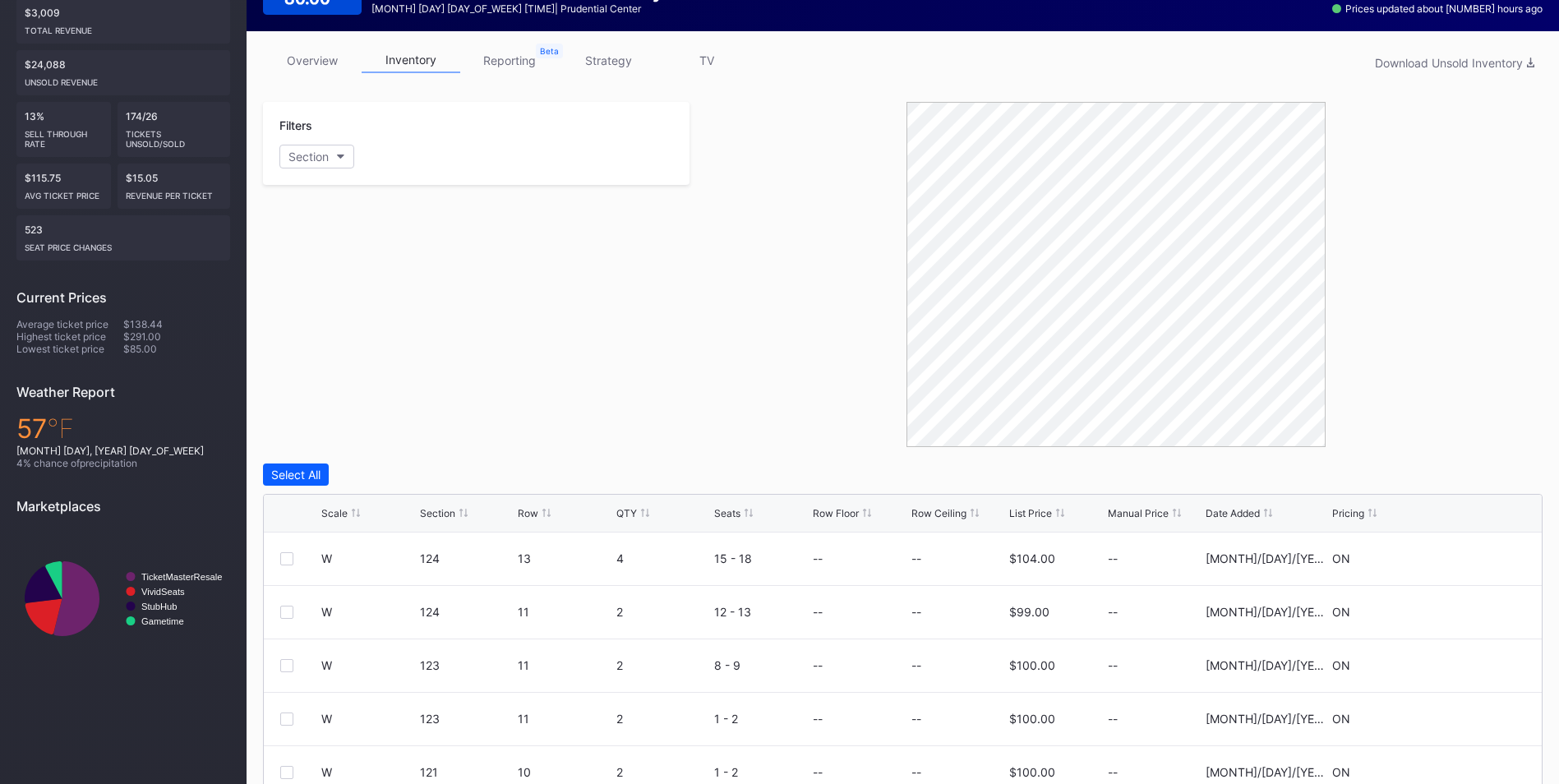 click on "List Price" at bounding box center (1031, 513) 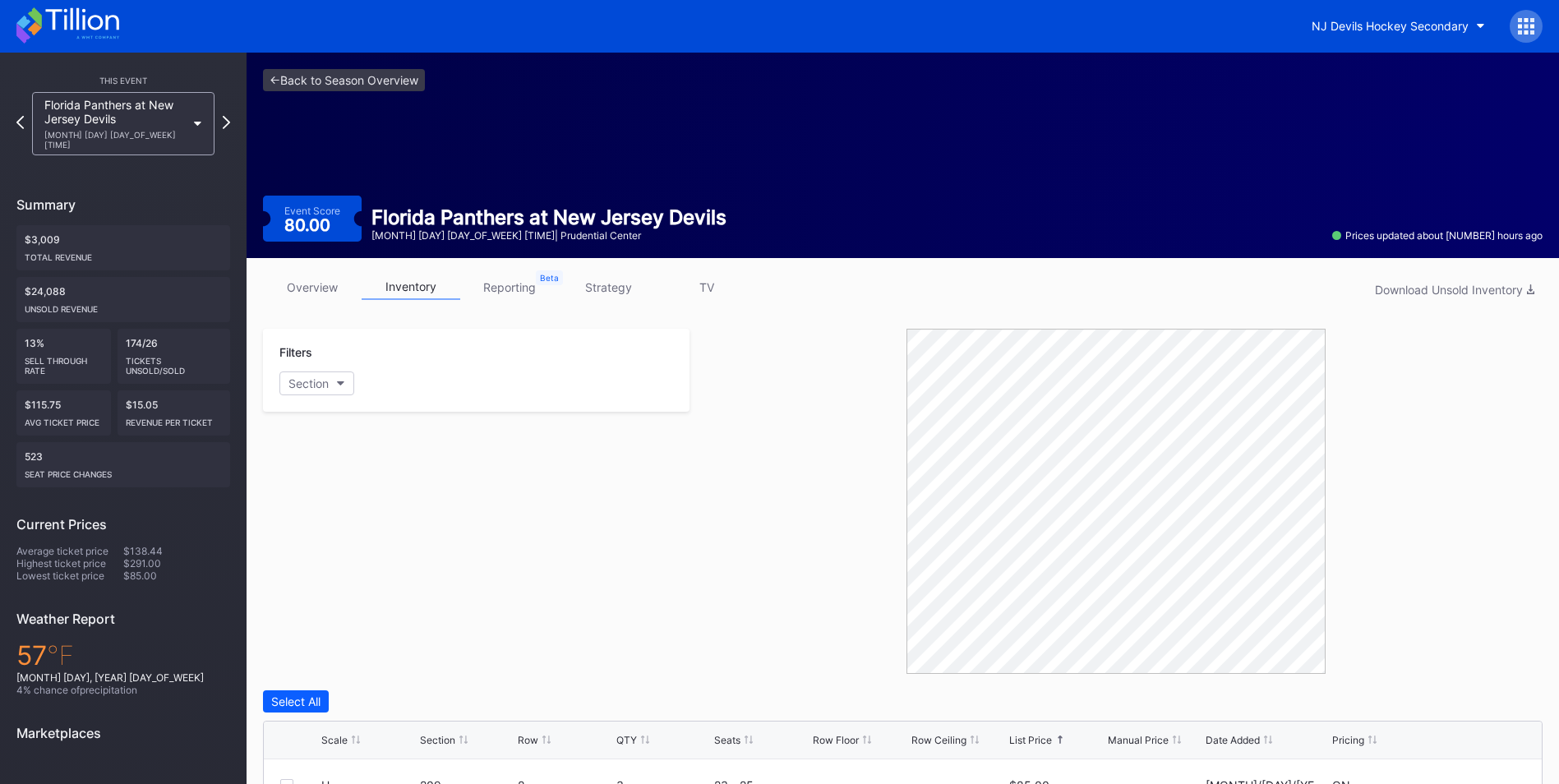 scroll, scrollTop: 0, scrollLeft: 0, axis: both 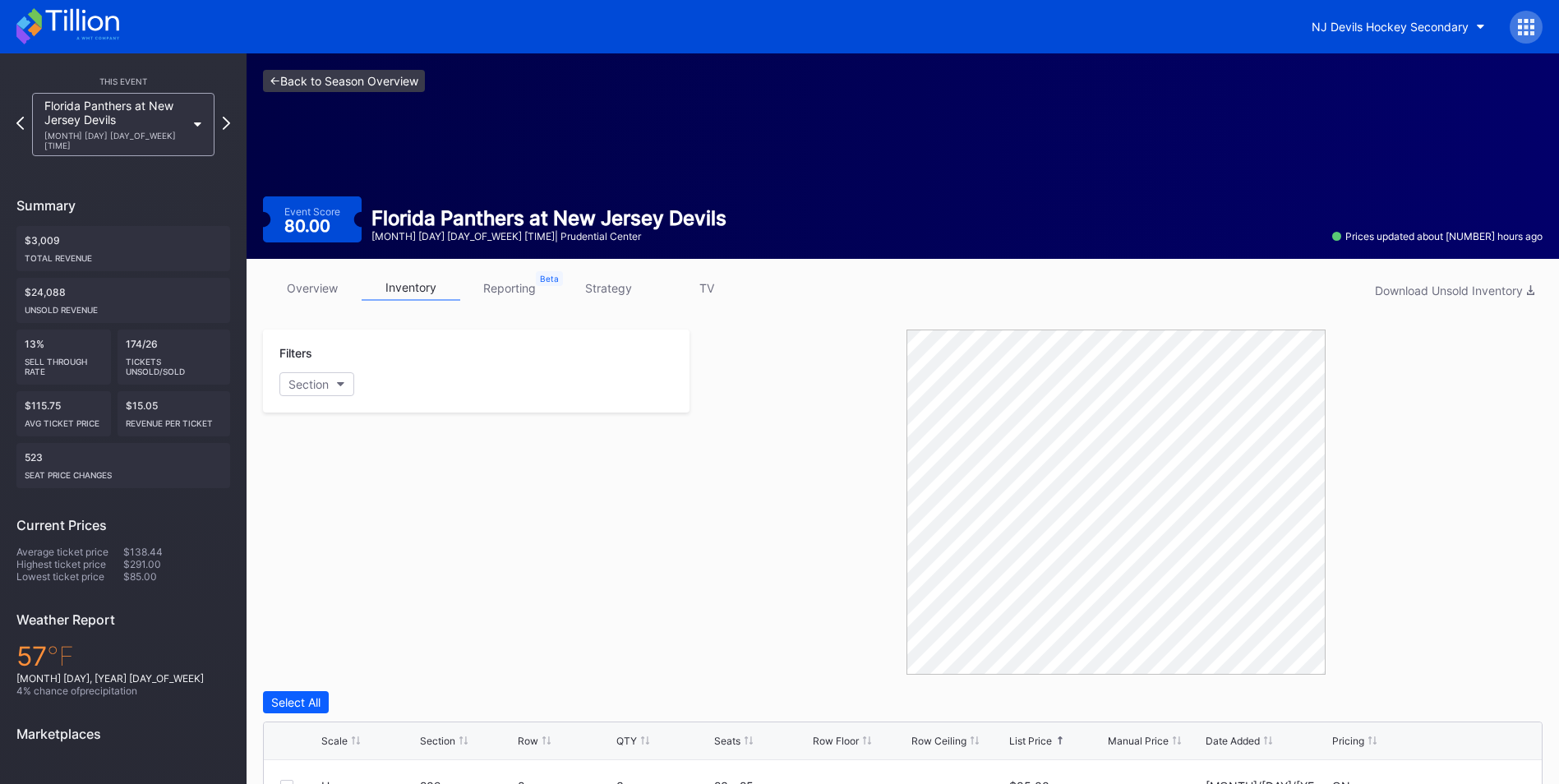 click on "<-  Back to Season Overview" at bounding box center (344, 81) 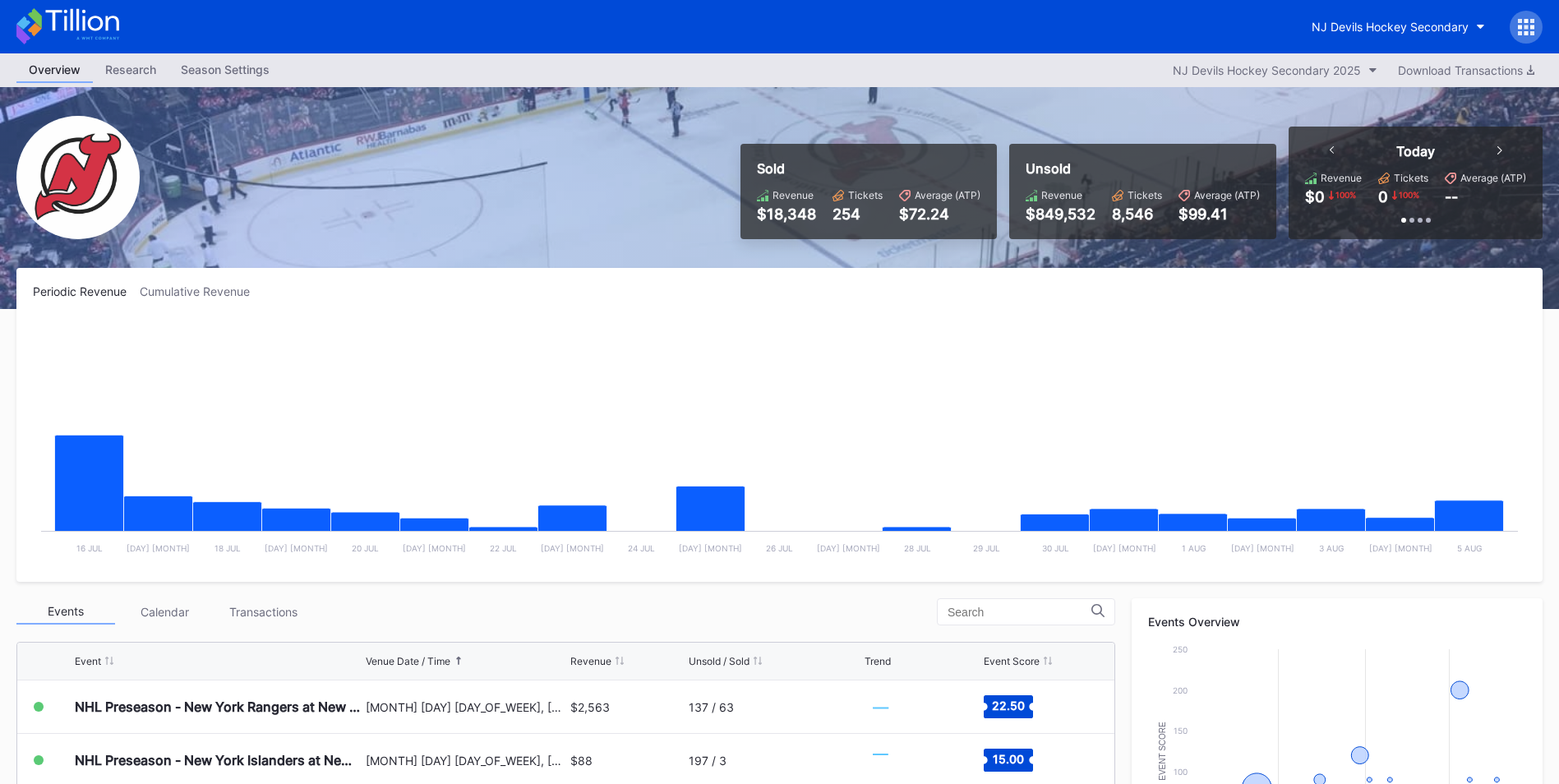scroll, scrollTop: 459, scrollLeft: 0, axis: vertical 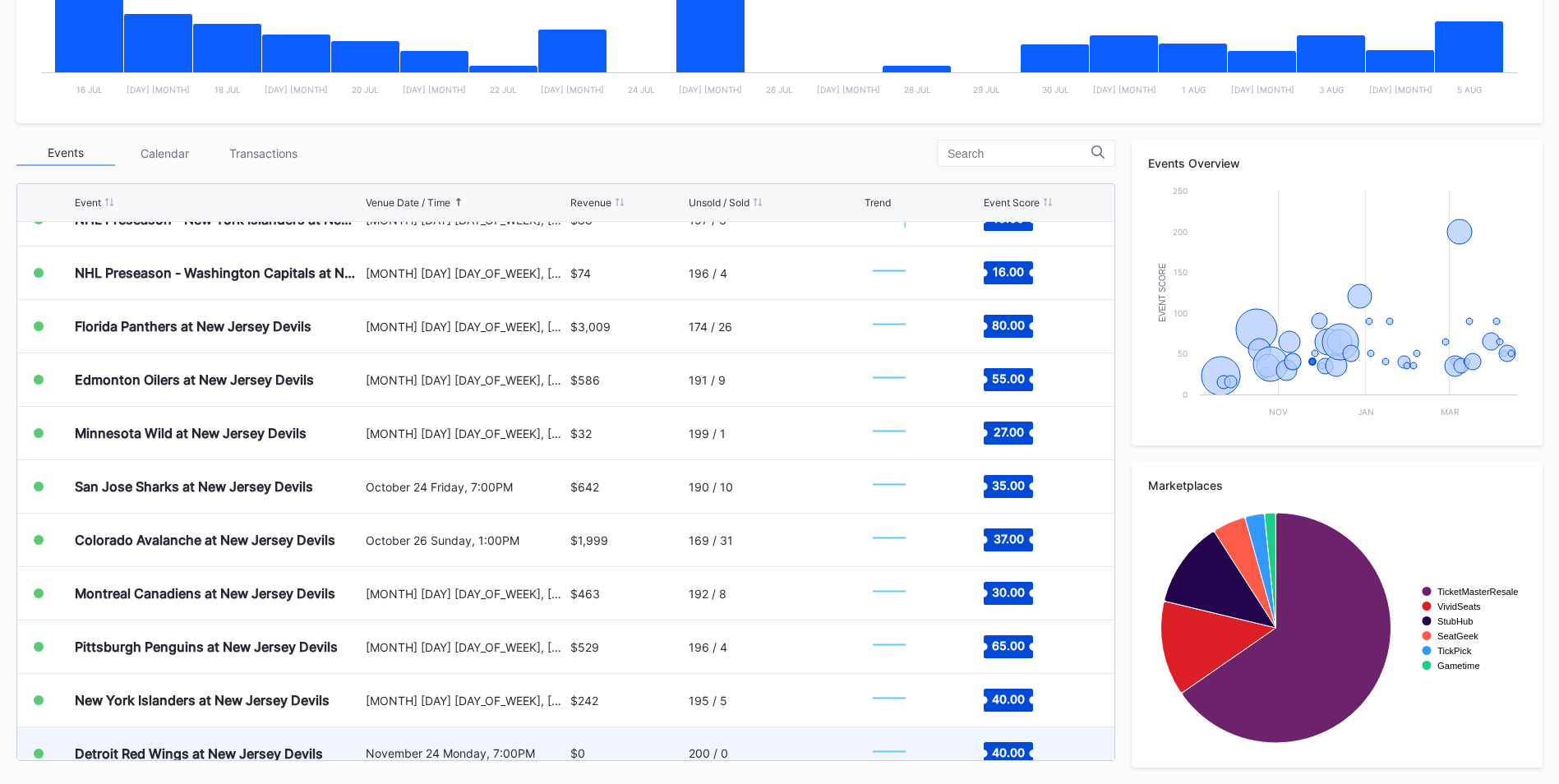 click on "$0" at bounding box center [627, 753] 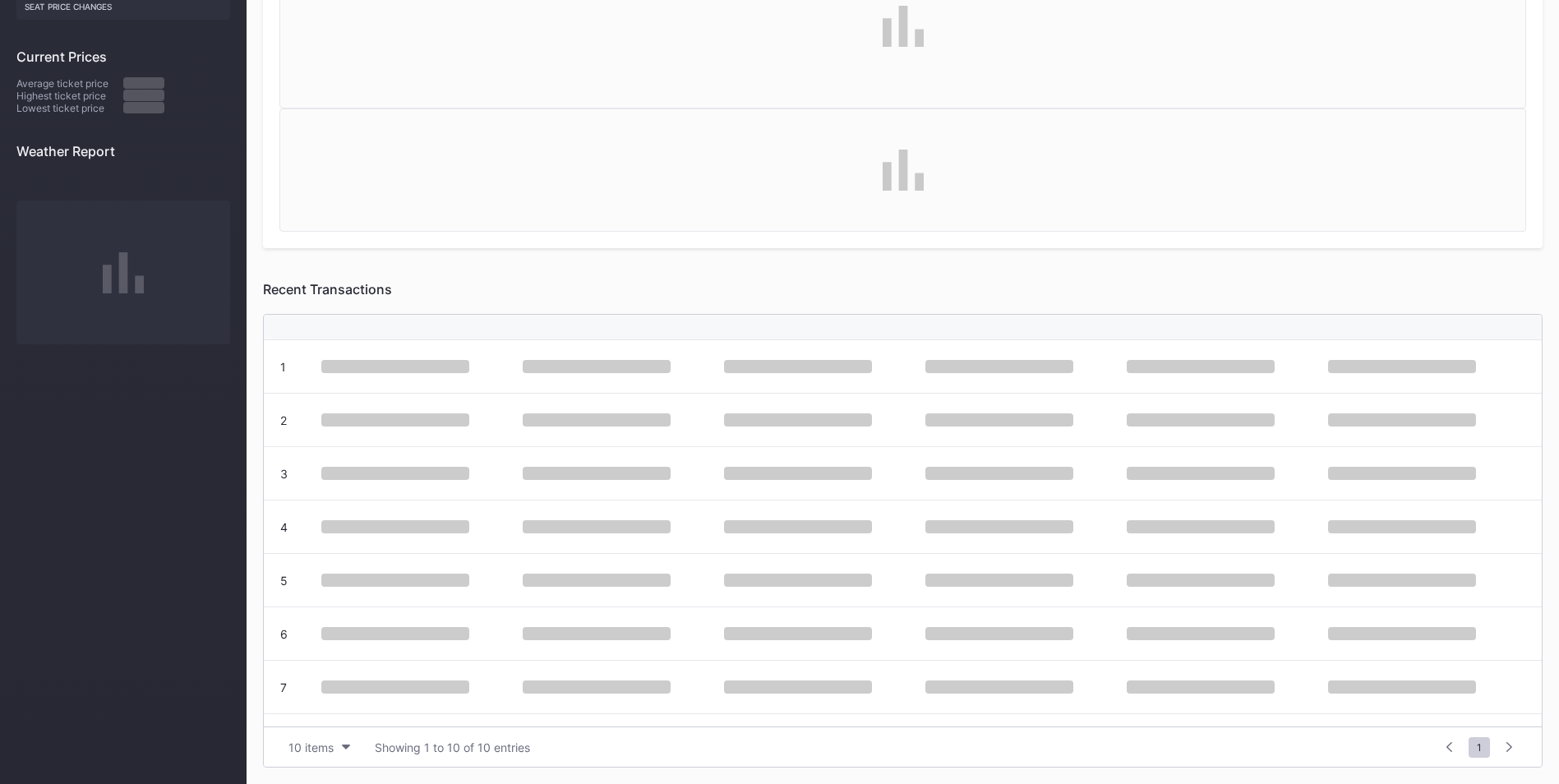 scroll, scrollTop: 0, scrollLeft: 0, axis: both 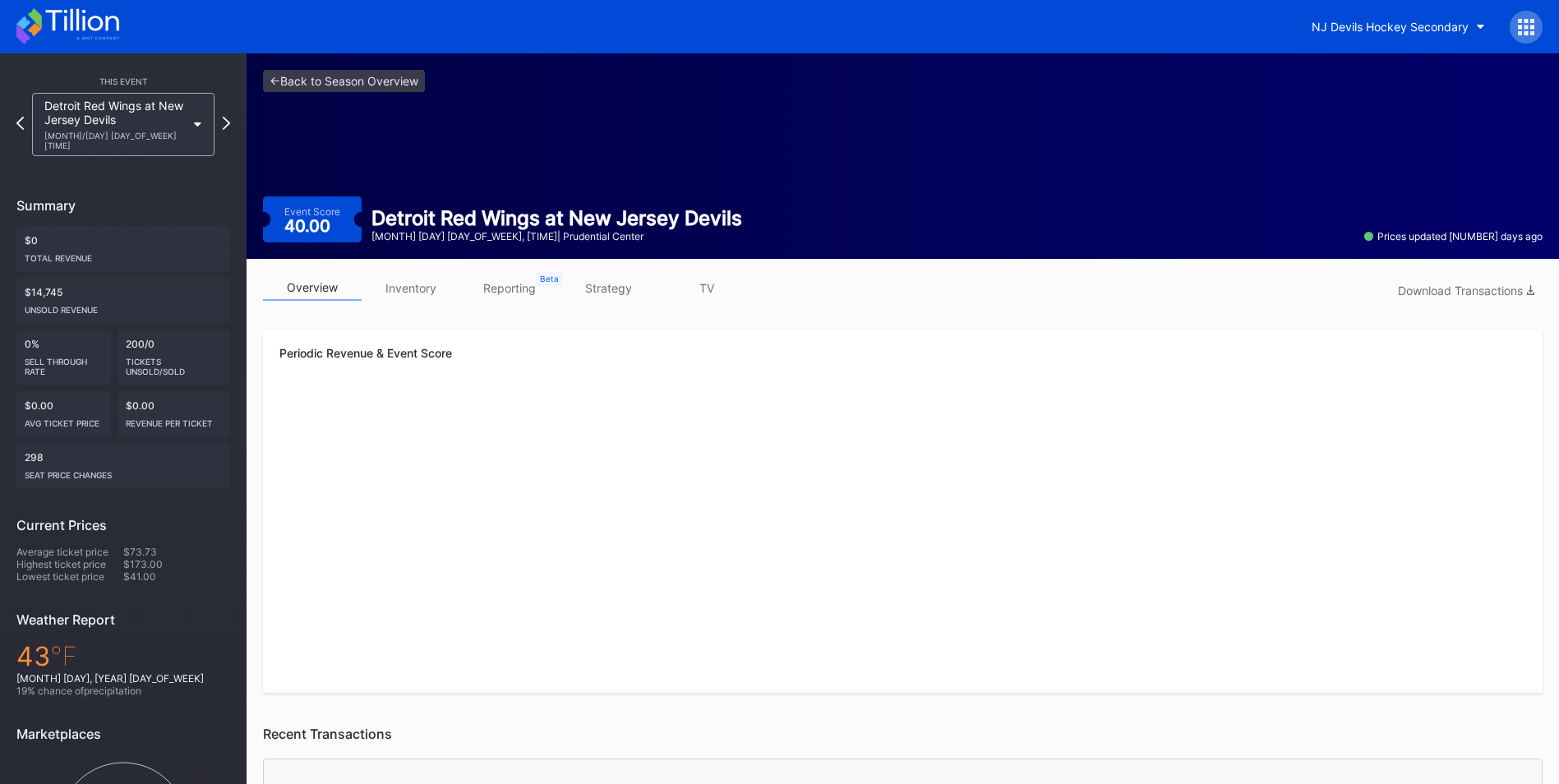 click on "inventory" at bounding box center [411, 288] 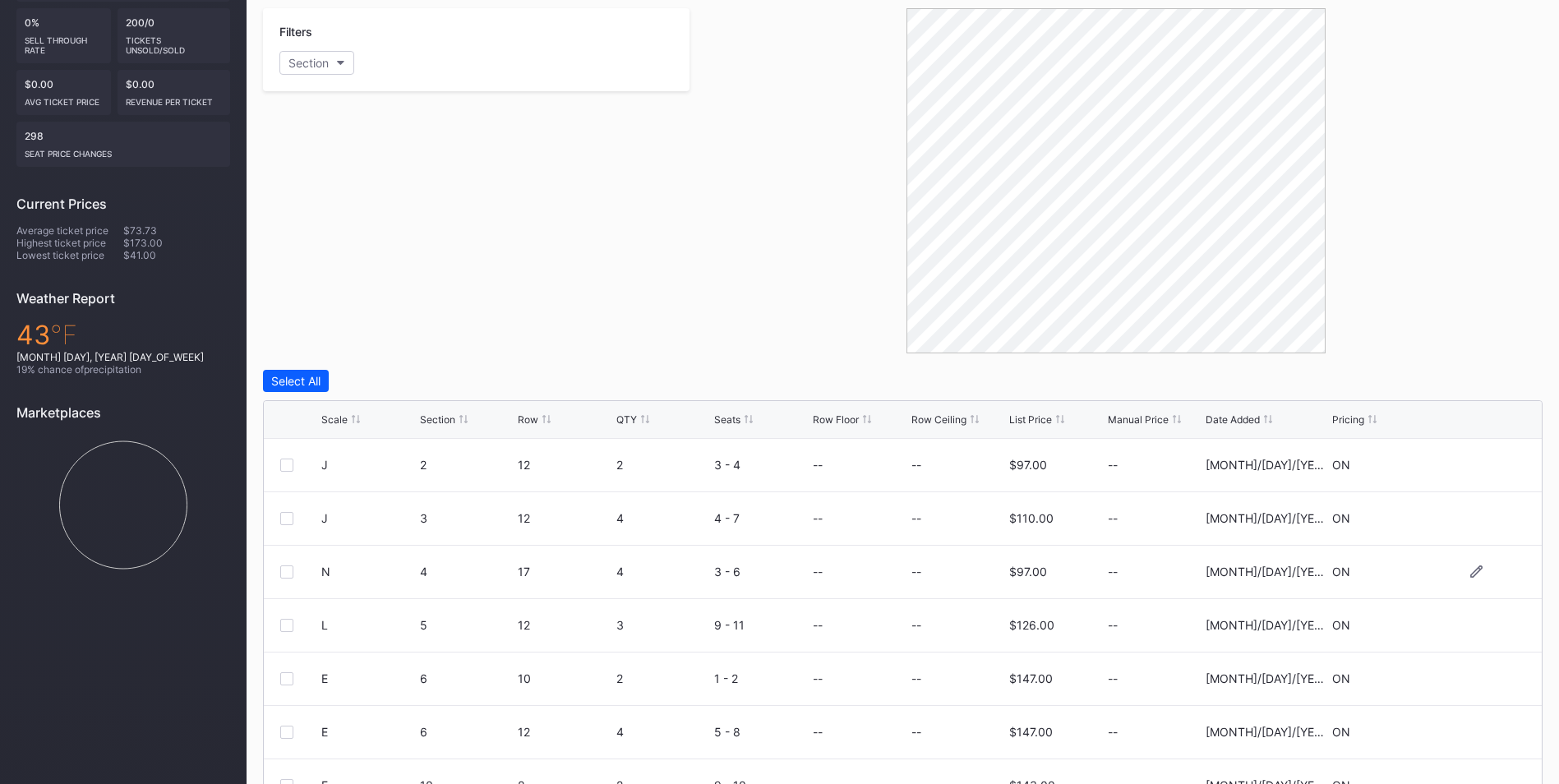 scroll, scrollTop: 408, scrollLeft: 0, axis: vertical 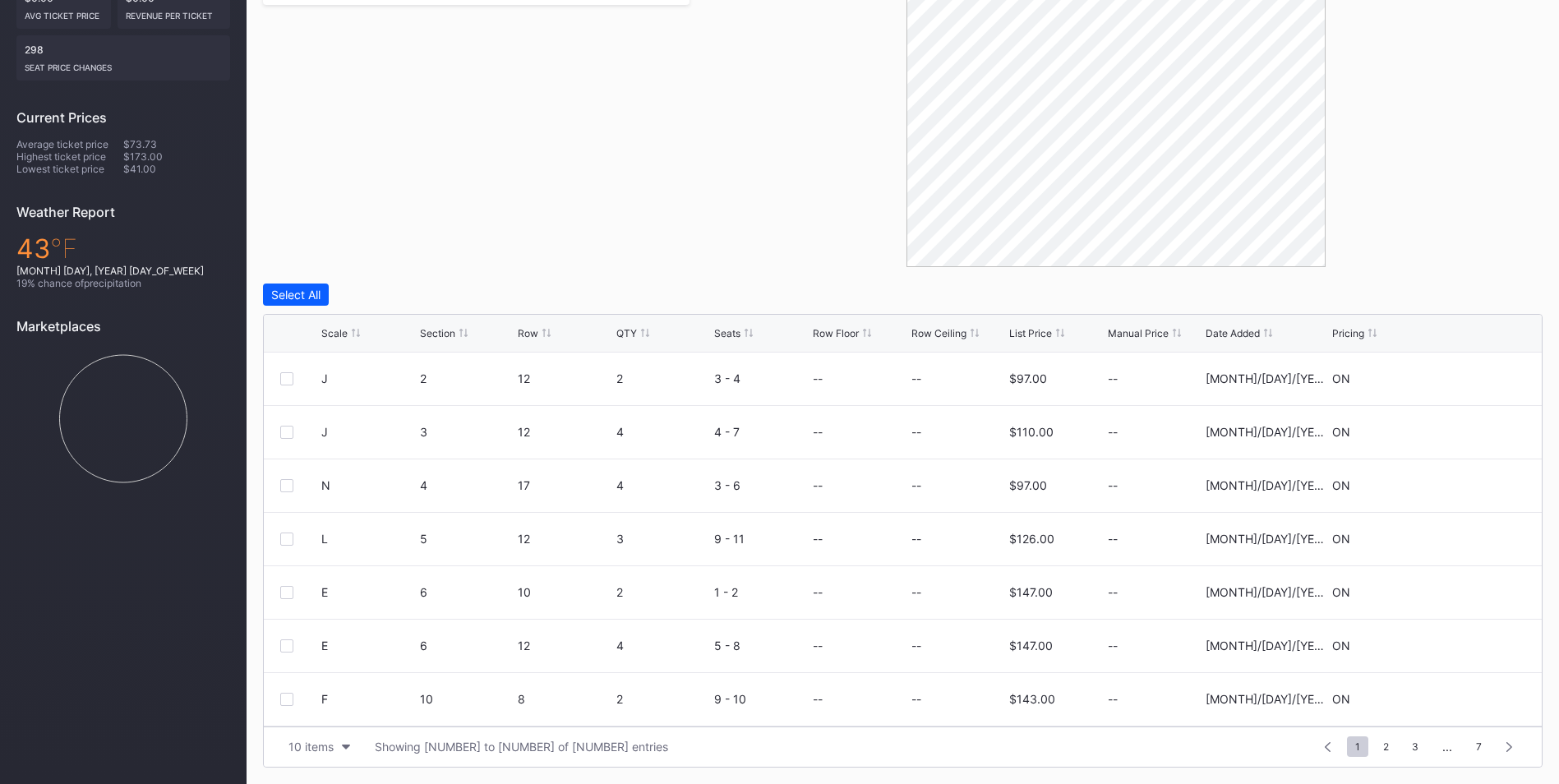 click on "Scale Section Row QTY Seats Row Floor Row Ceiling List Price Manual Price Date Added Pricing" at bounding box center (902, 334) 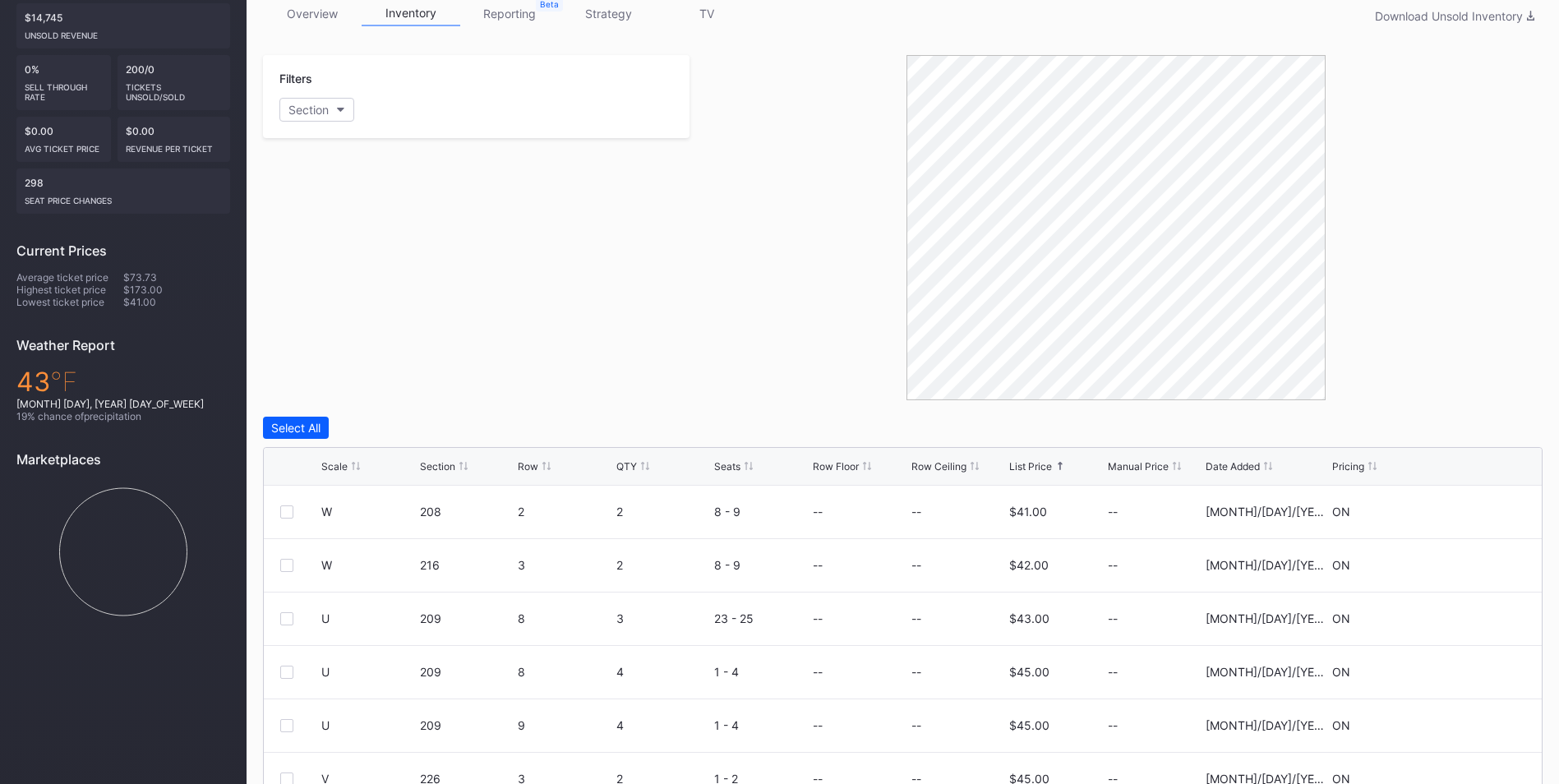 scroll, scrollTop: 0, scrollLeft: 0, axis: both 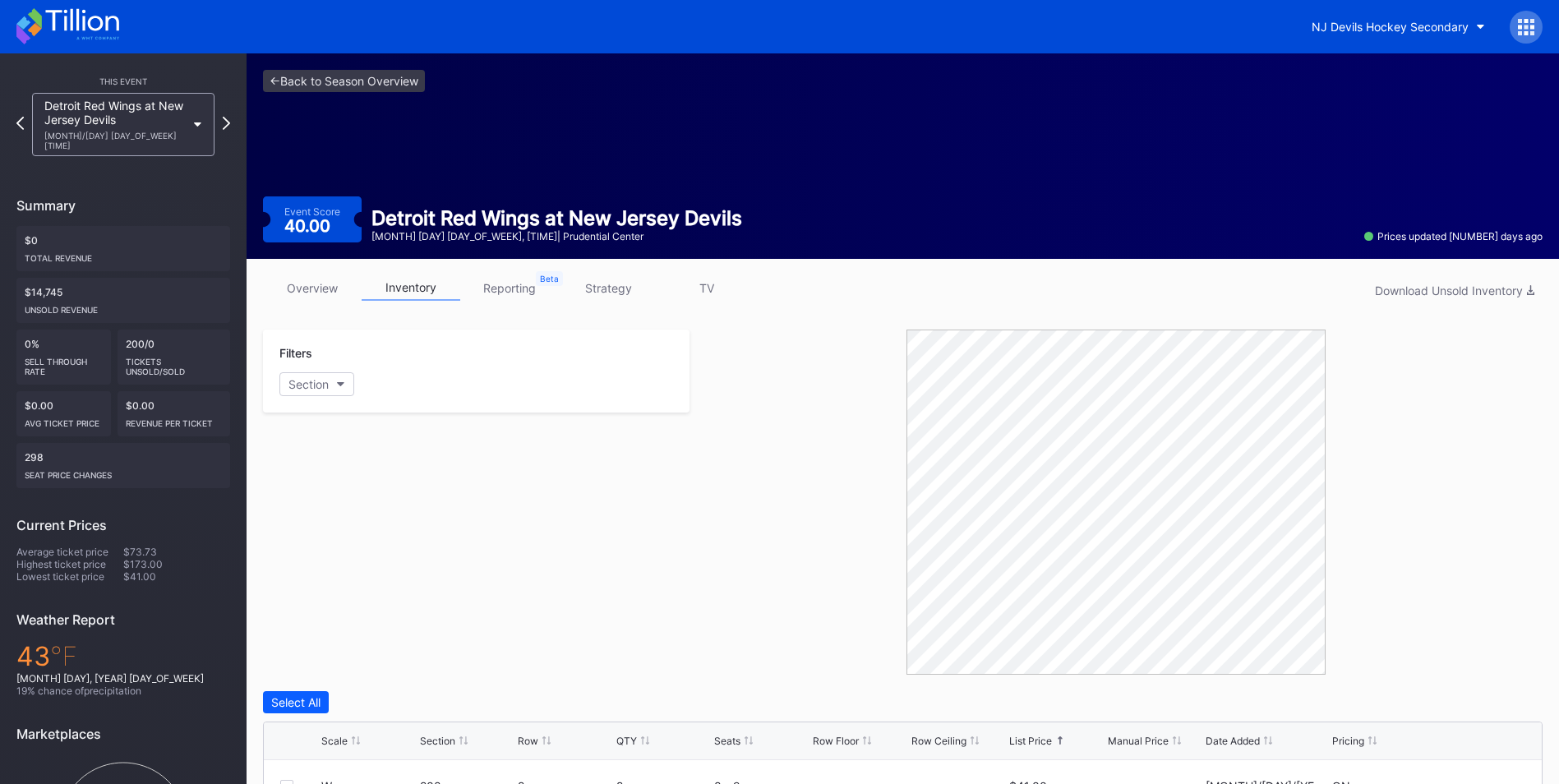 click on "strategy" at bounding box center [608, 288] 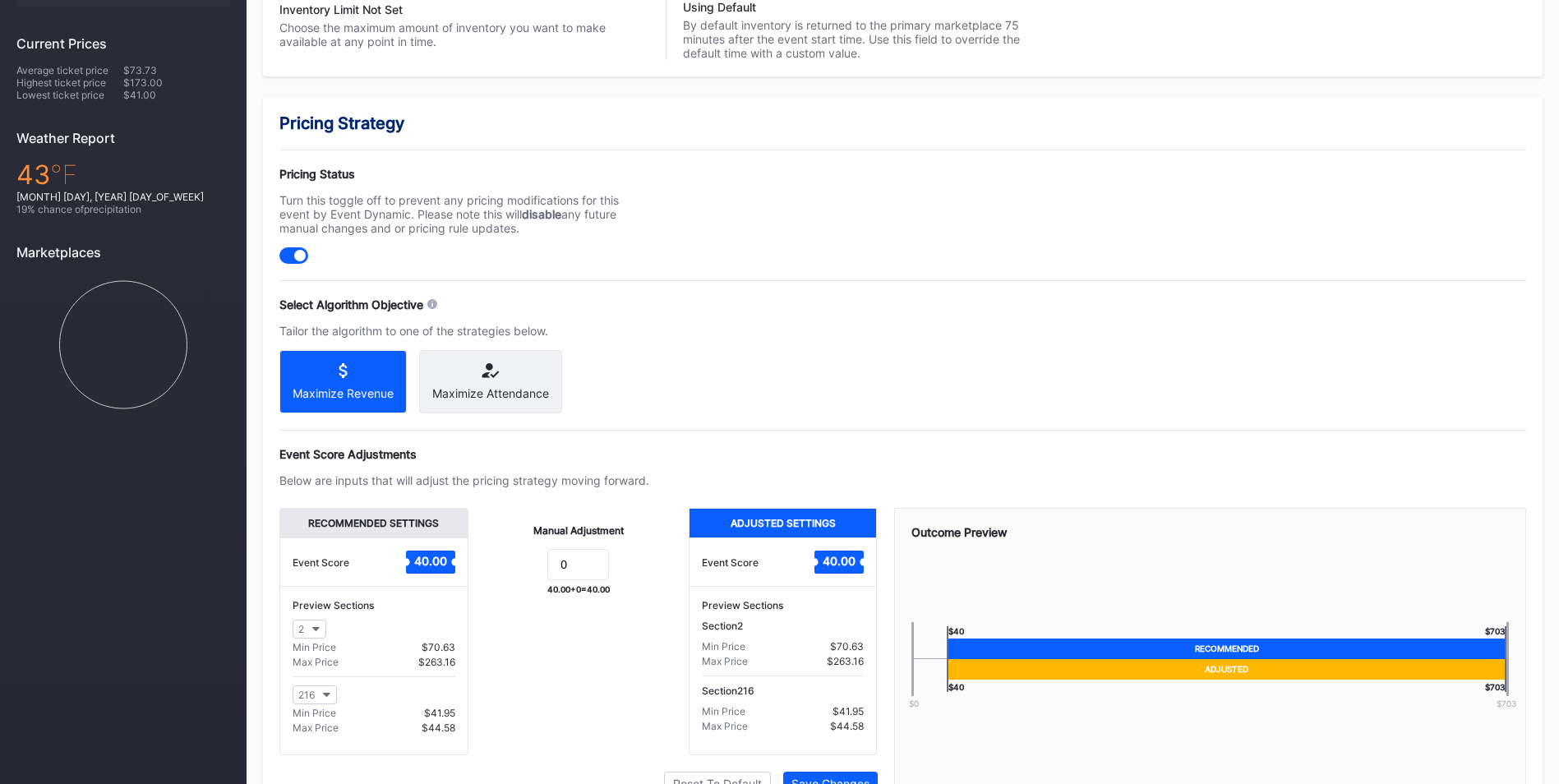 scroll, scrollTop: 574, scrollLeft: 0, axis: vertical 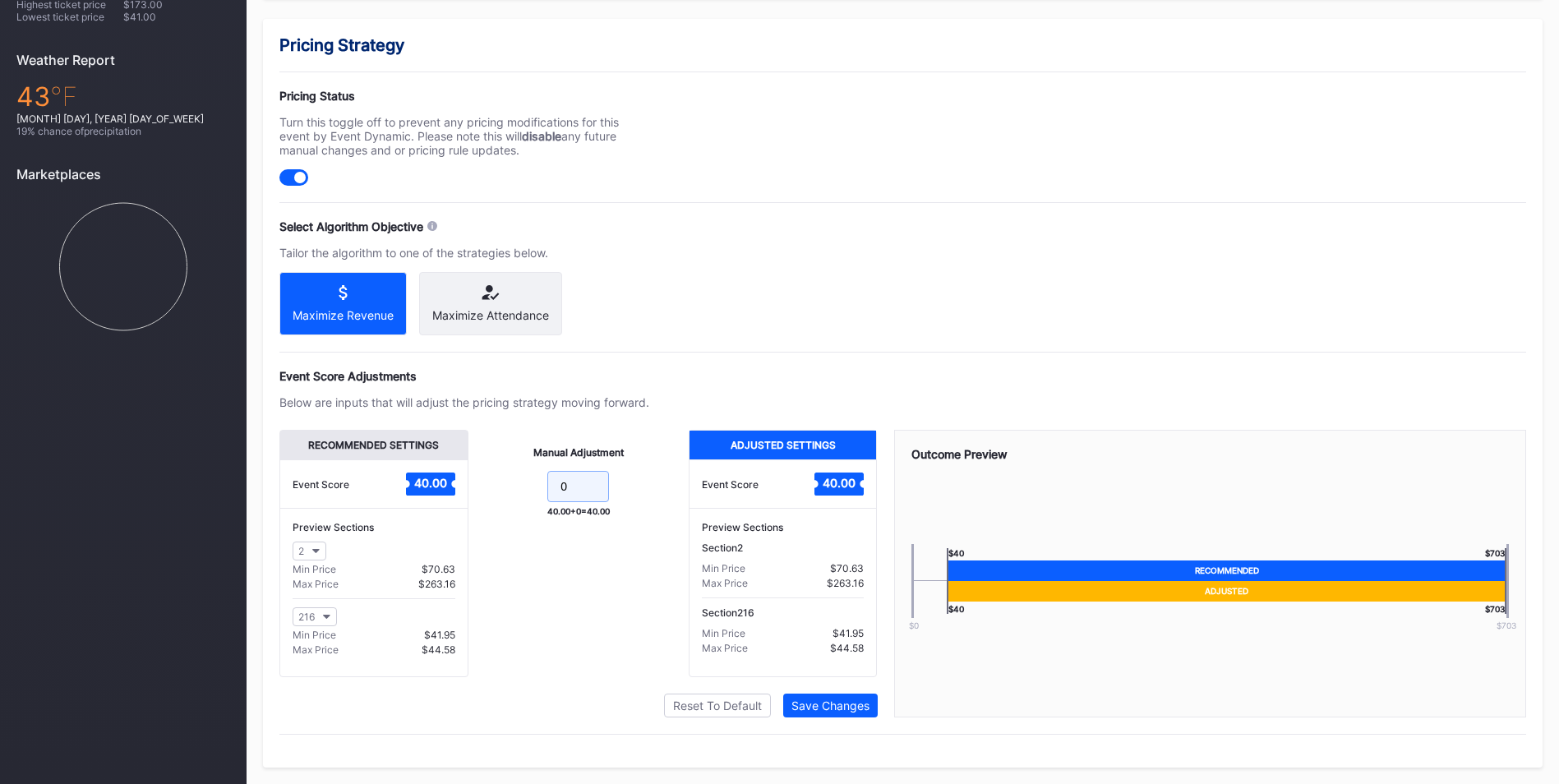 click on "0" at bounding box center [578, 487] 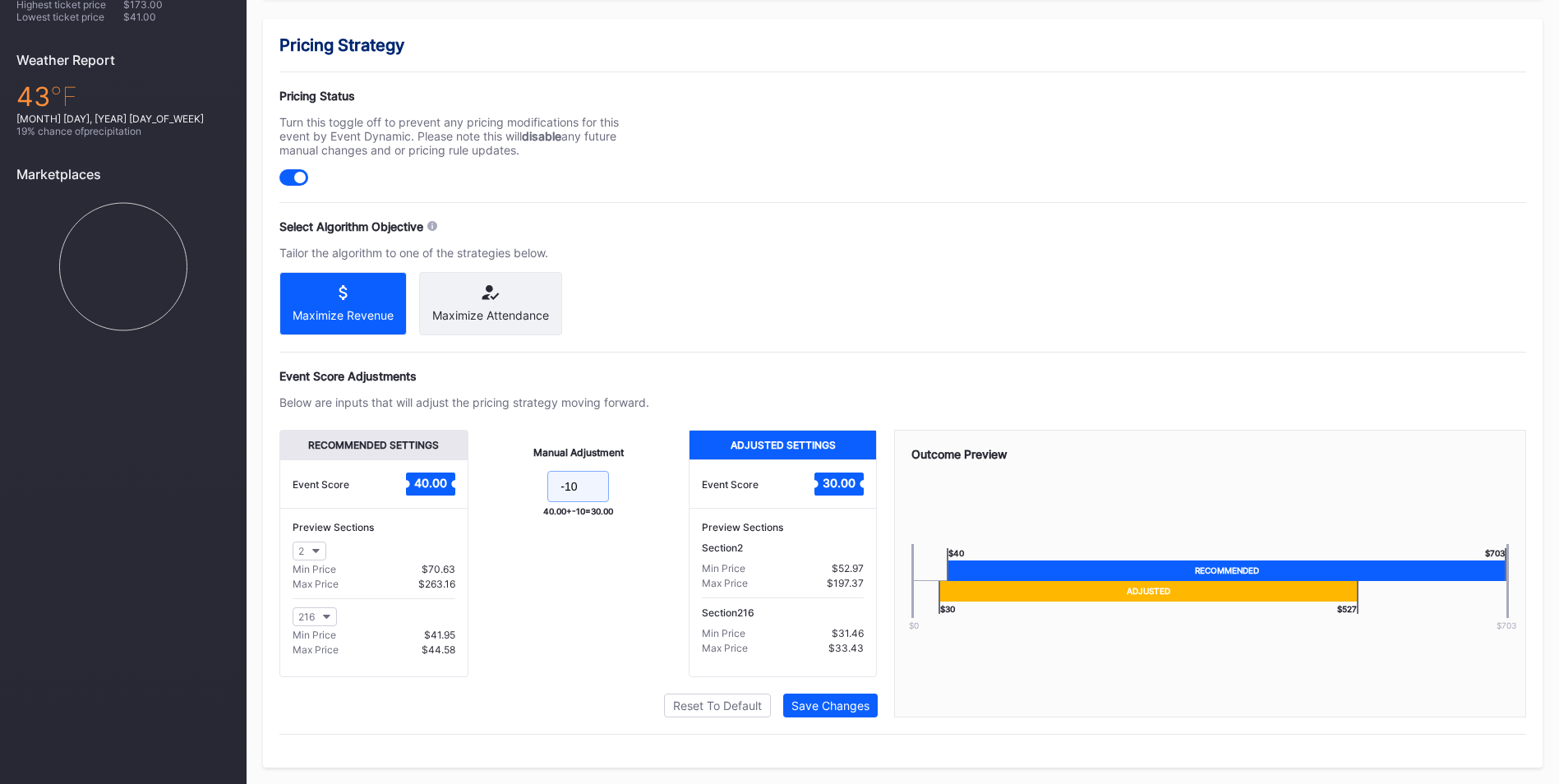 scroll, scrollTop: 574, scrollLeft: 0, axis: vertical 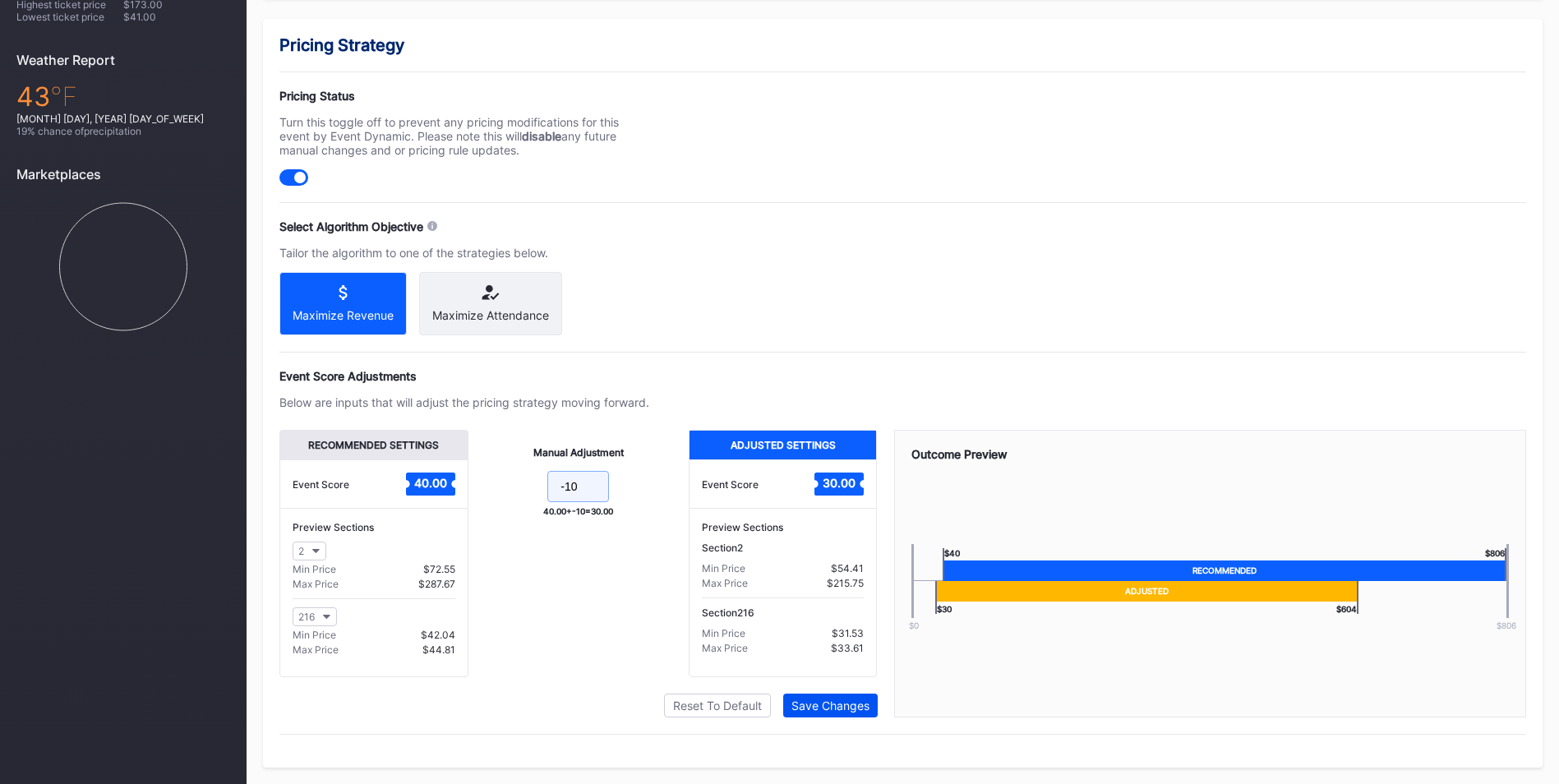 type on "-10" 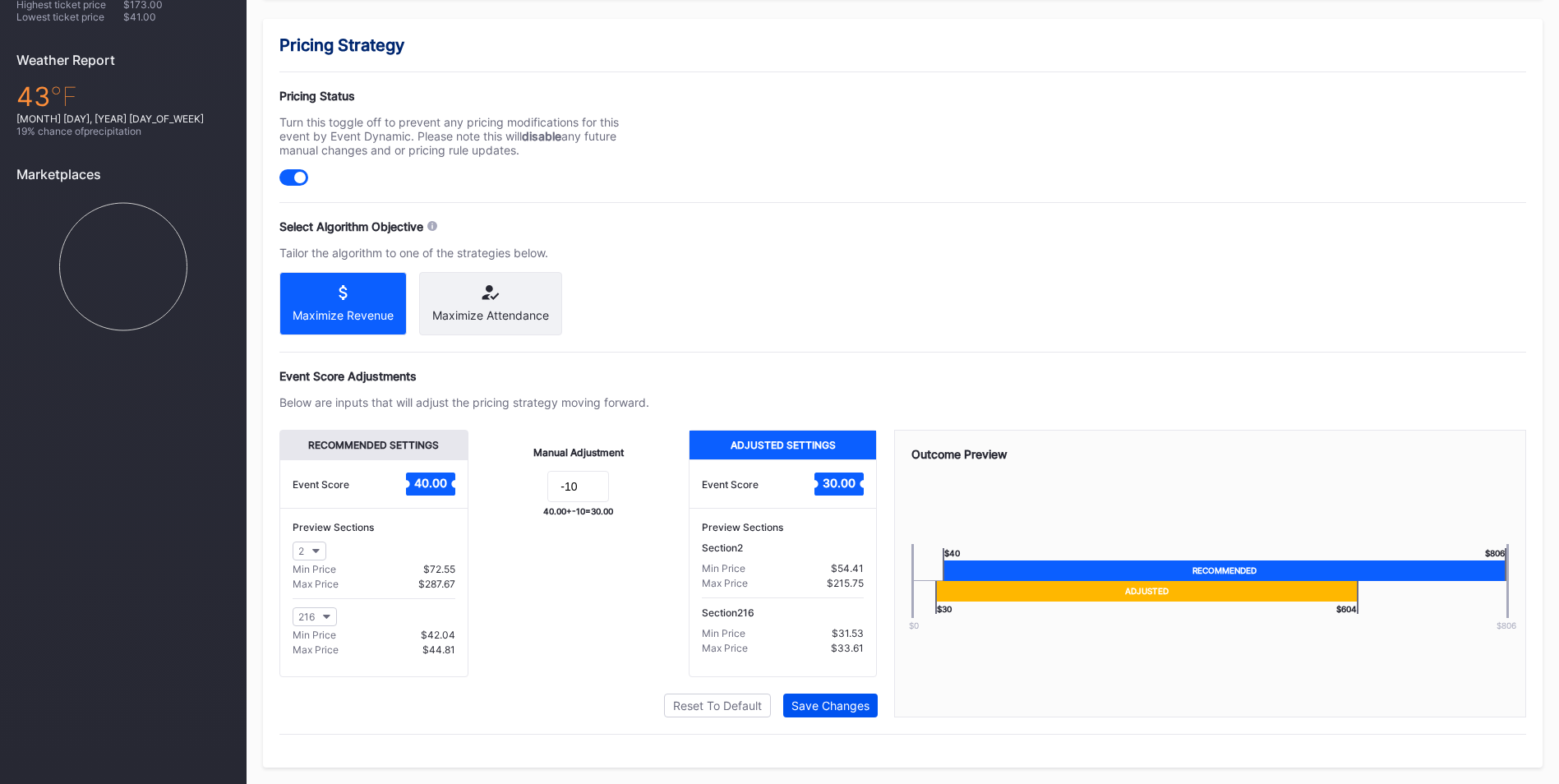 click on "Save Changes" at bounding box center [830, 705] 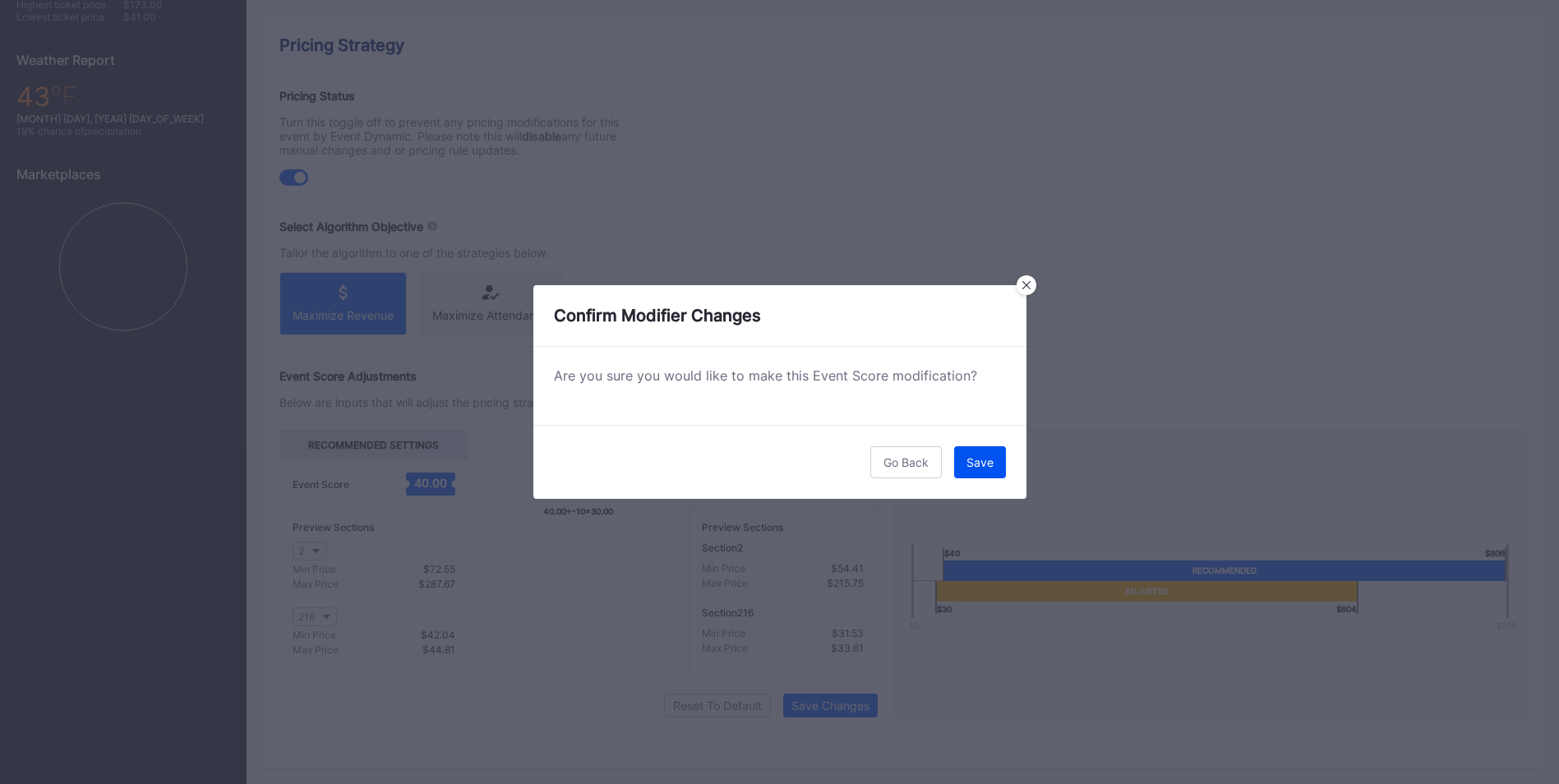 click on "Save" at bounding box center (980, 462) 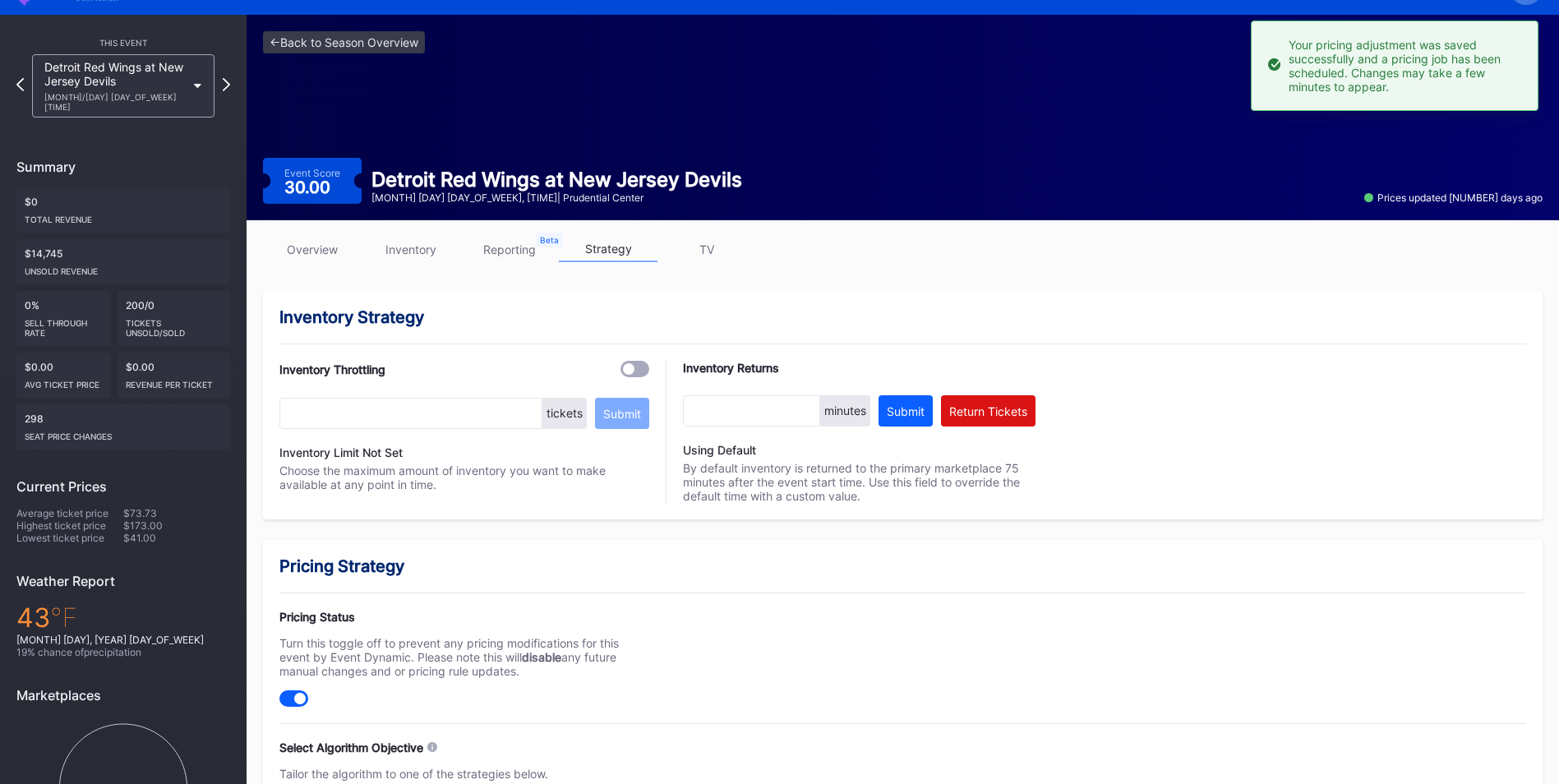 scroll, scrollTop: 0, scrollLeft: 0, axis: both 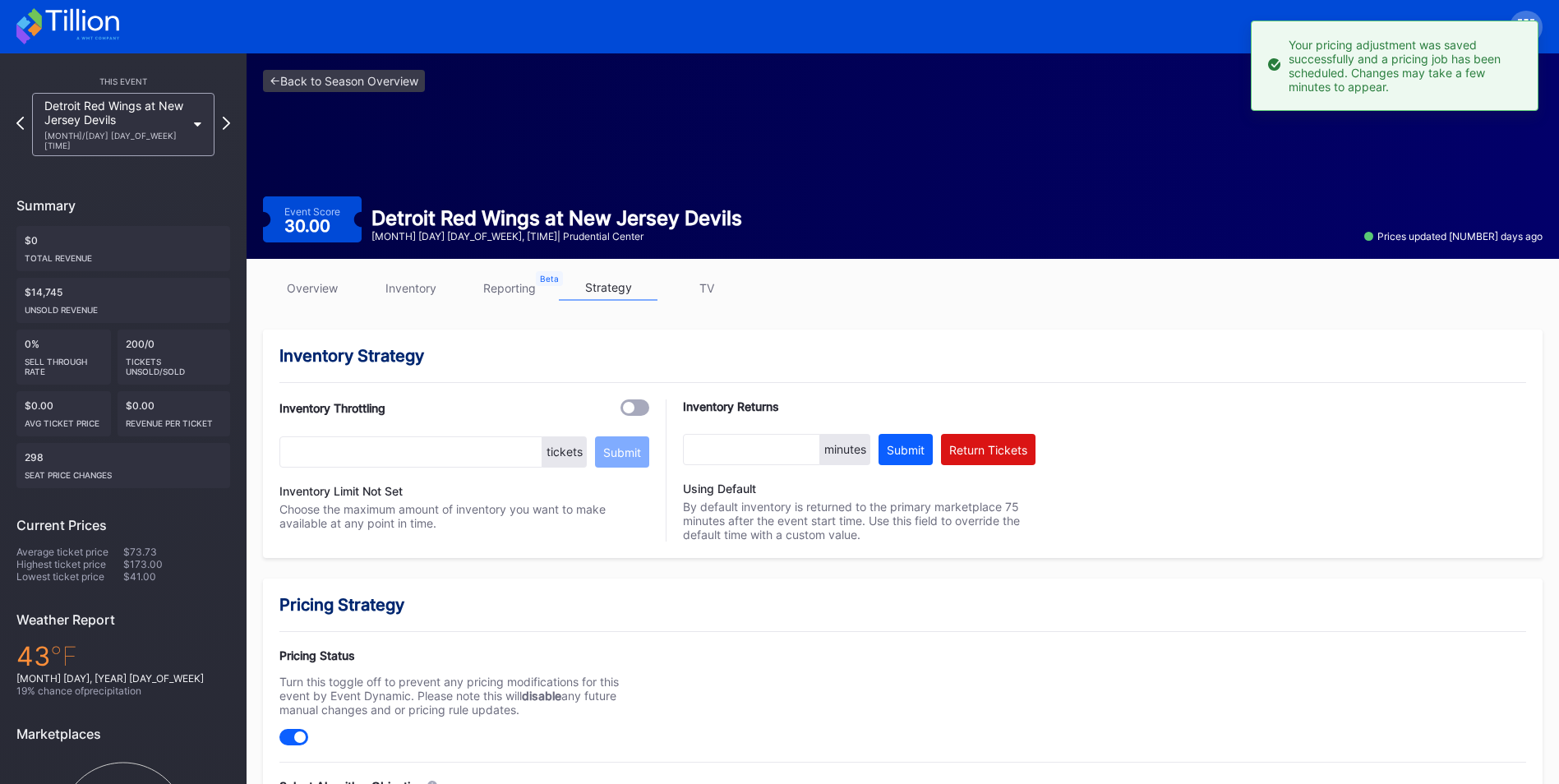 click on "[MONTH] [DAY] [DAY_OF_WEEK] [TIME] Prices updated [NUMBER] days ago" at bounding box center (902, 156) 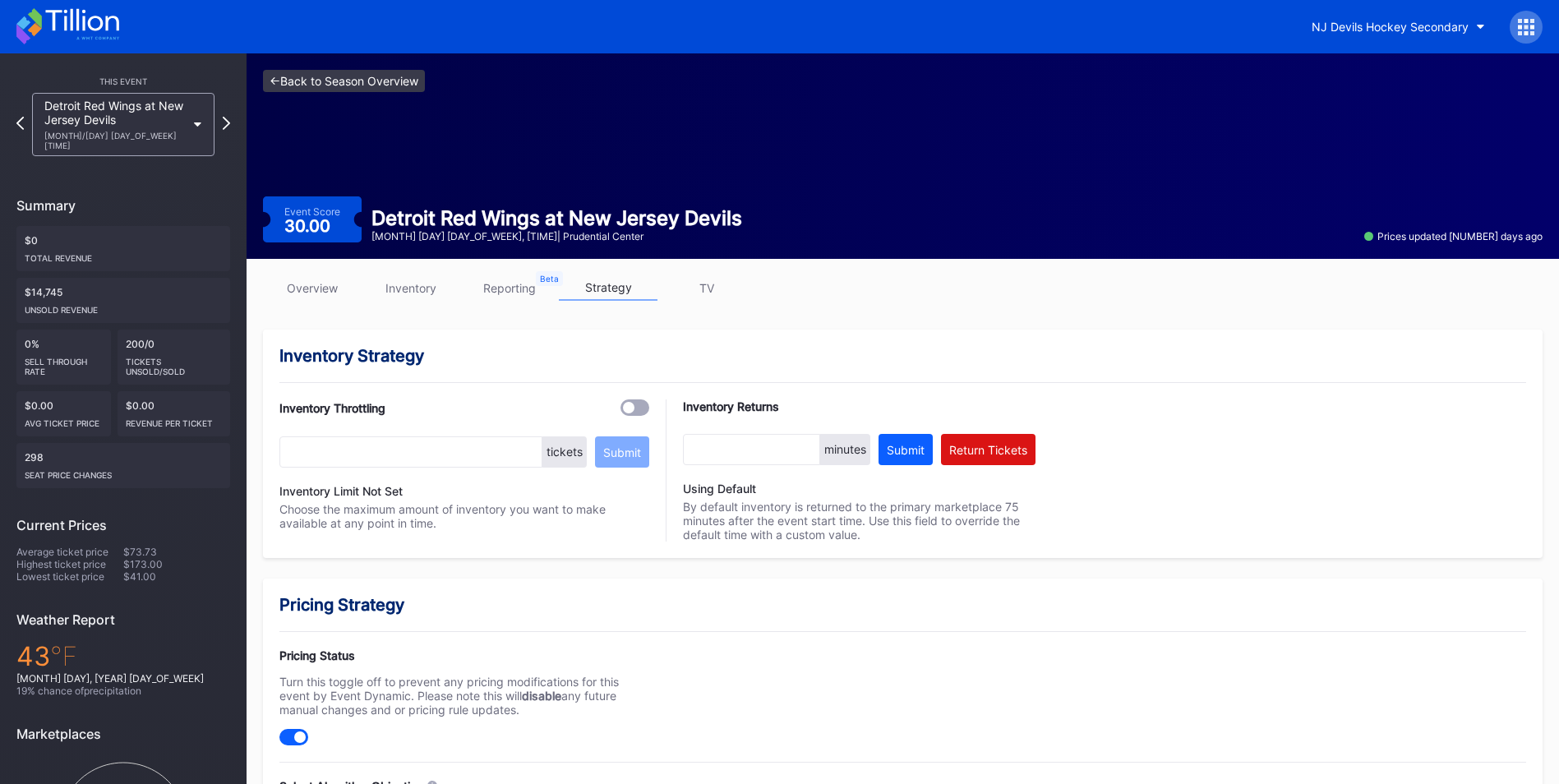 click on "<-  Back to Season Overview" at bounding box center (344, 81) 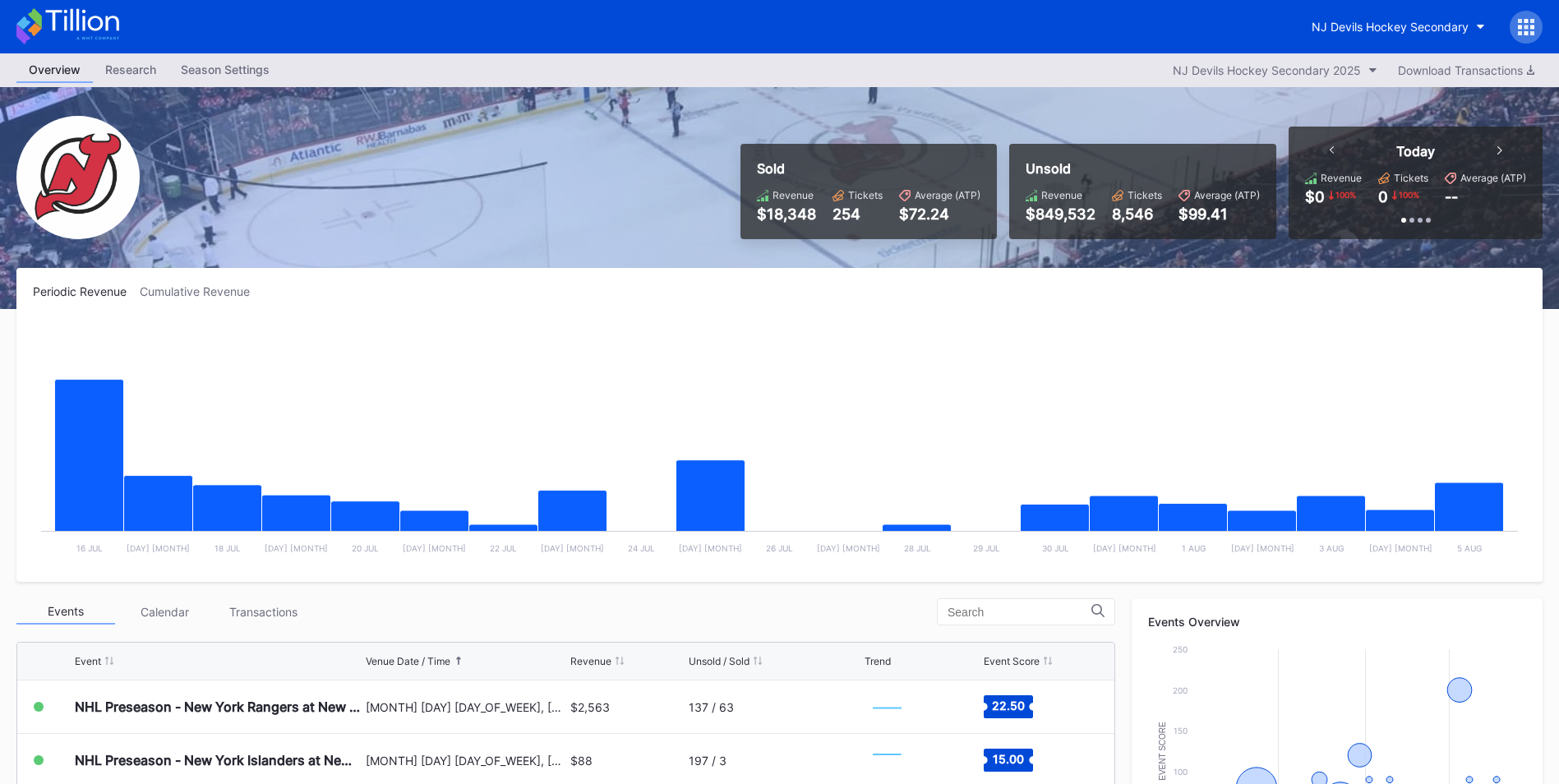scroll, scrollTop: 329, scrollLeft: 0, axis: vertical 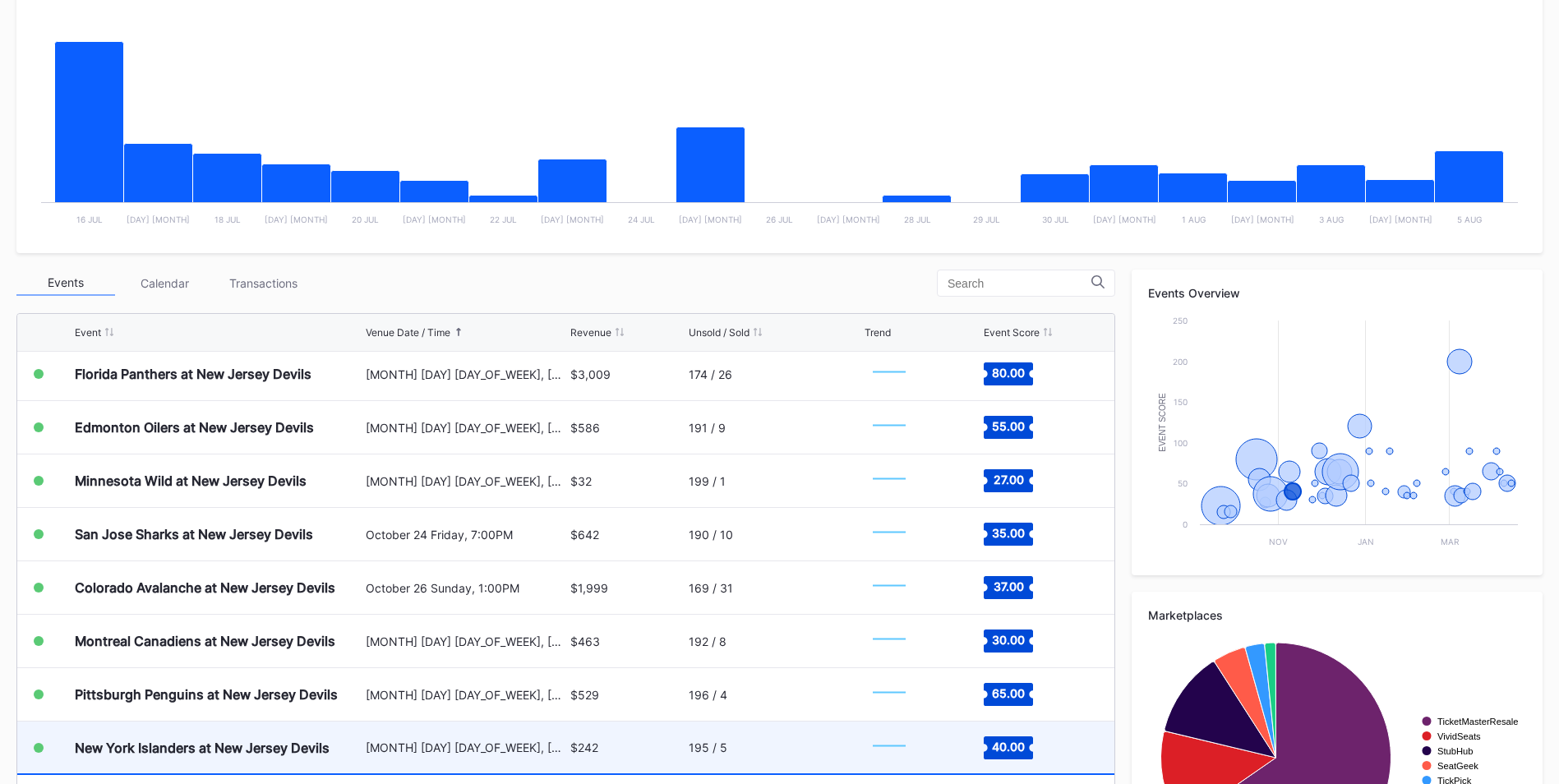 click on "$242" at bounding box center (584, 747) 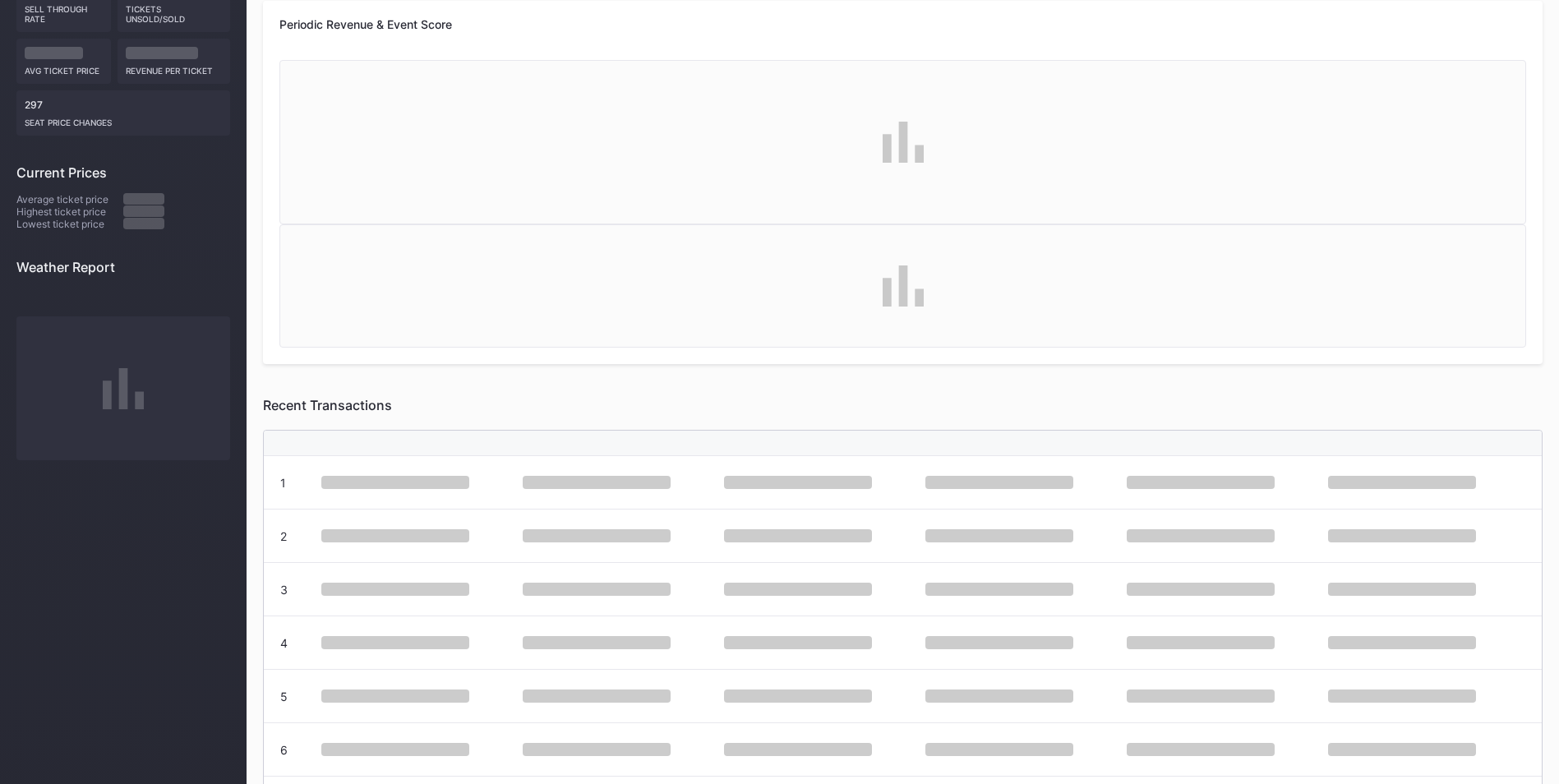 scroll, scrollTop: 0, scrollLeft: 0, axis: both 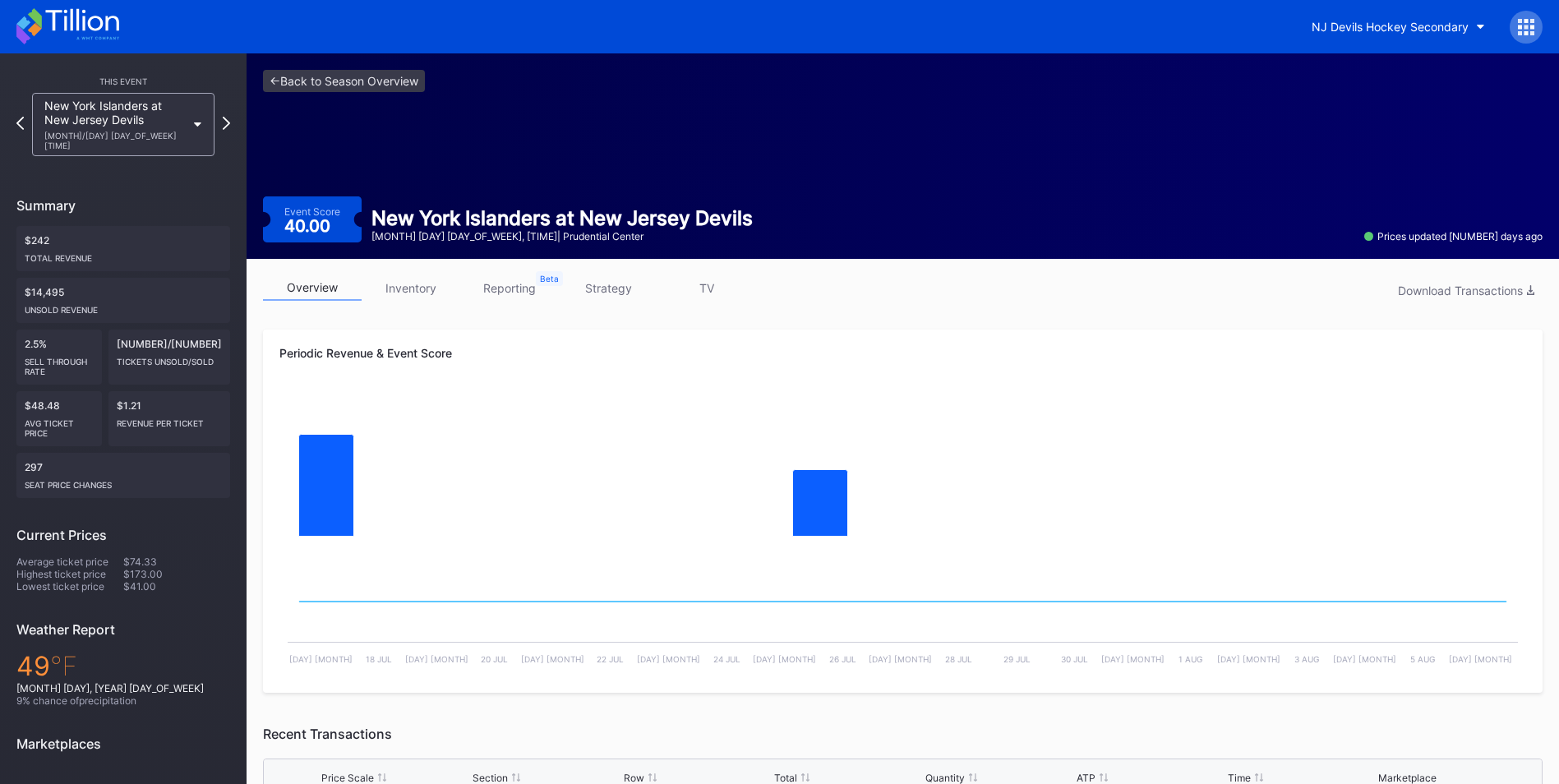 click on "inventory" at bounding box center (411, 288) 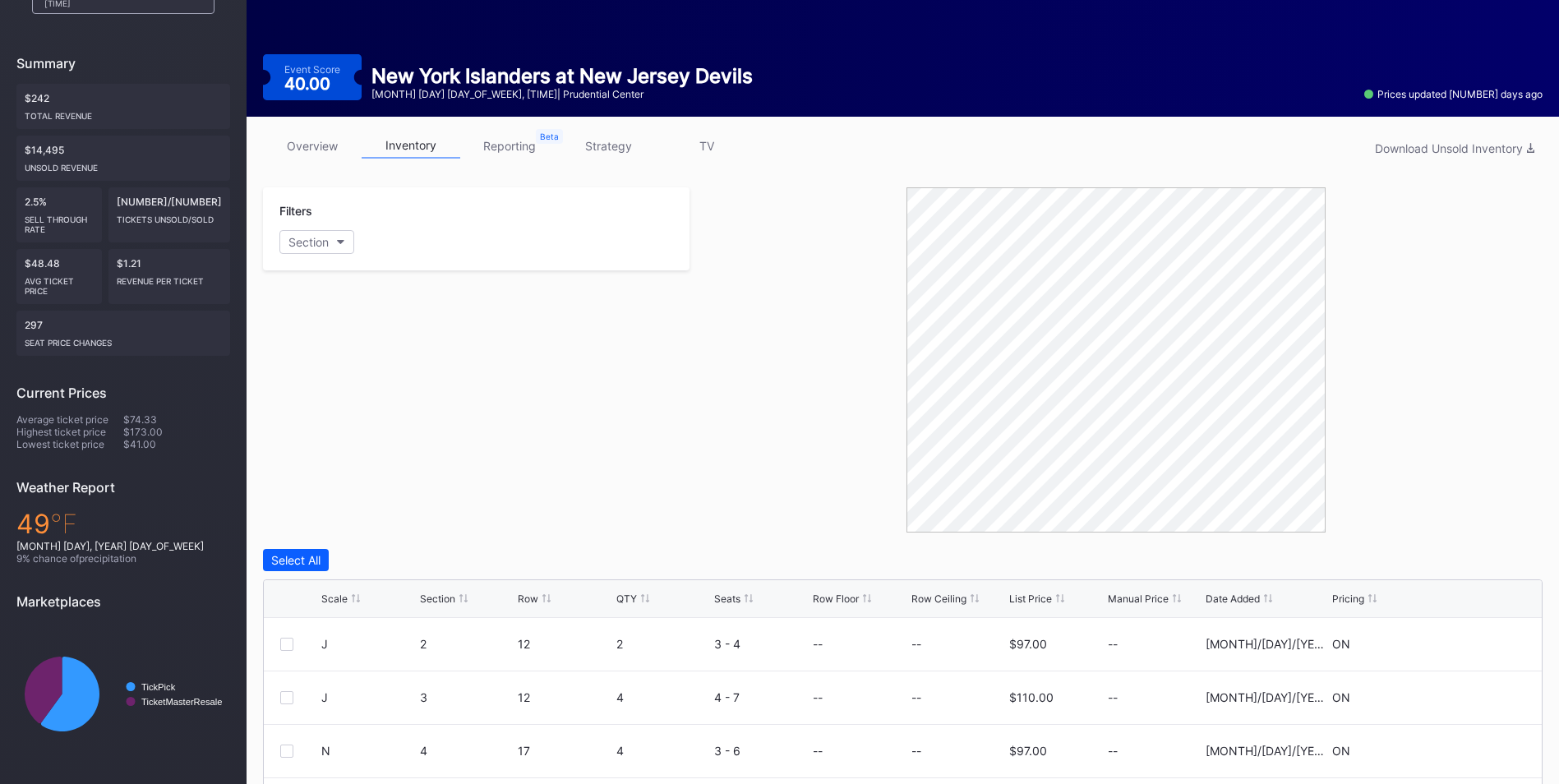 scroll, scrollTop: 0, scrollLeft: 0, axis: both 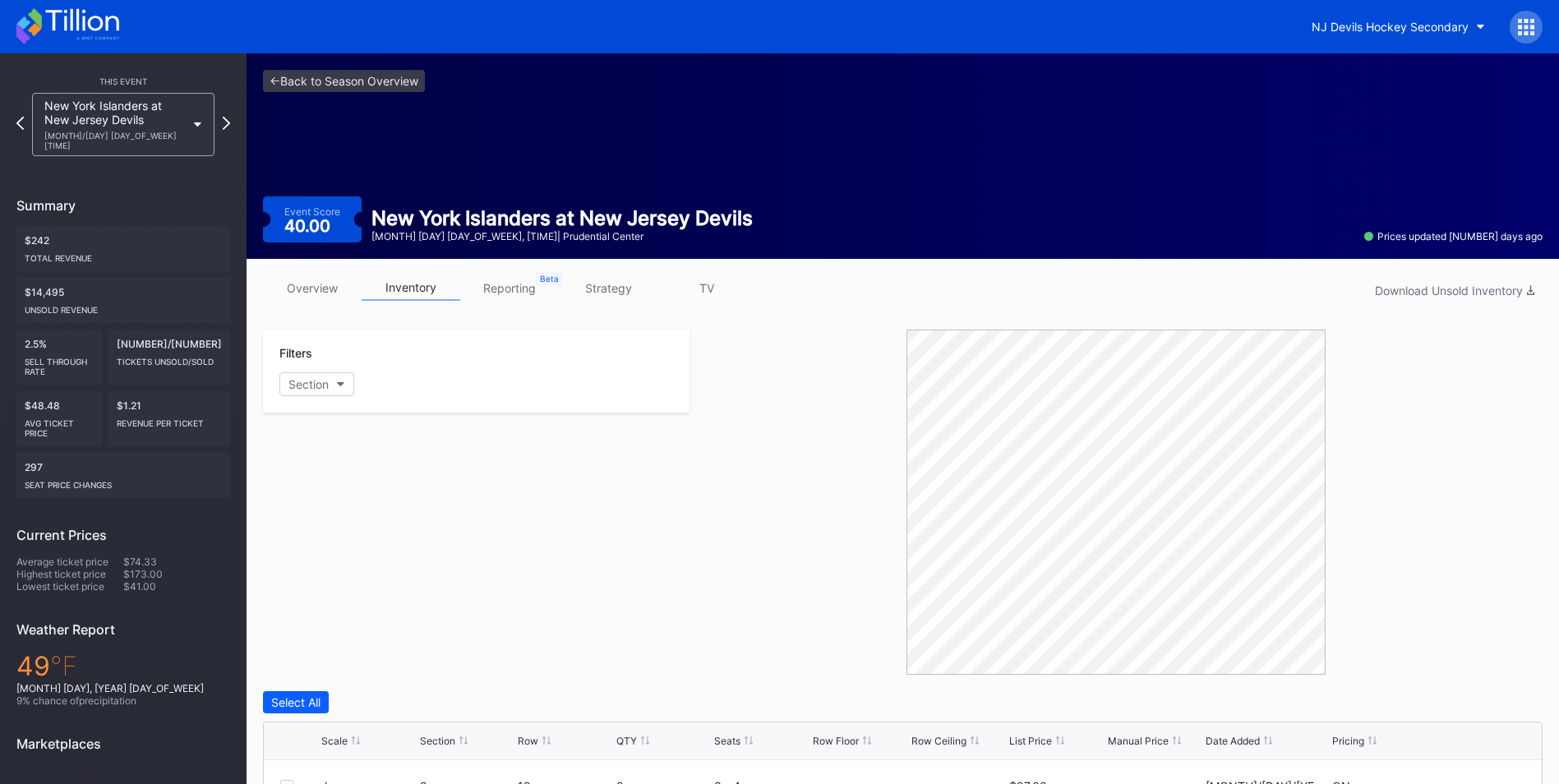 click on "strategy" at bounding box center (608, 288) 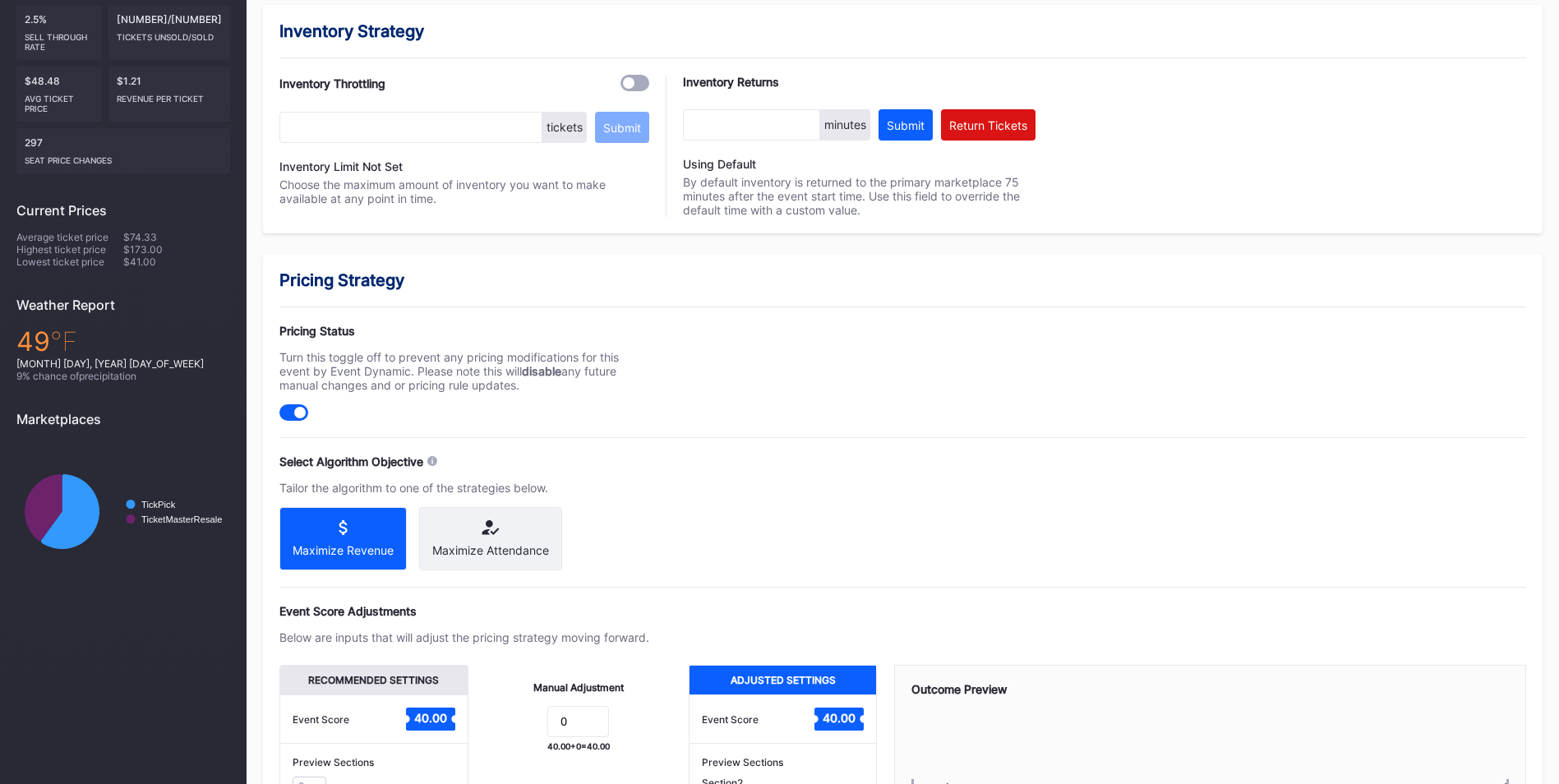 scroll, scrollTop: 574, scrollLeft: 0, axis: vertical 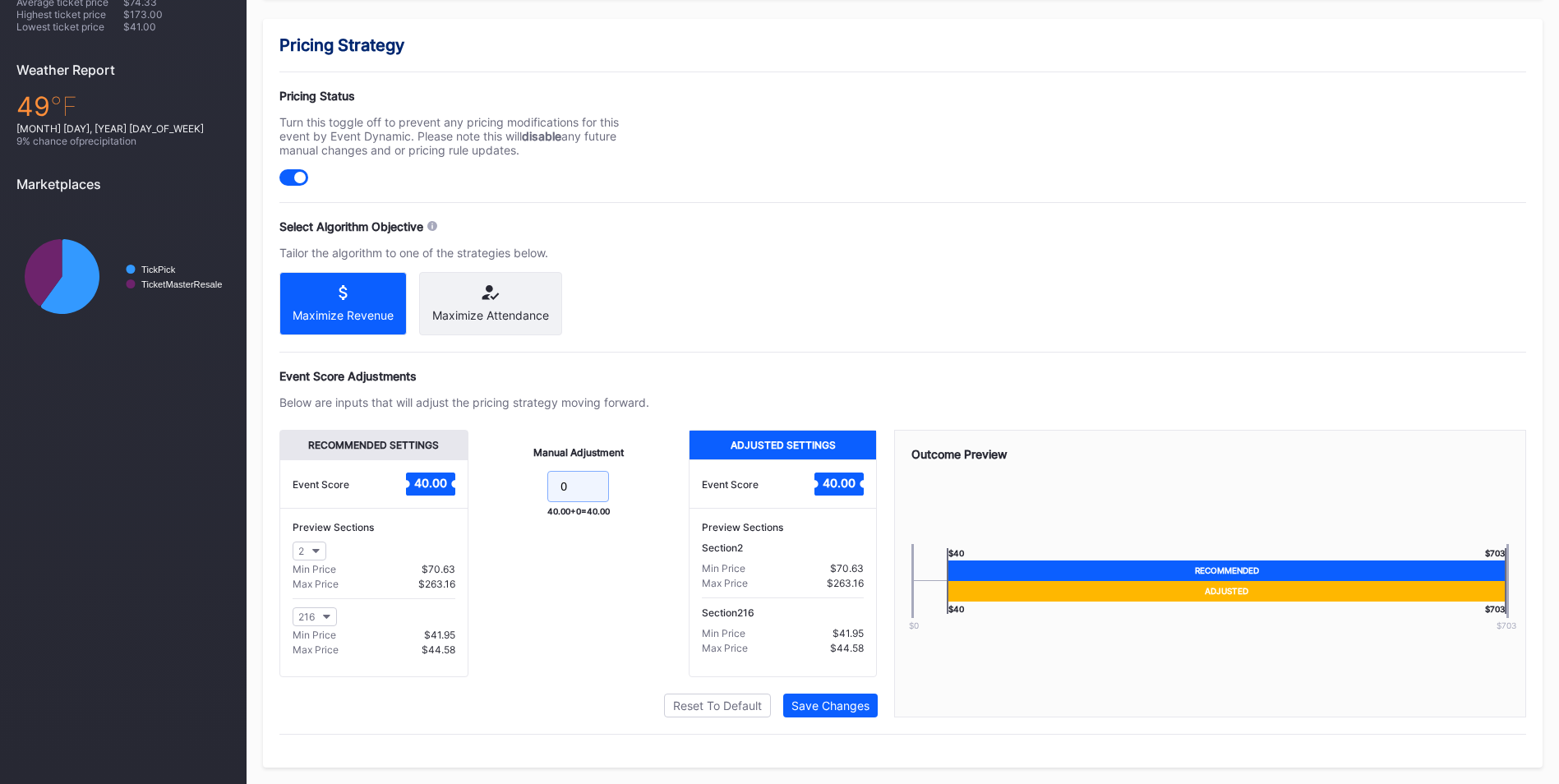 click on "0" at bounding box center (578, 487) 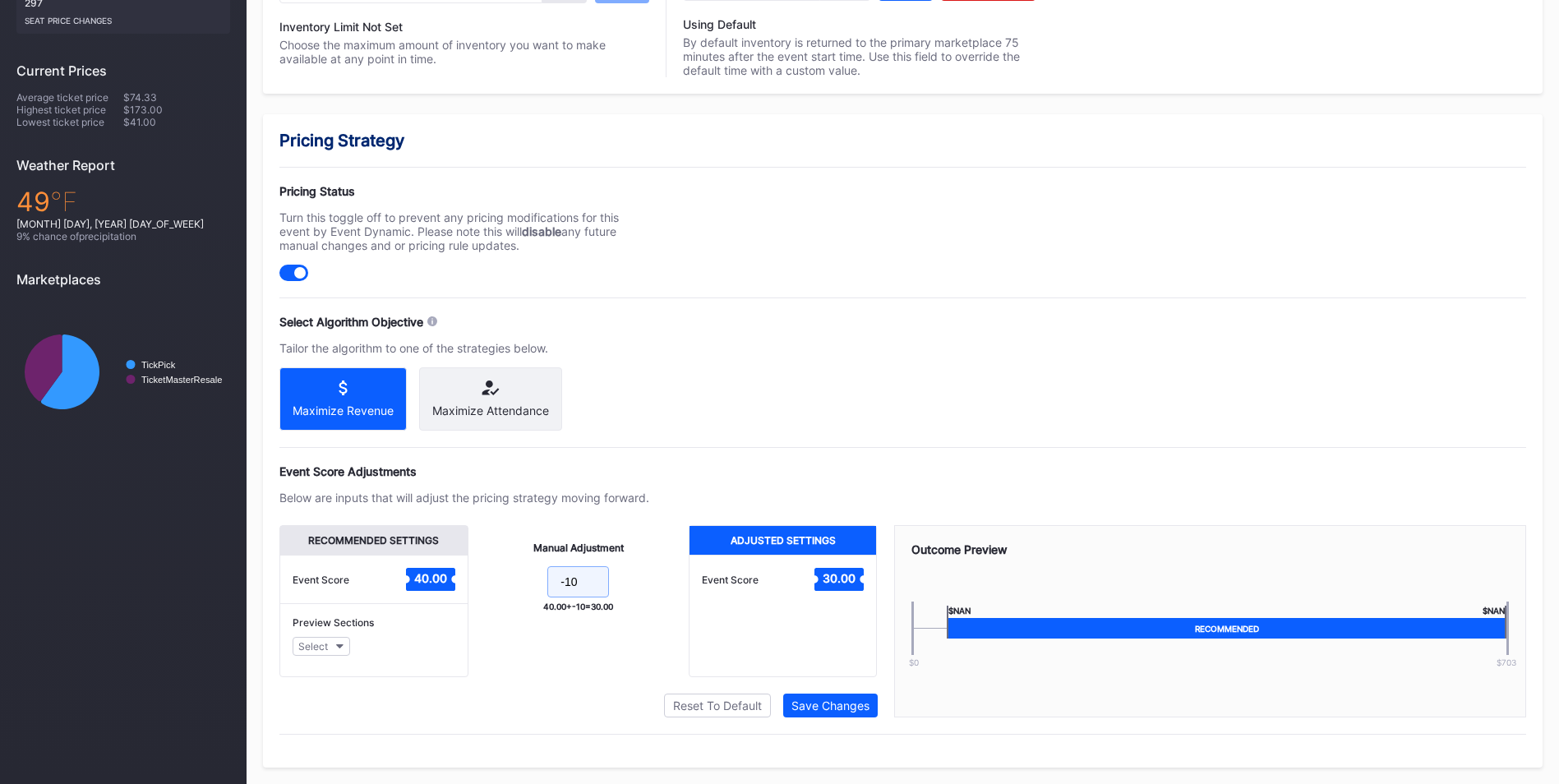 scroll, scrollTop: 574, scrollLeft: 0, axis: vertical 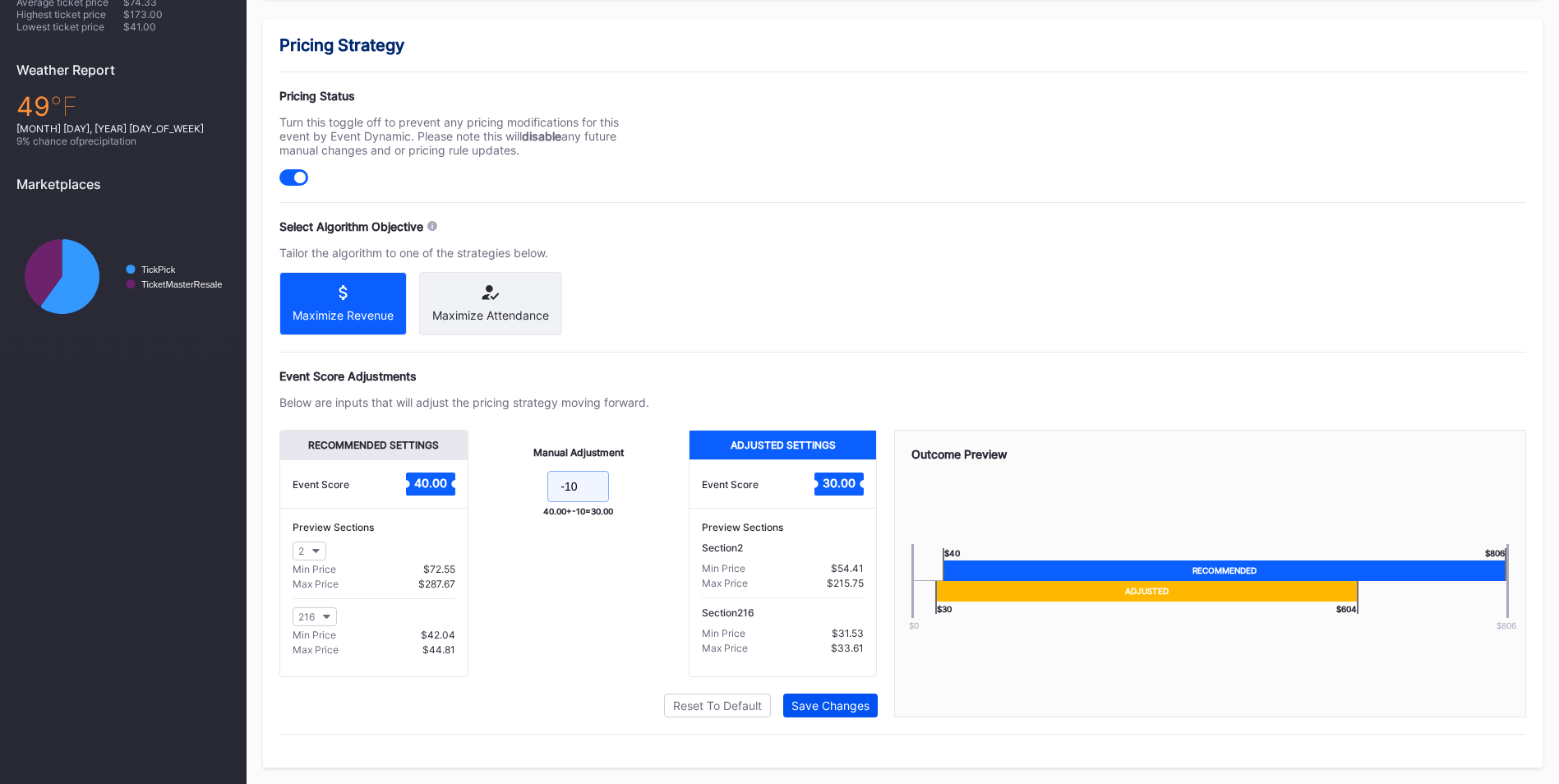 type on "-10" 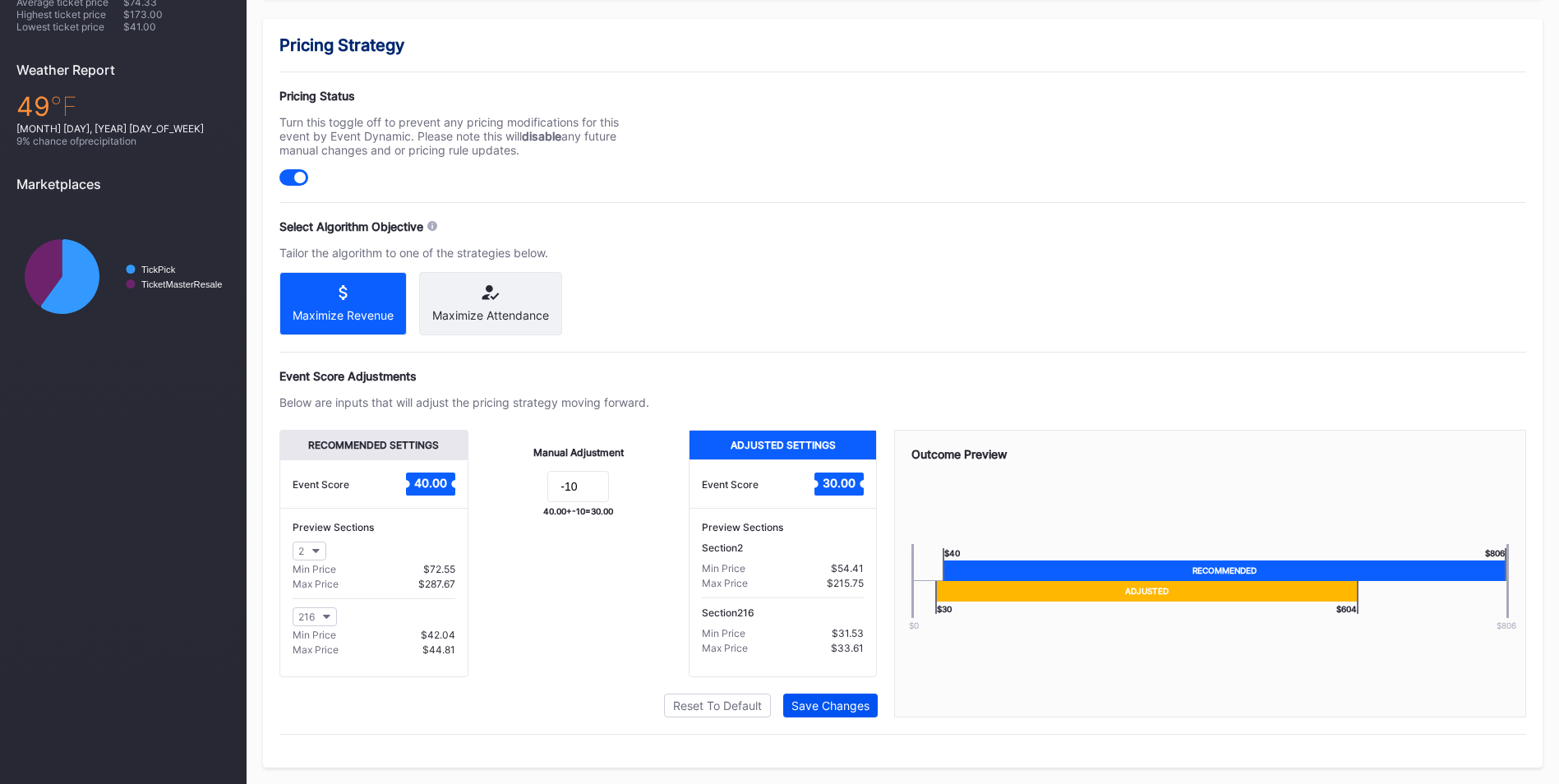 click on "Save Changes" at bounding box center (830, 705) 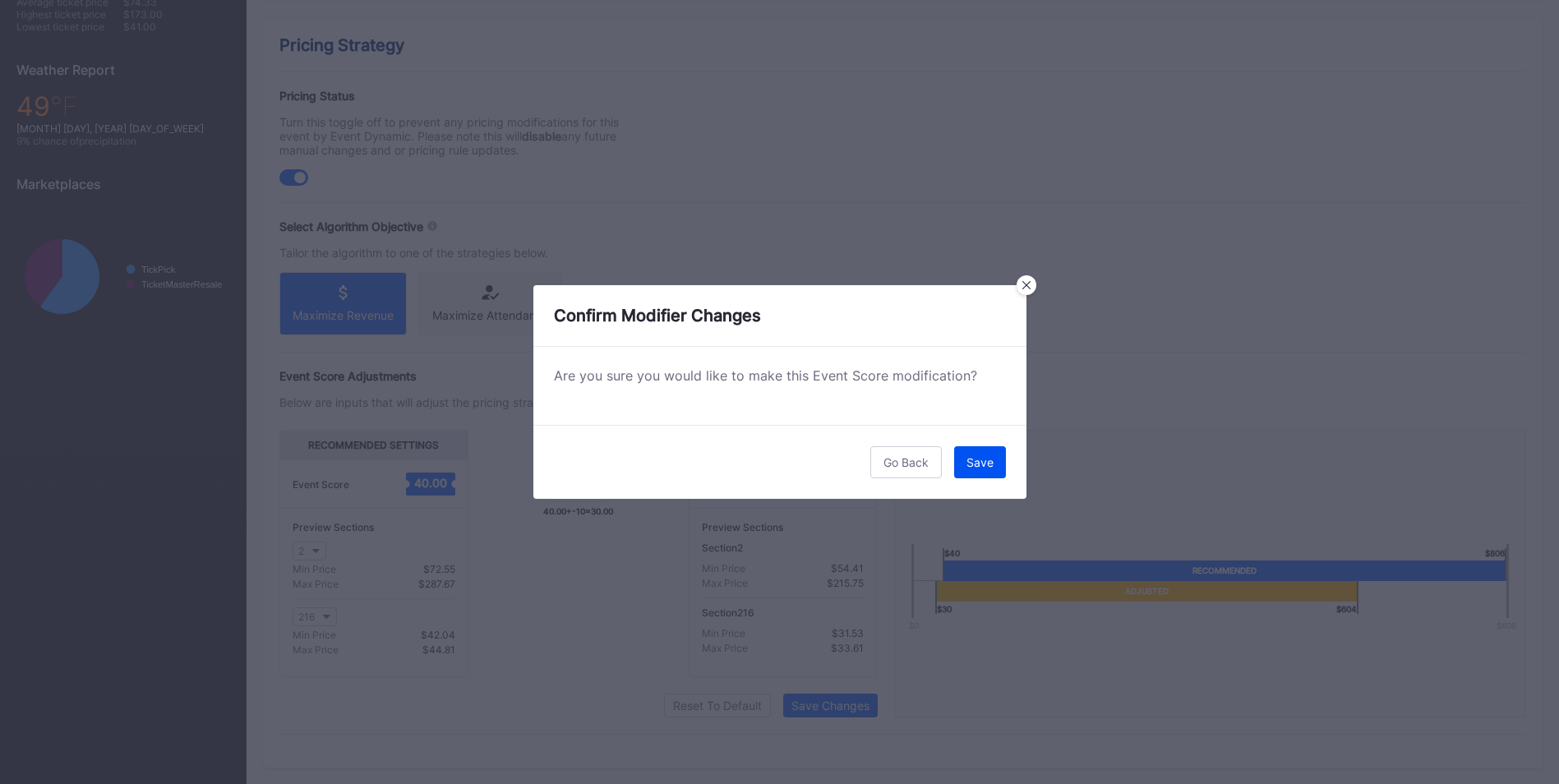 click on "Save" at bounding box center [980, 462] 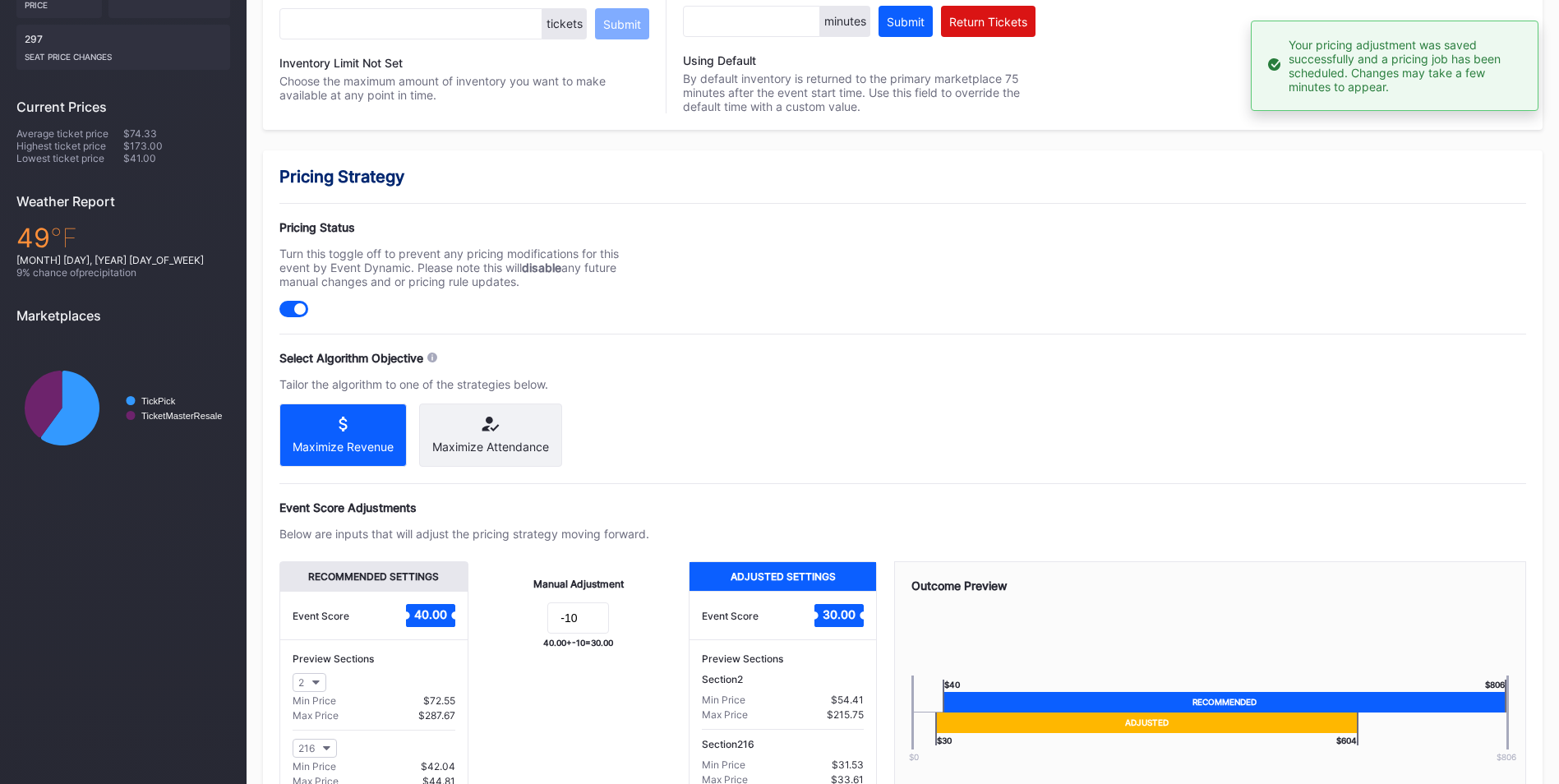scroll, scrollTop: 0, scrollLeft: 0, axis: both 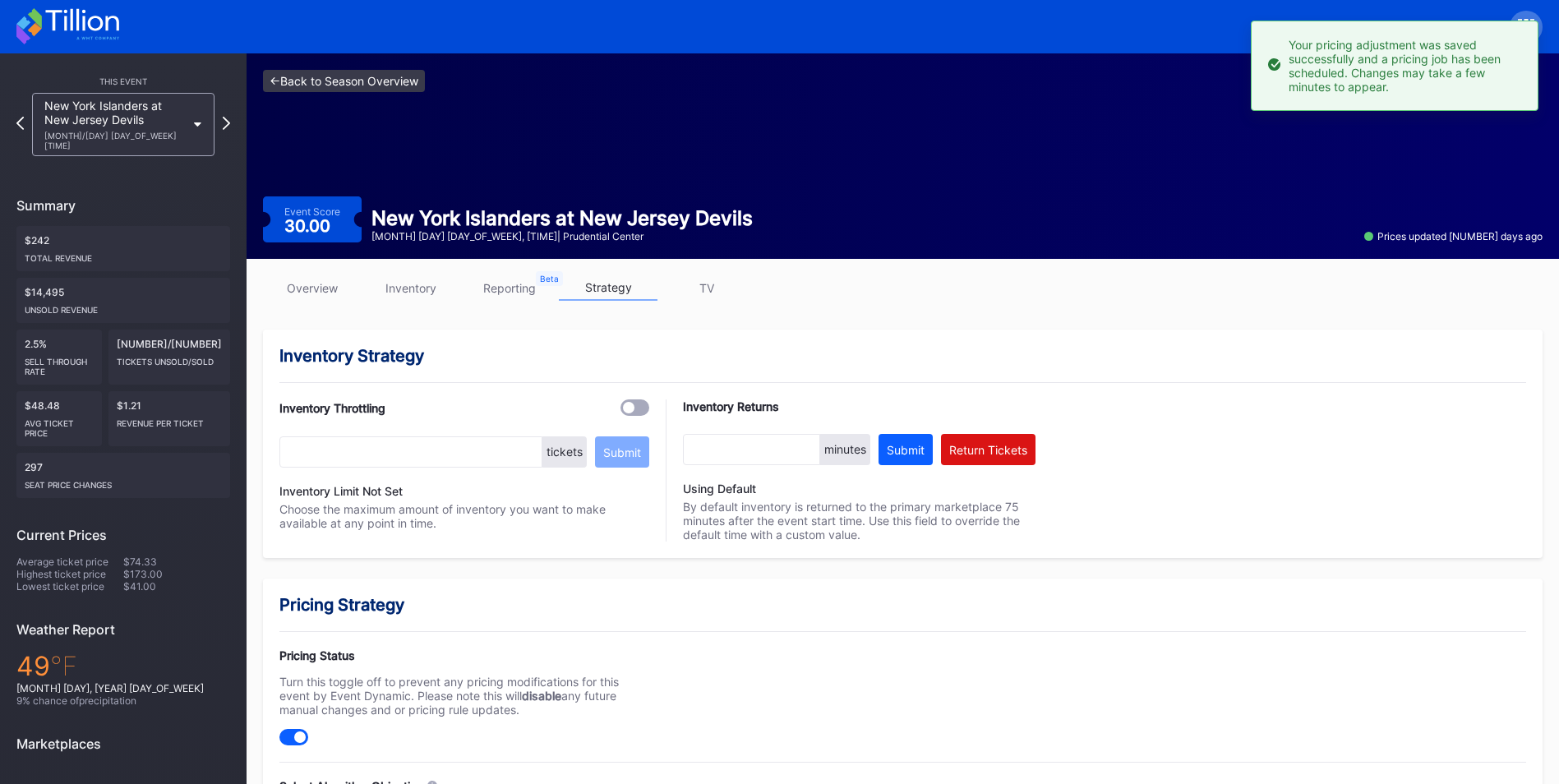 click on "<-  Back to Season Overview" at bounding box center [344, 81] 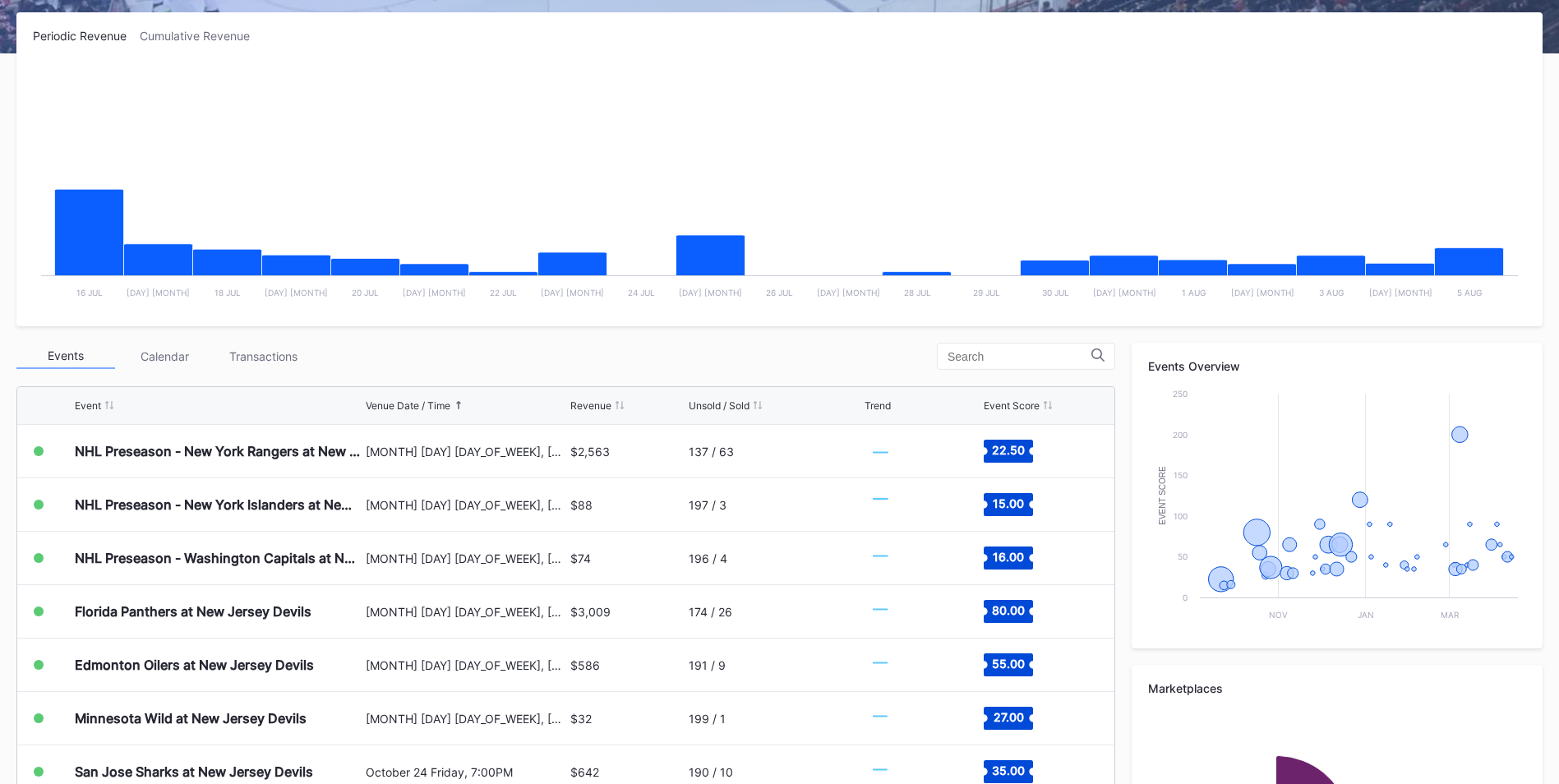 scroll, scrollTop: 411, scrollLeft: 0, axis: vertical 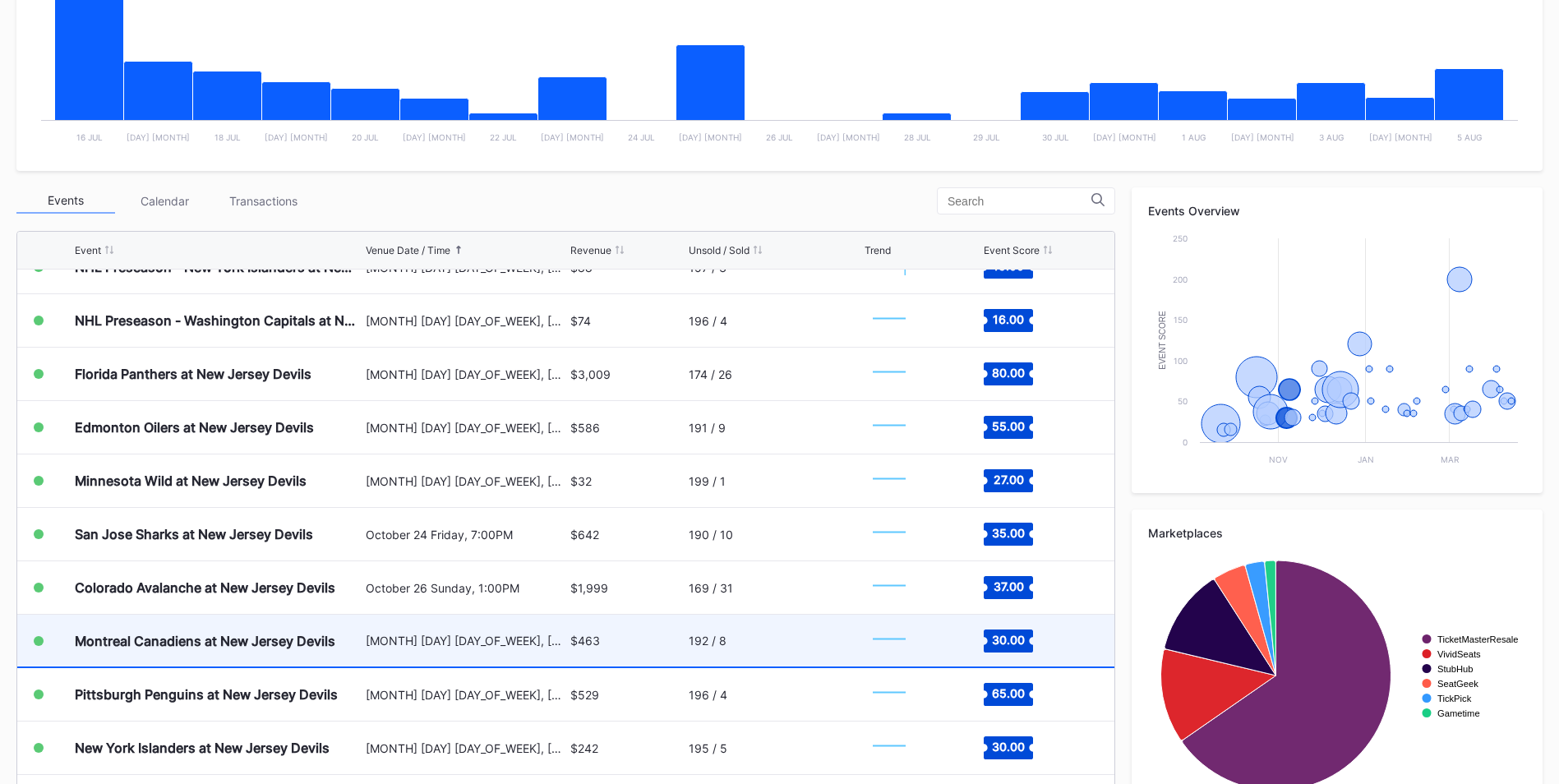 click on "$463" at bounding box center [627, 640] 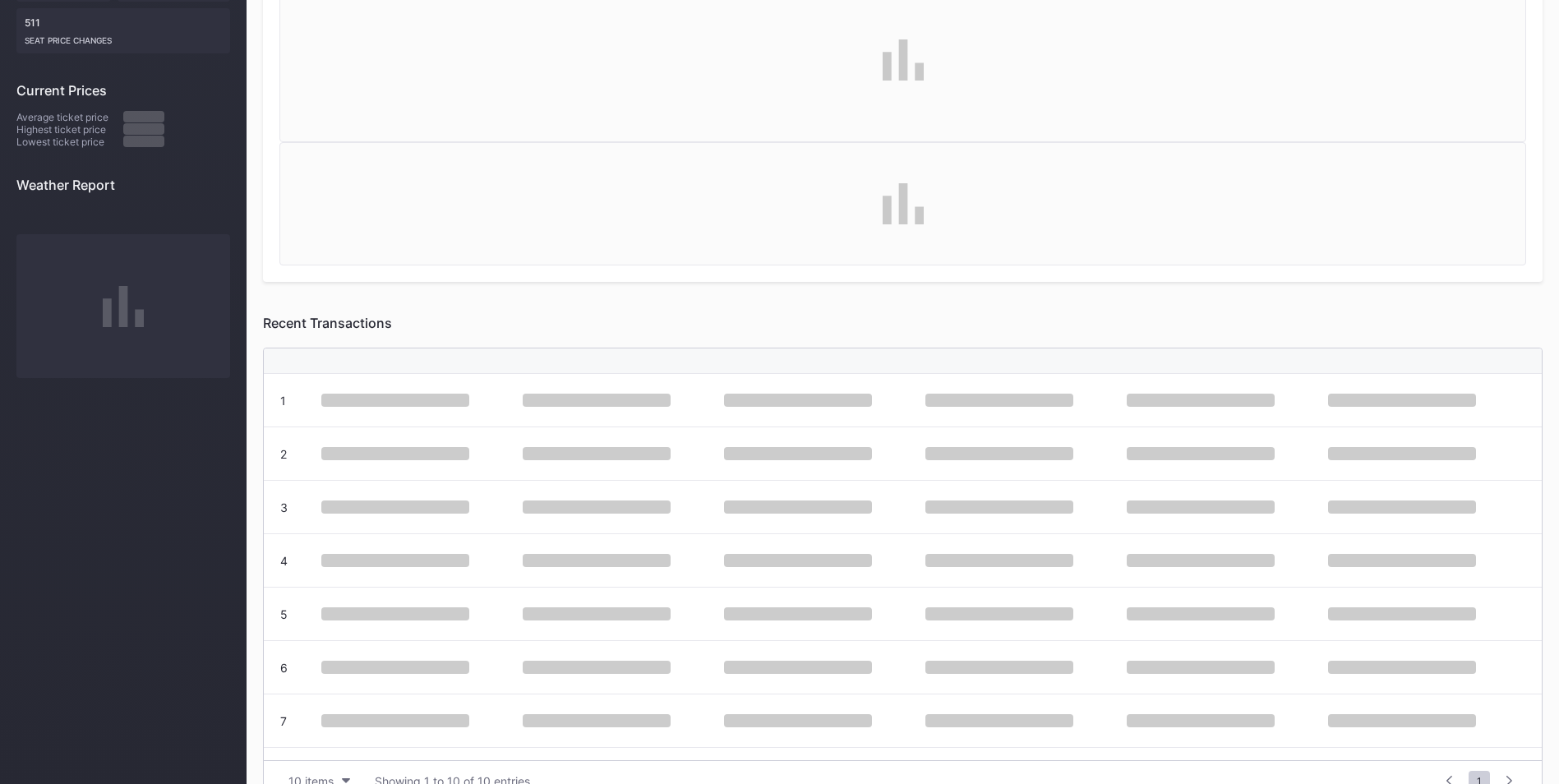 scroll, scrollTop: 0, scrollLeft: 0, axis: both 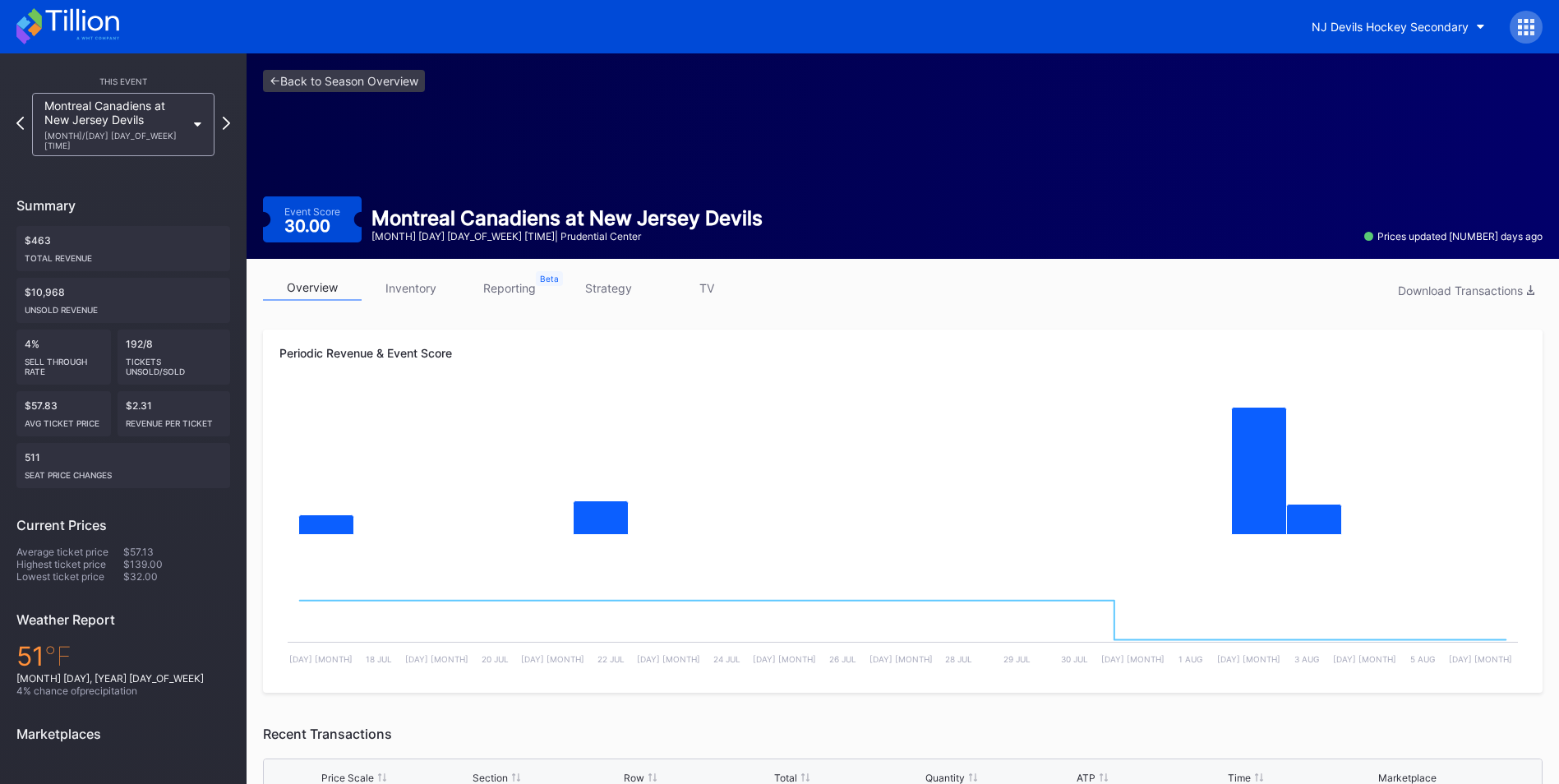 click on "inventory" at bounding box center (411, 288) 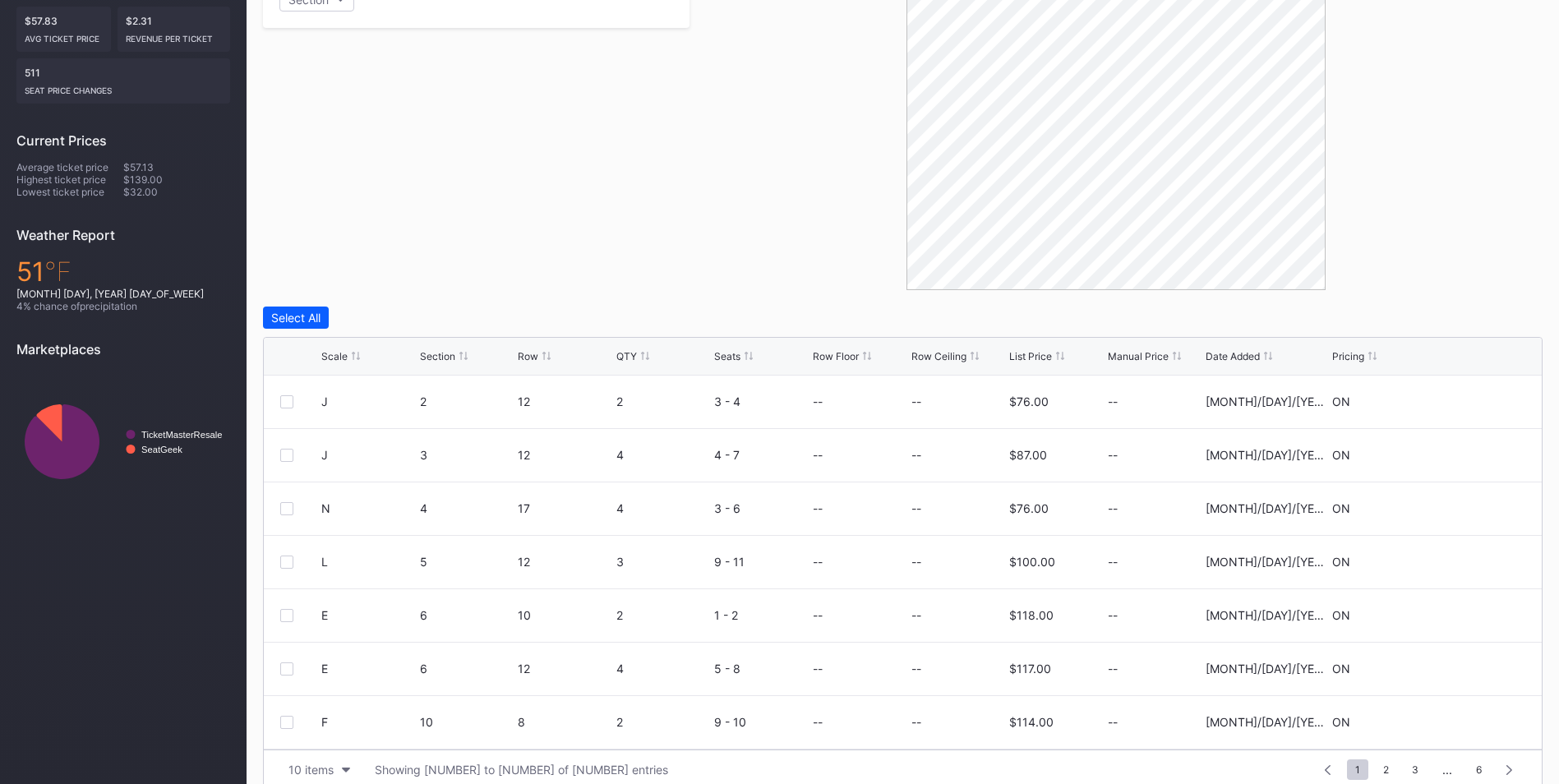scroll, scrollTop: 408, scrollLeft: 0, axis: vertical 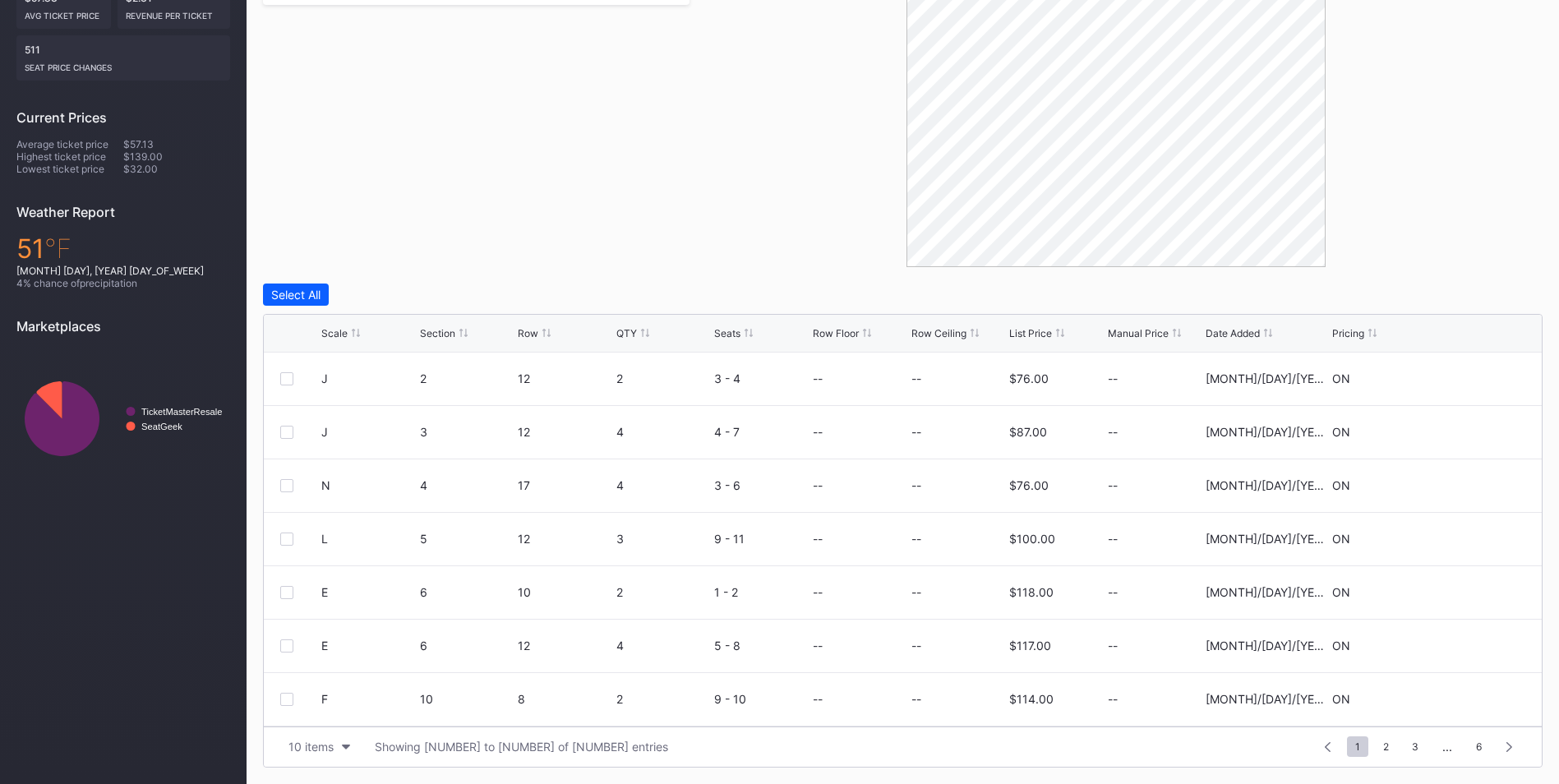 click on "List Price" at bounding box center (1031, 333) 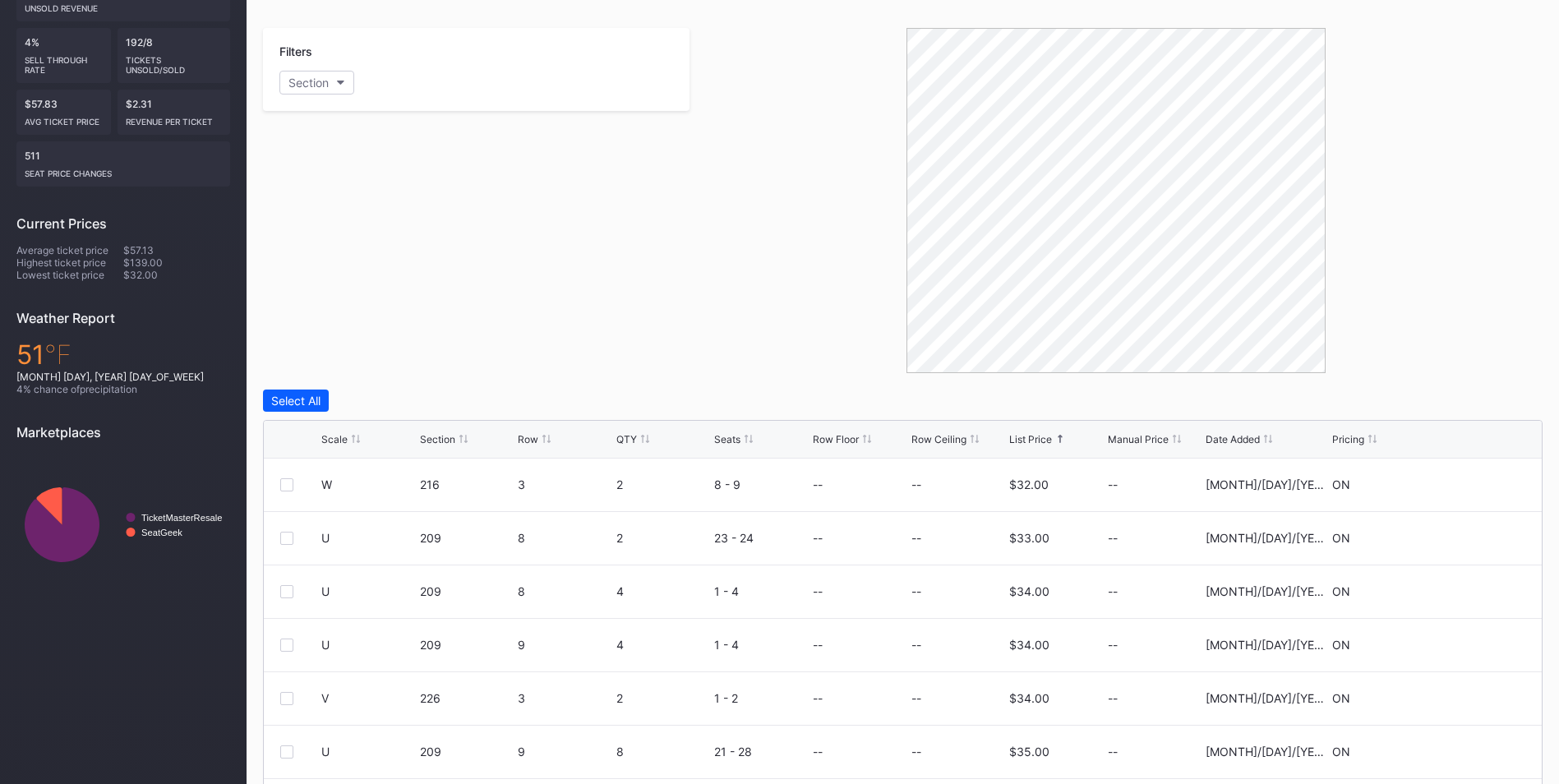 scroll, scrollTop: 161, scrollLeft: 0, axis: vertical 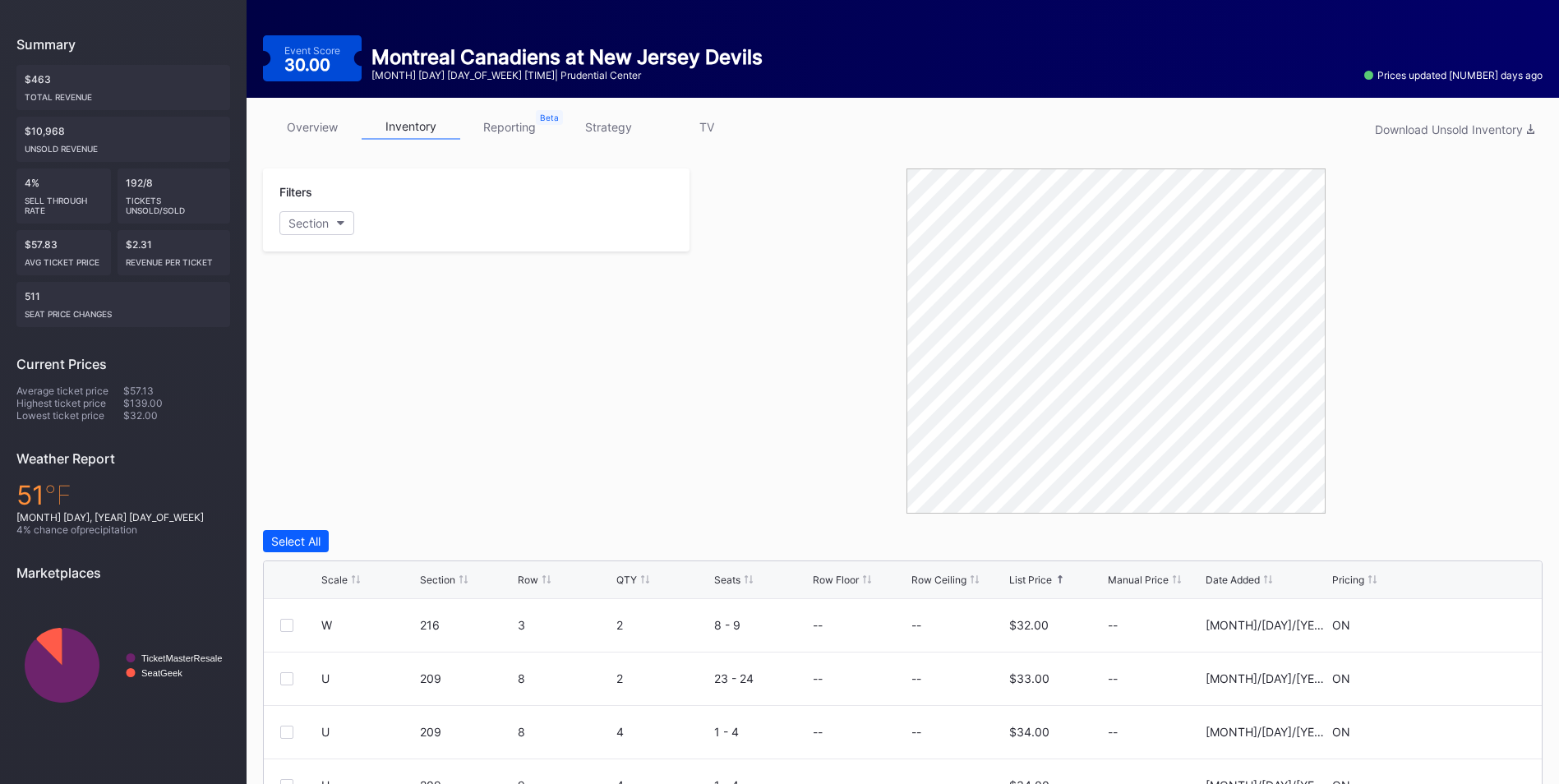 click on "strategy" at bounding box center (608, 127) 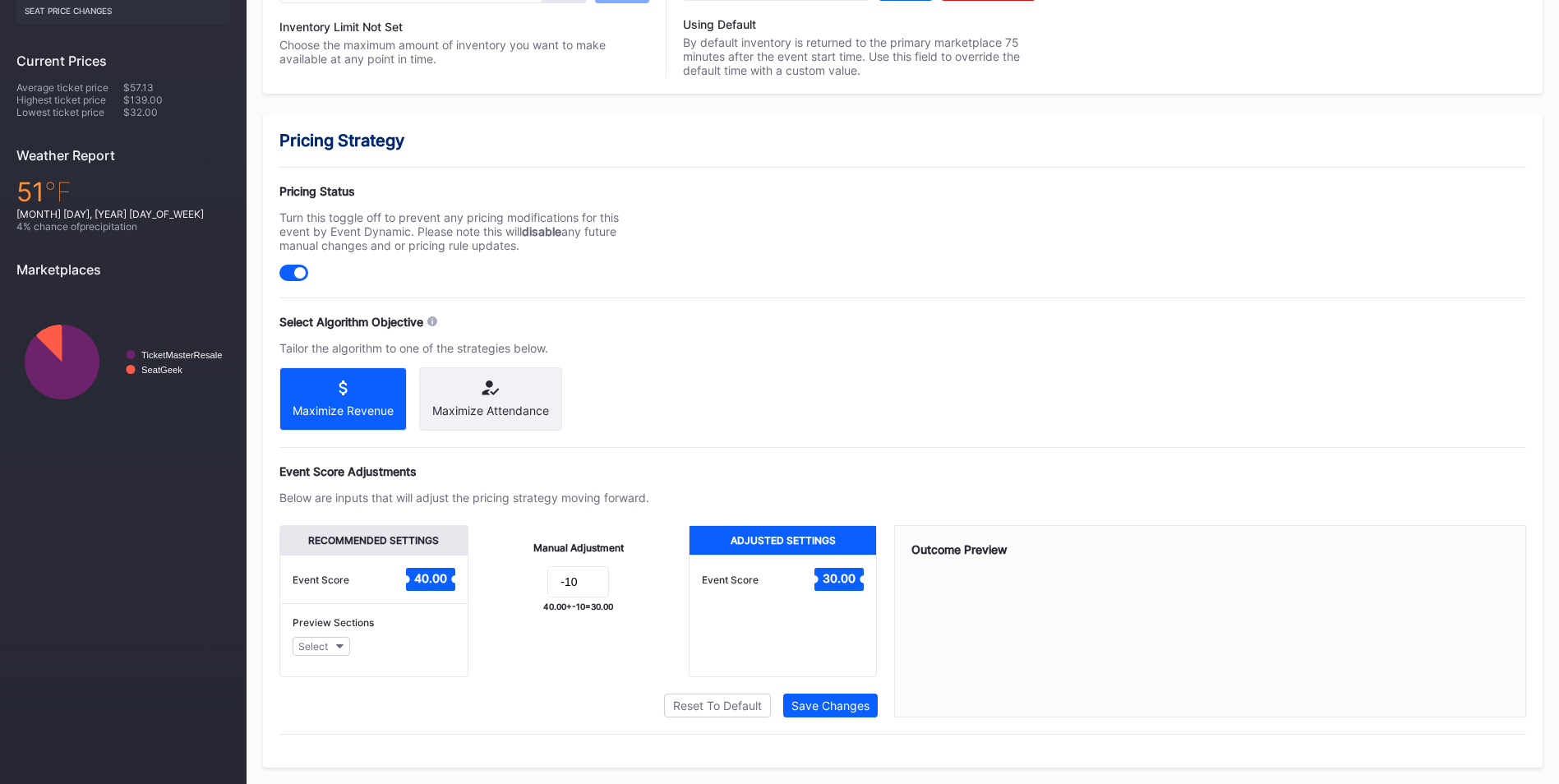 scroll, scrollTop: 574, scrollLeft: 0, axis: vertical 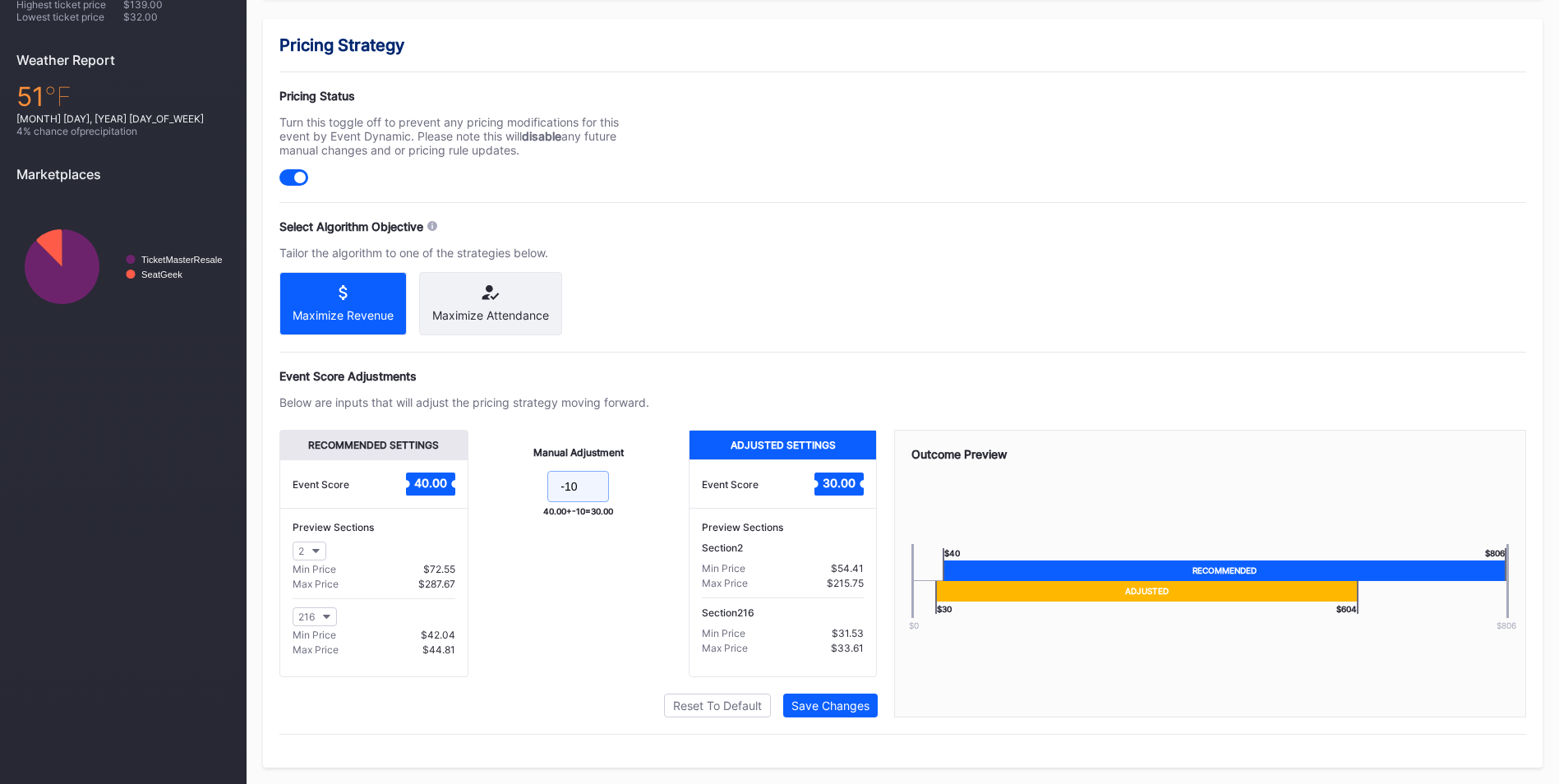 click on "-10" at bounding box center (578, 487) 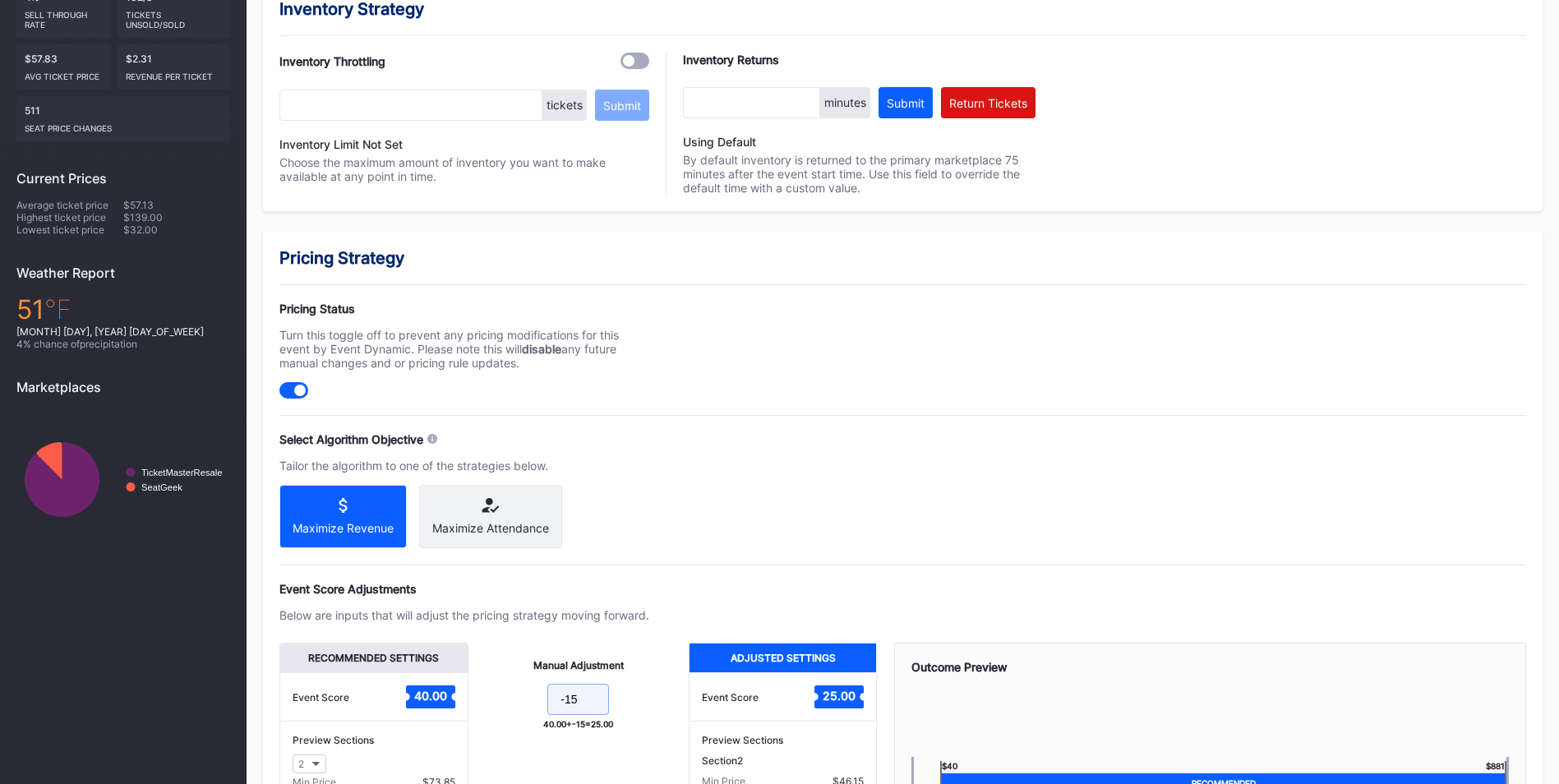scroll, scrollTop: 81, scrollLeft: 0, axis: vertical 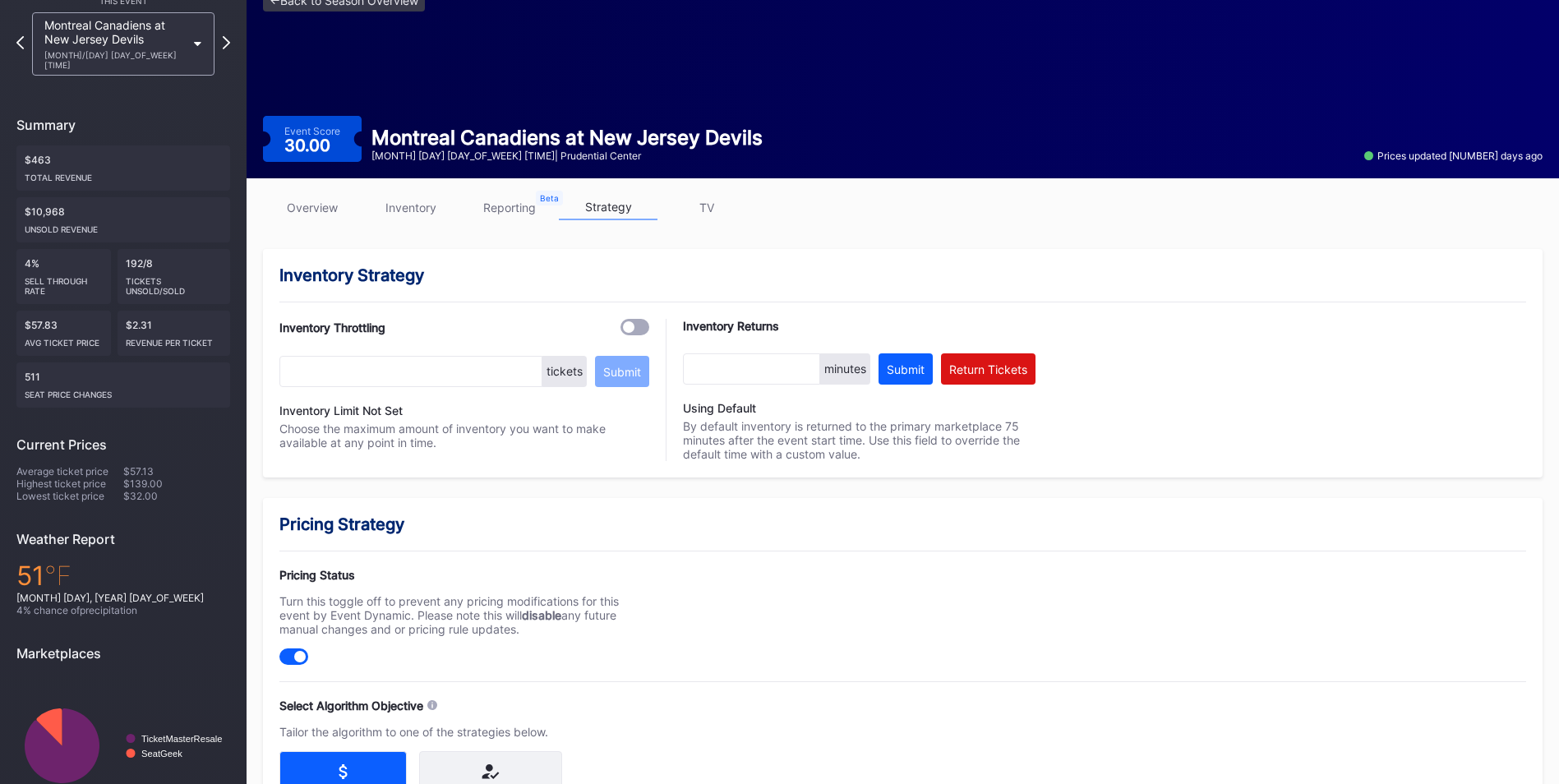 type on "-15" 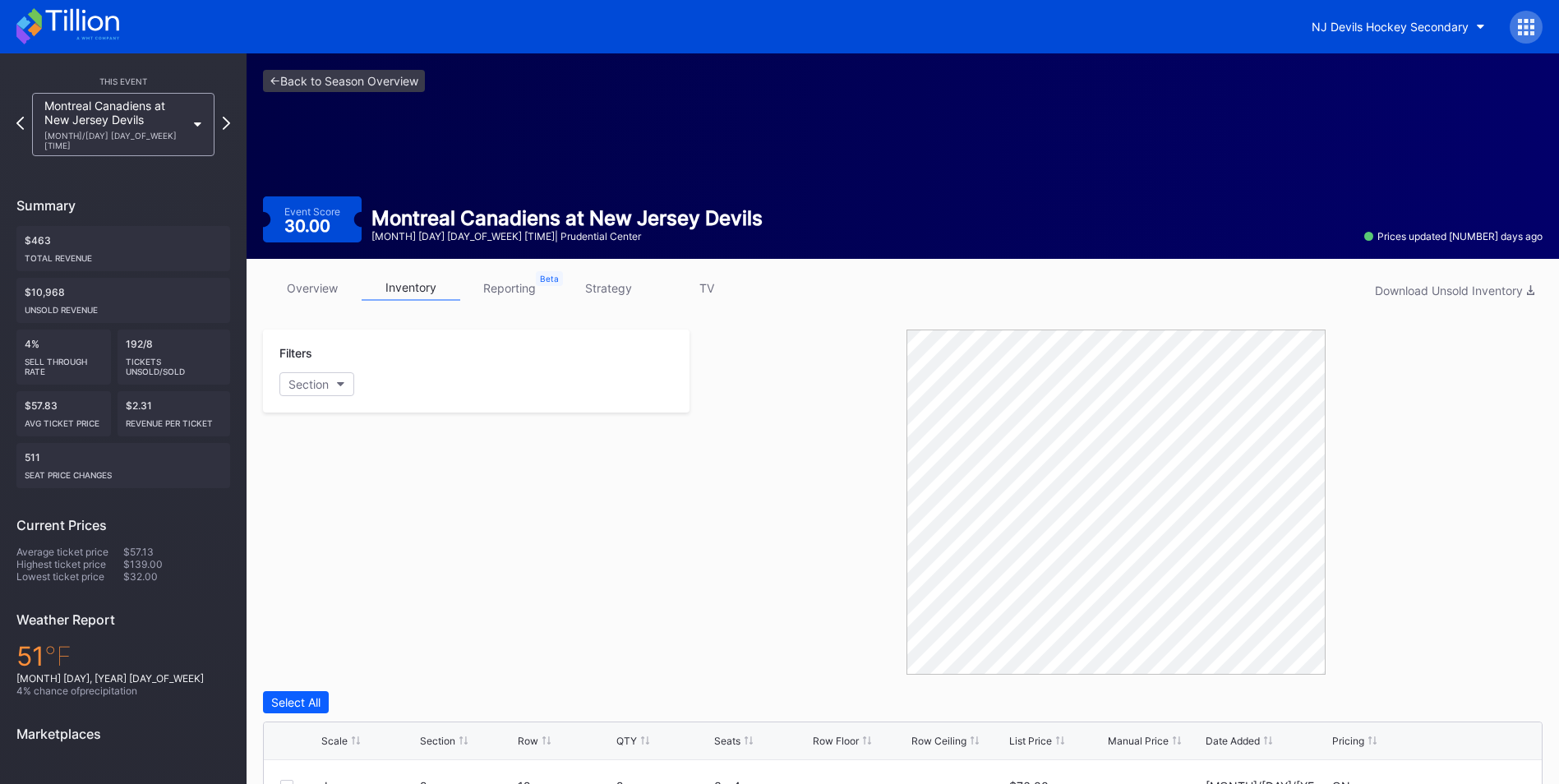 scroll, scrollTop: 329, scrollLeft: 0, axis: vertical 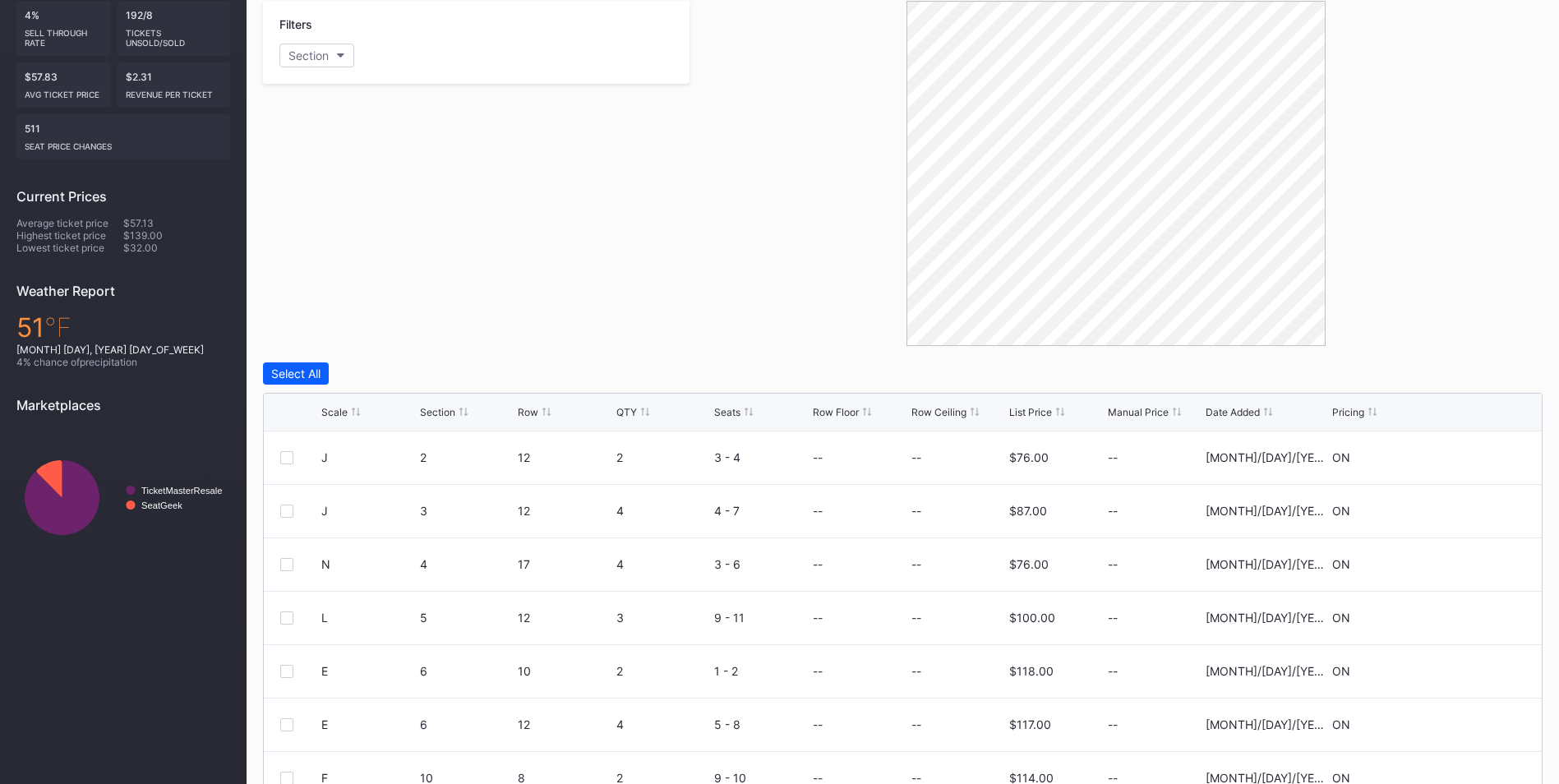 click on "List Price" at bounding box center [1031, 412] 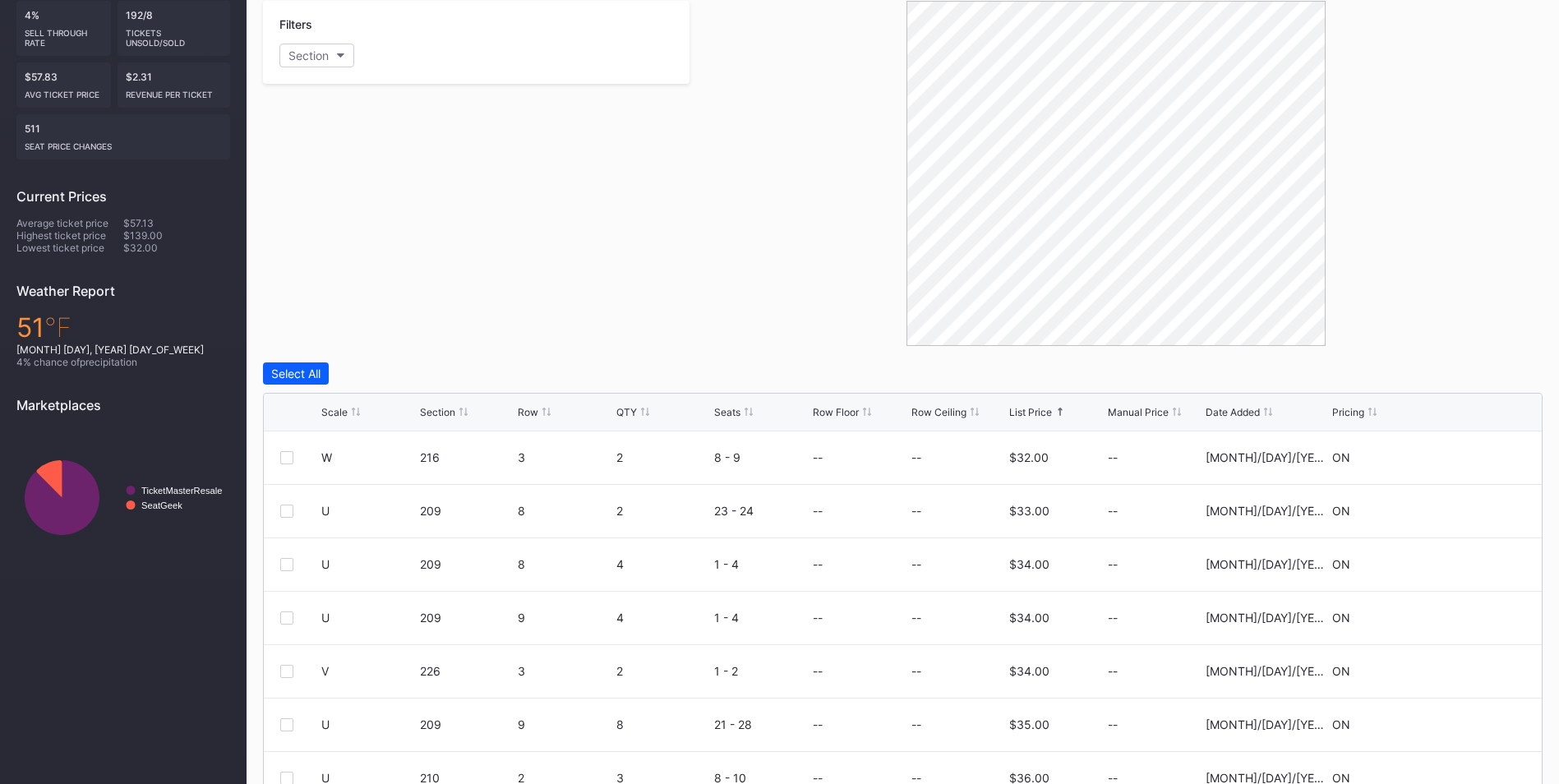 scroll, scrollTop: 247, scrollLeft: 0, axis: vertical 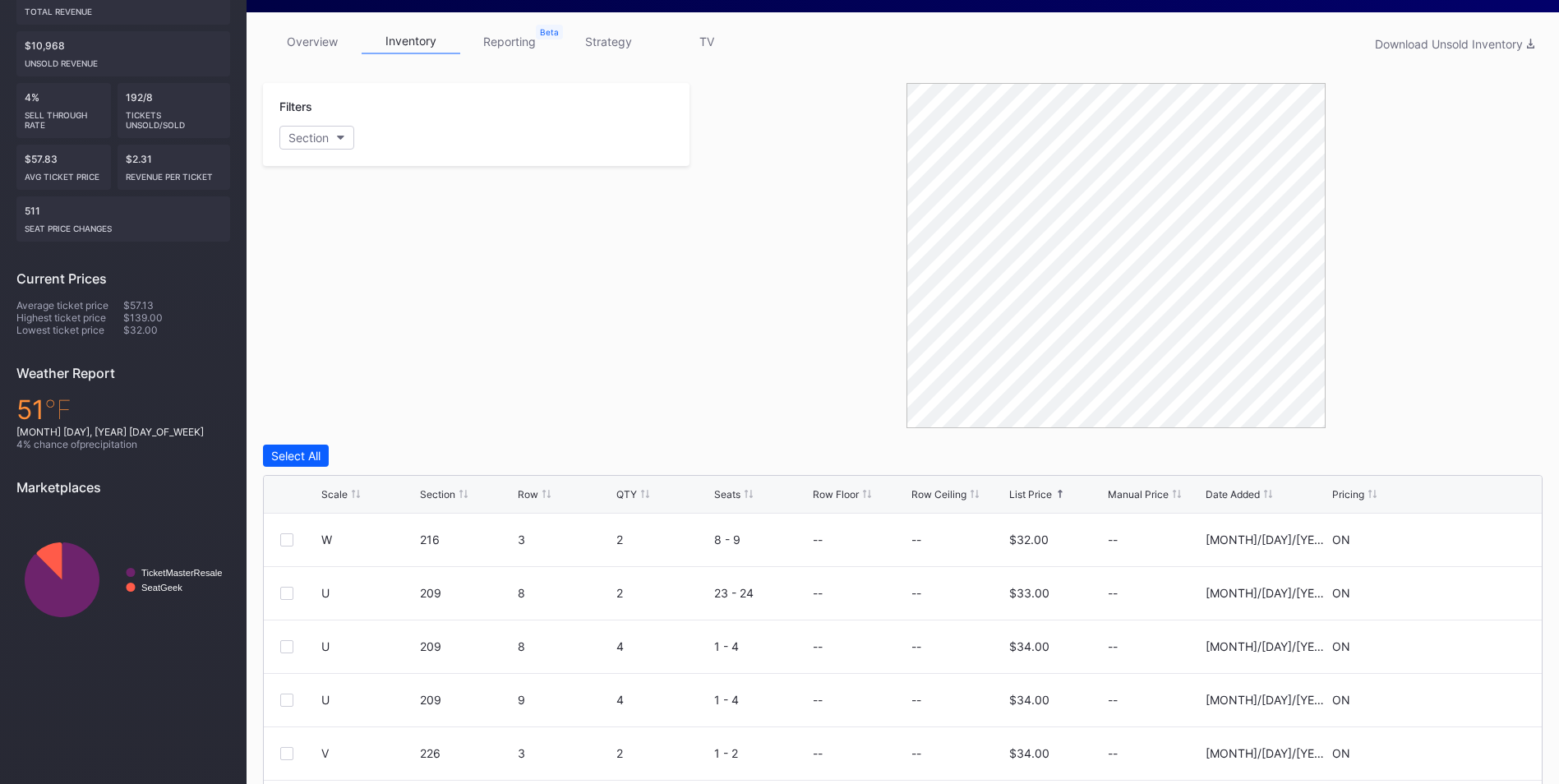 click on "strategy" at bounding box center [608, 41] 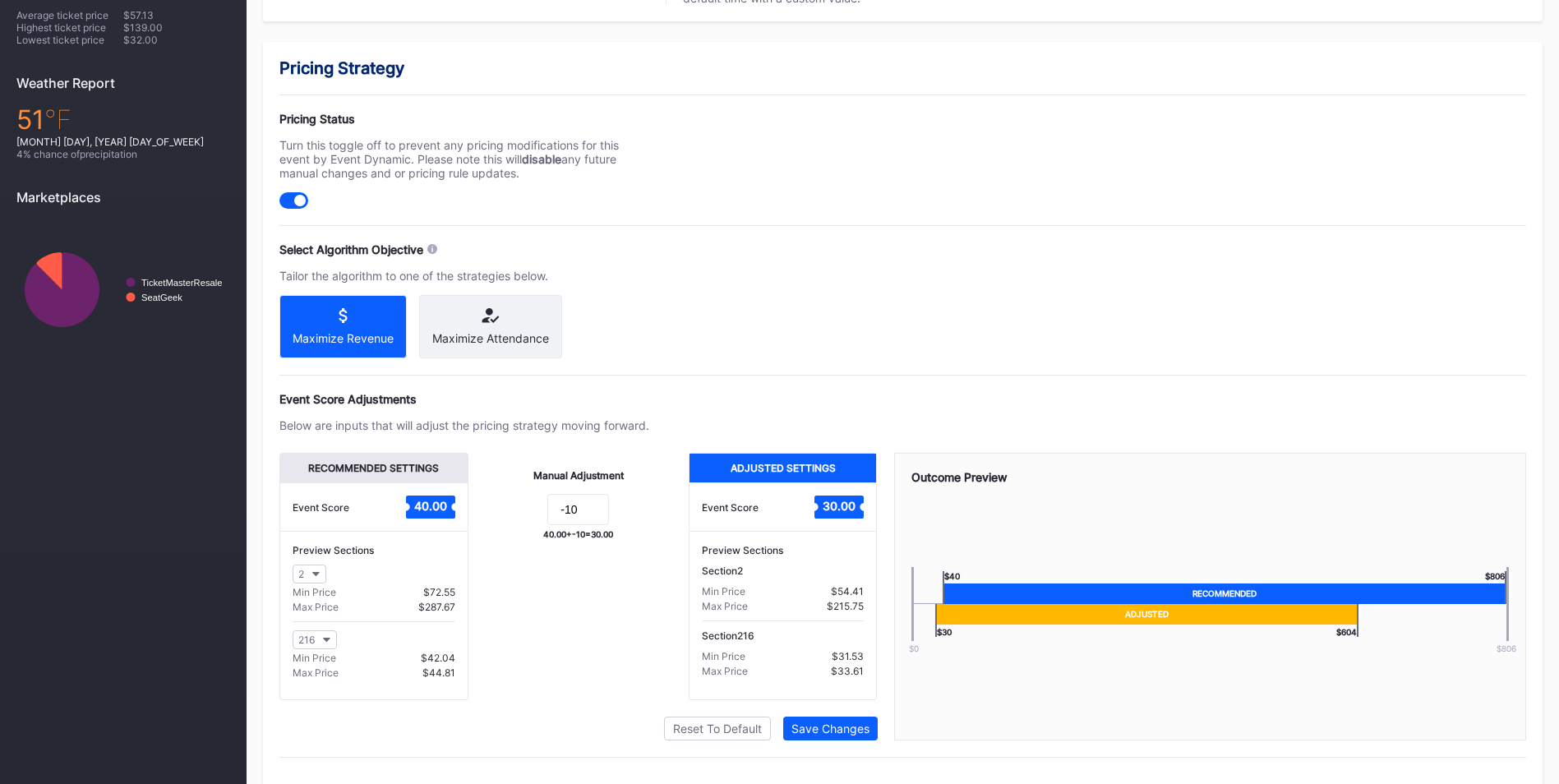 scroll, scrollTop: 574, scrollLeft: 0, axis: vertical 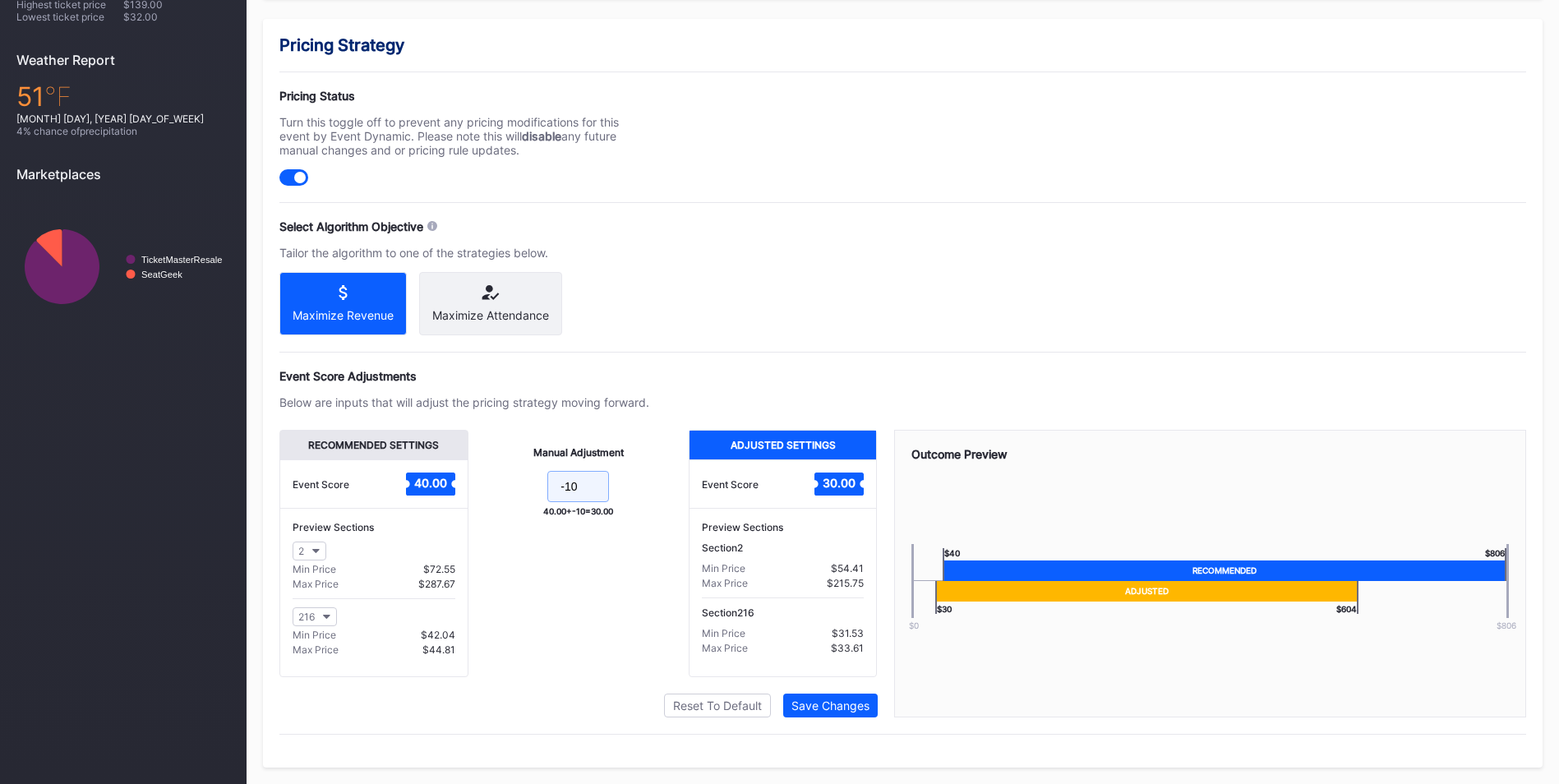 click on "-10" at bounding box center [578, 487] 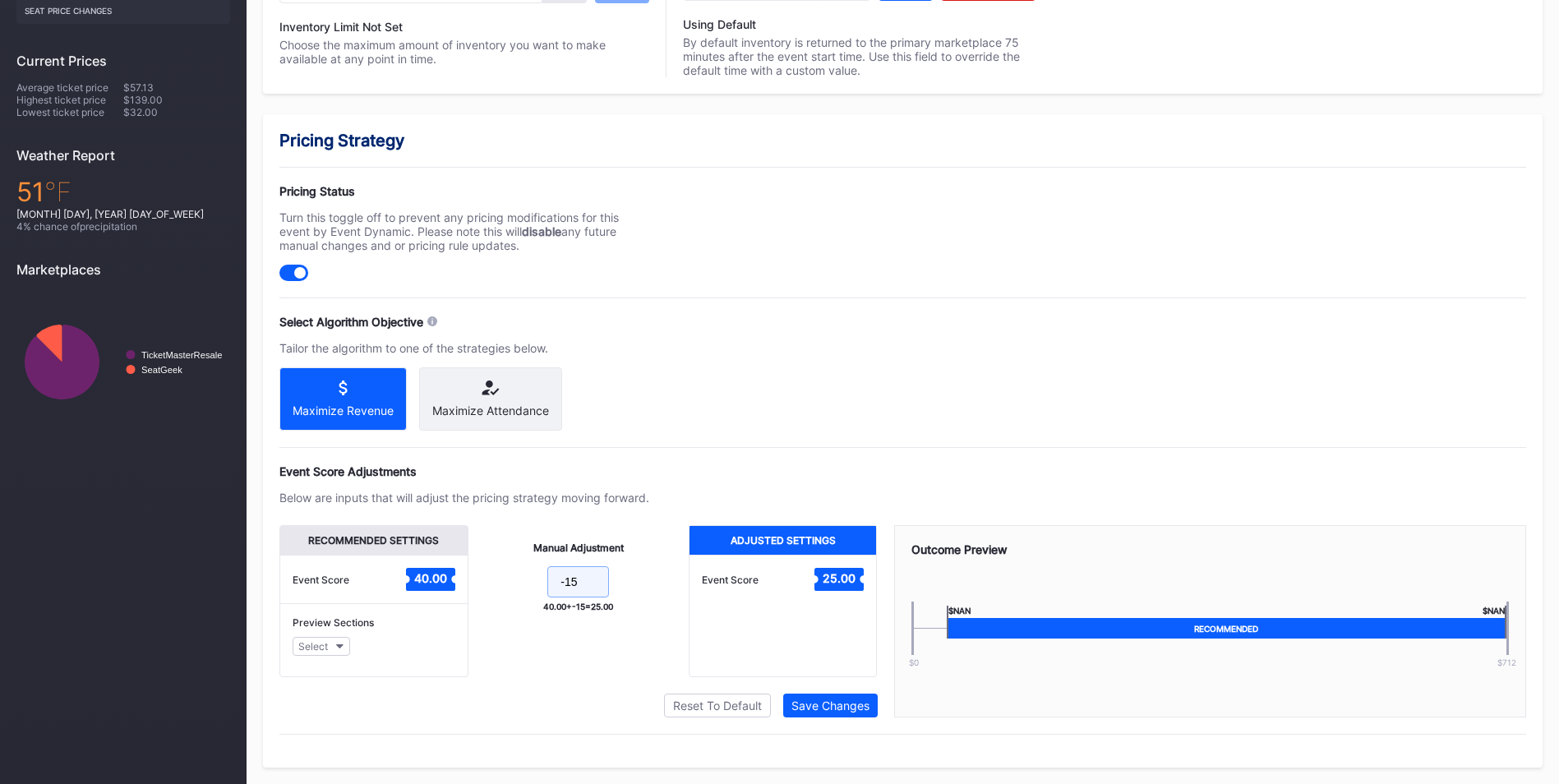 scroll, scrollTop: 574, scrollLeft: 0, axis: vertical 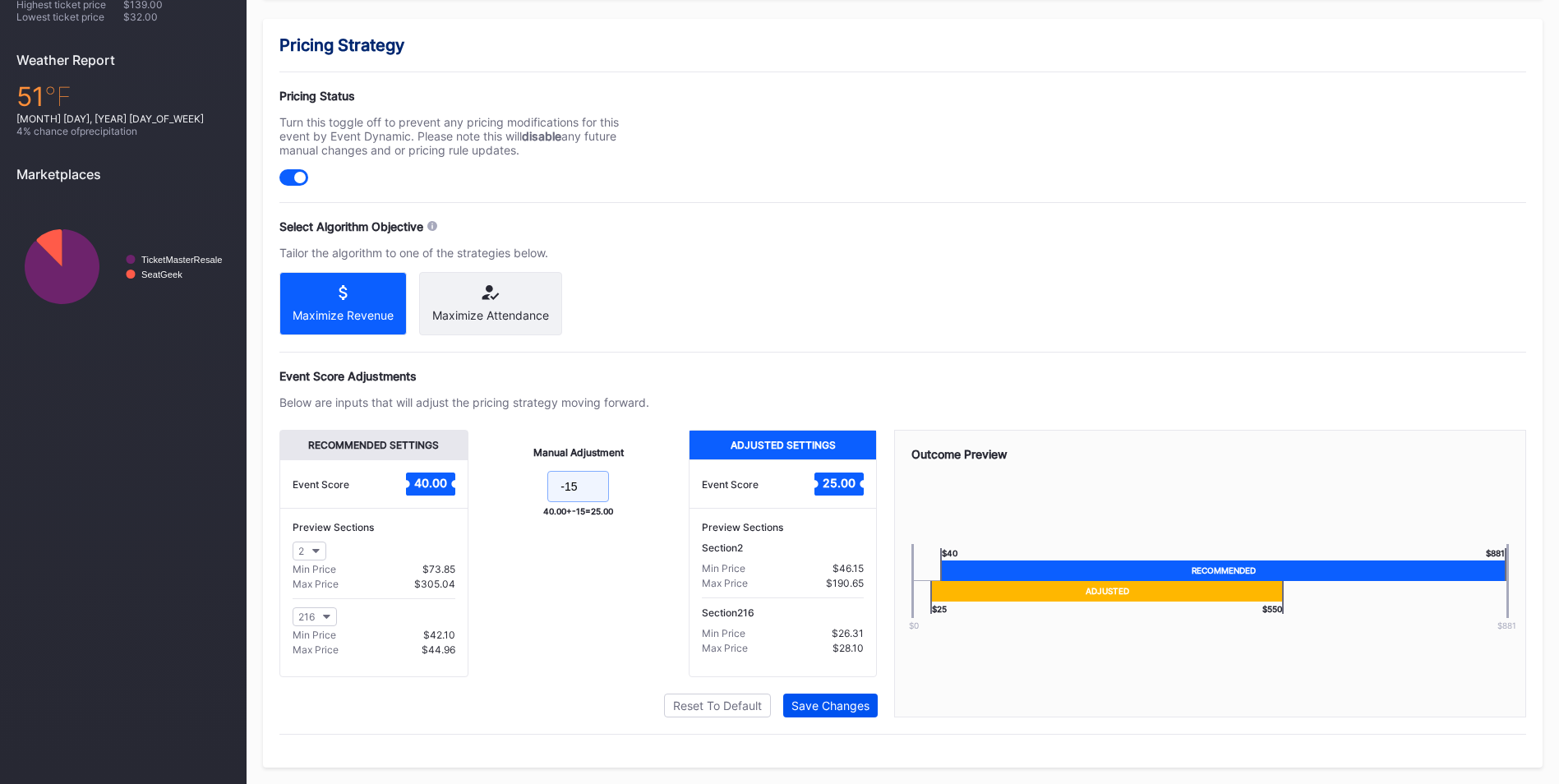 type on "-15" 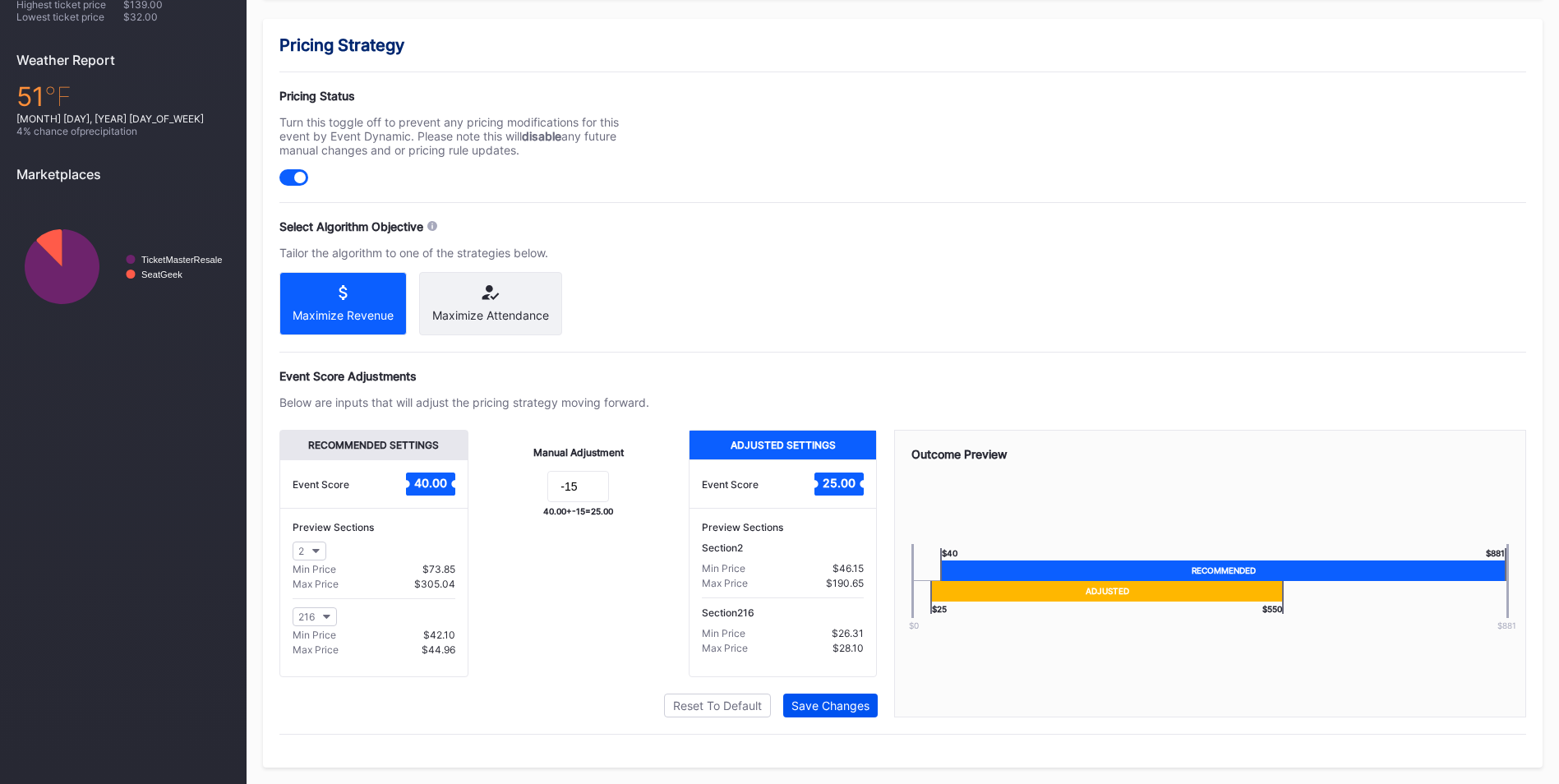 click on "Save Changes" at bounding box center [830, 705] 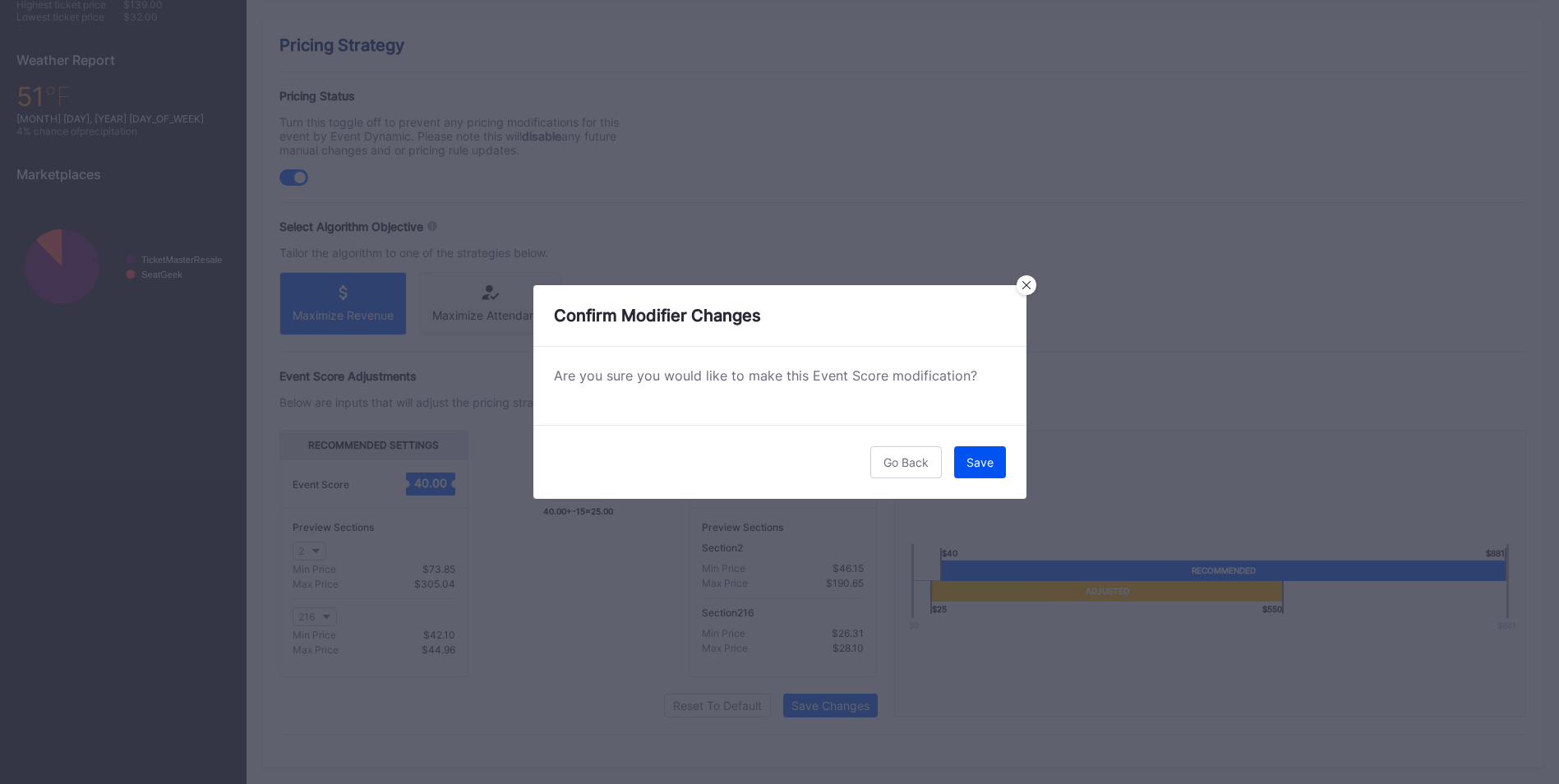 click on "Save" at bounding box center (980, 462) 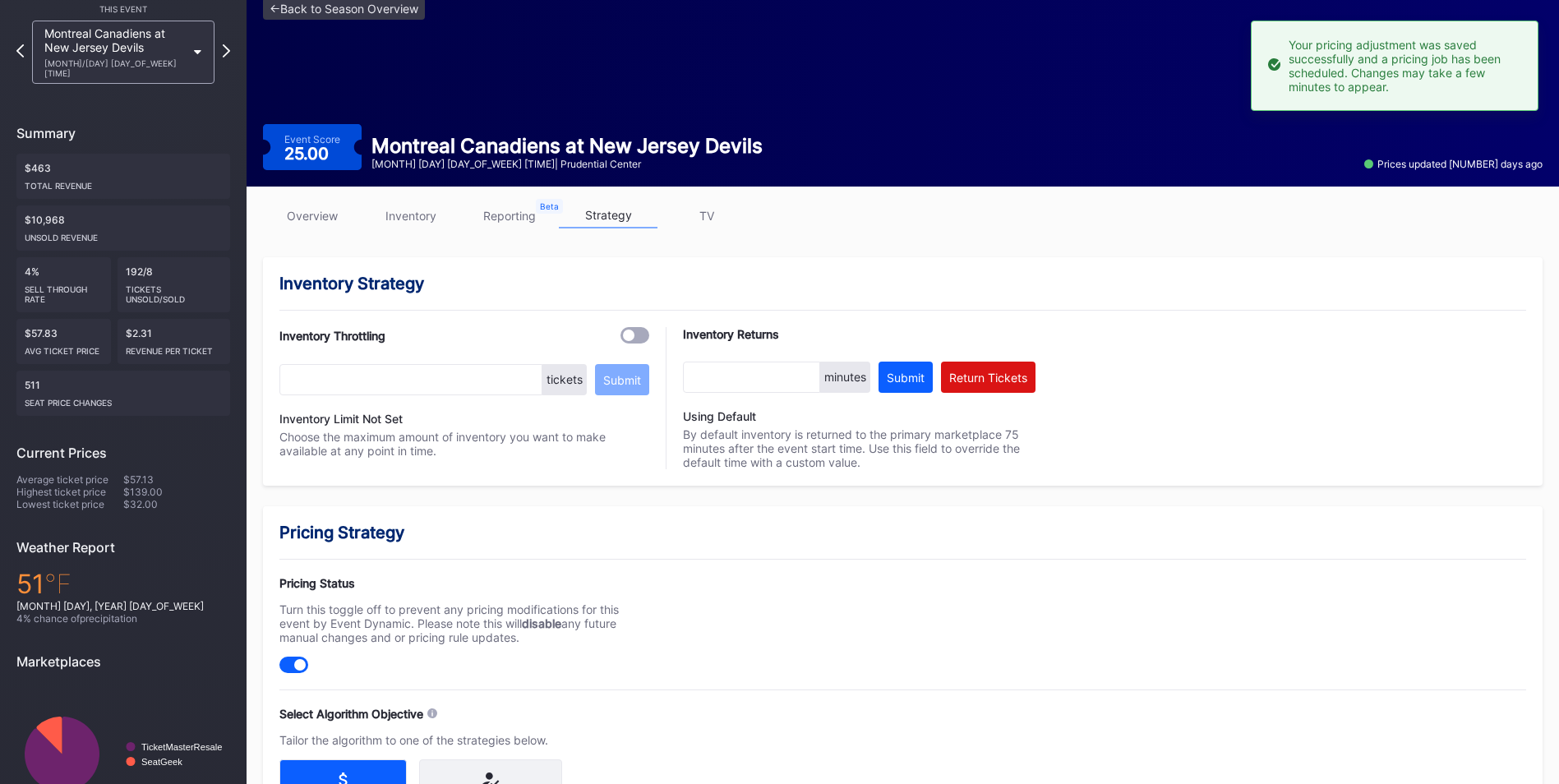 scroll, scrollTop: 0, scrollLeft: 0, axis: both 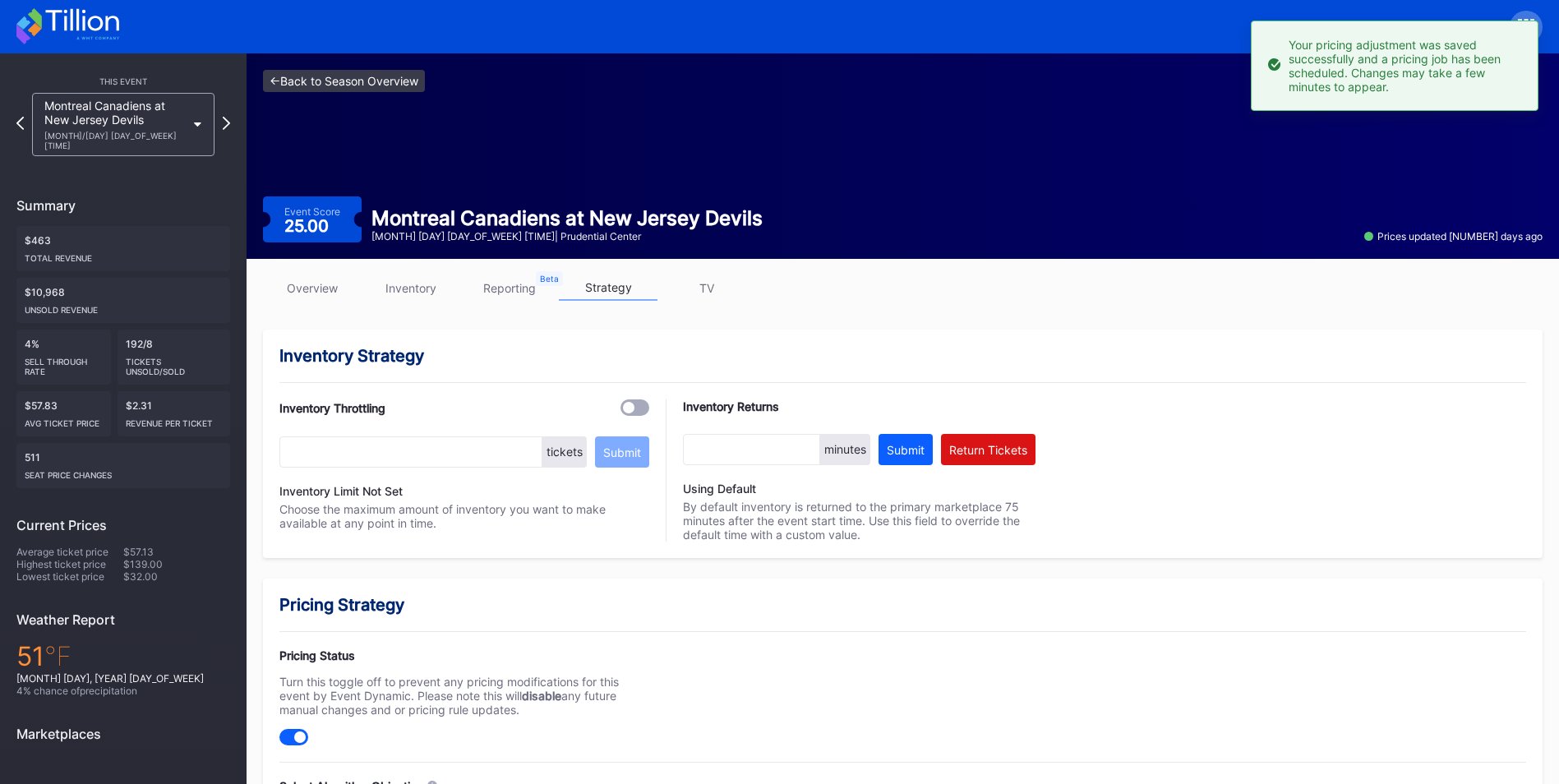 click on "<-  Back to Season Overview" at bounding box center [344, 81] 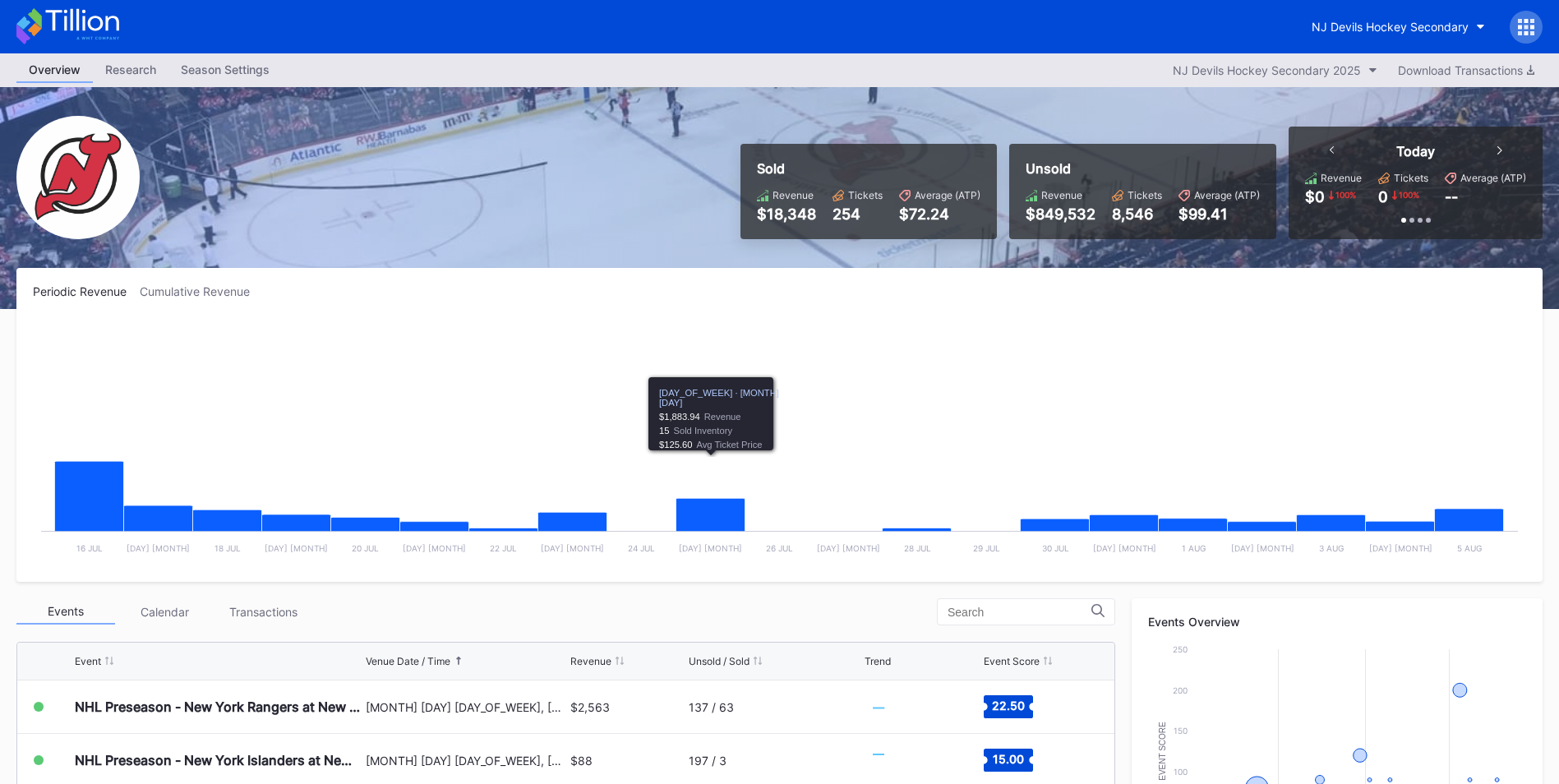 scroll, scrollTop: 411, scrollLeft: 0, axis: vertical 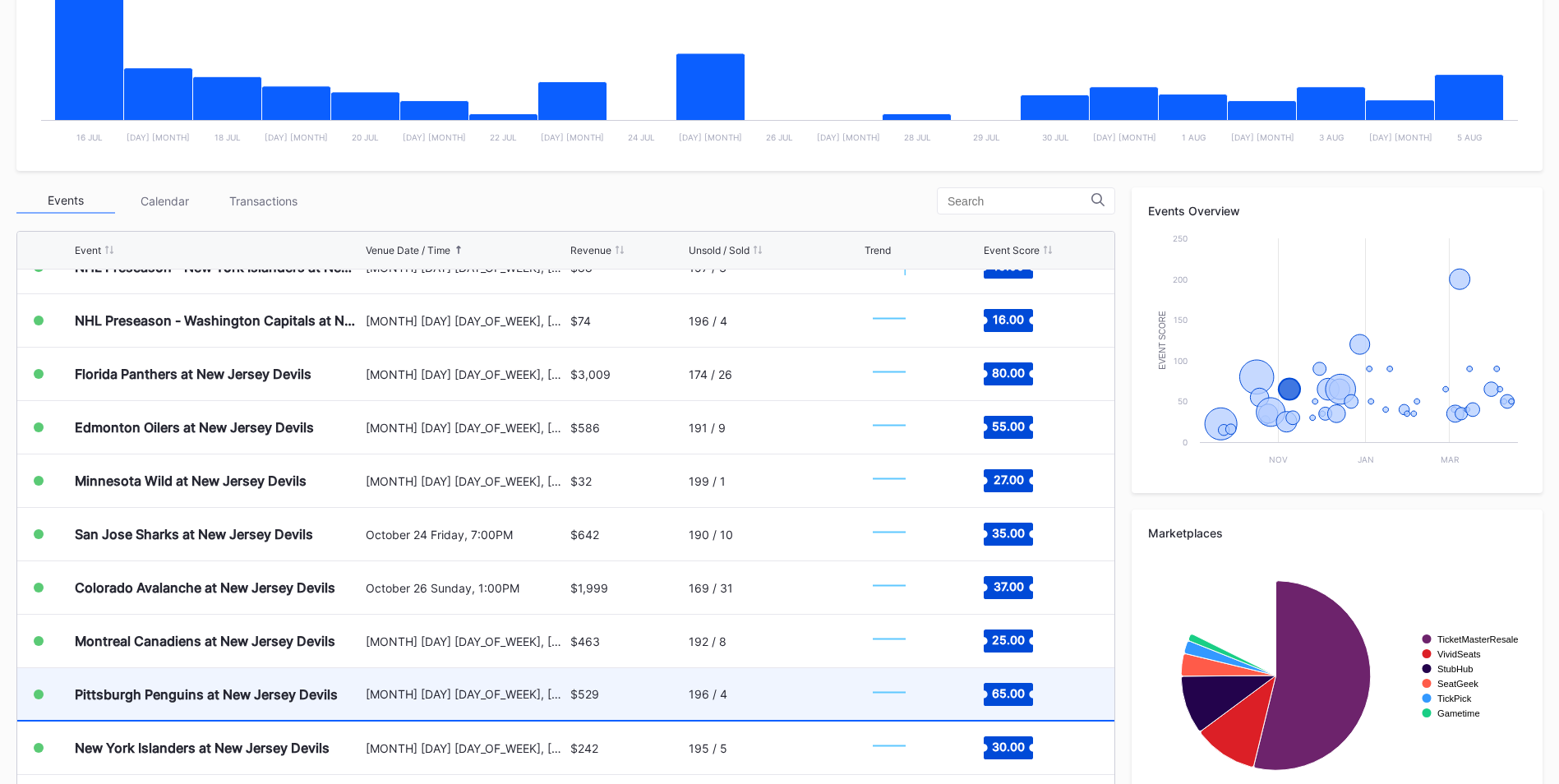 click on "196 / 4" at bounding box center (774, 694) 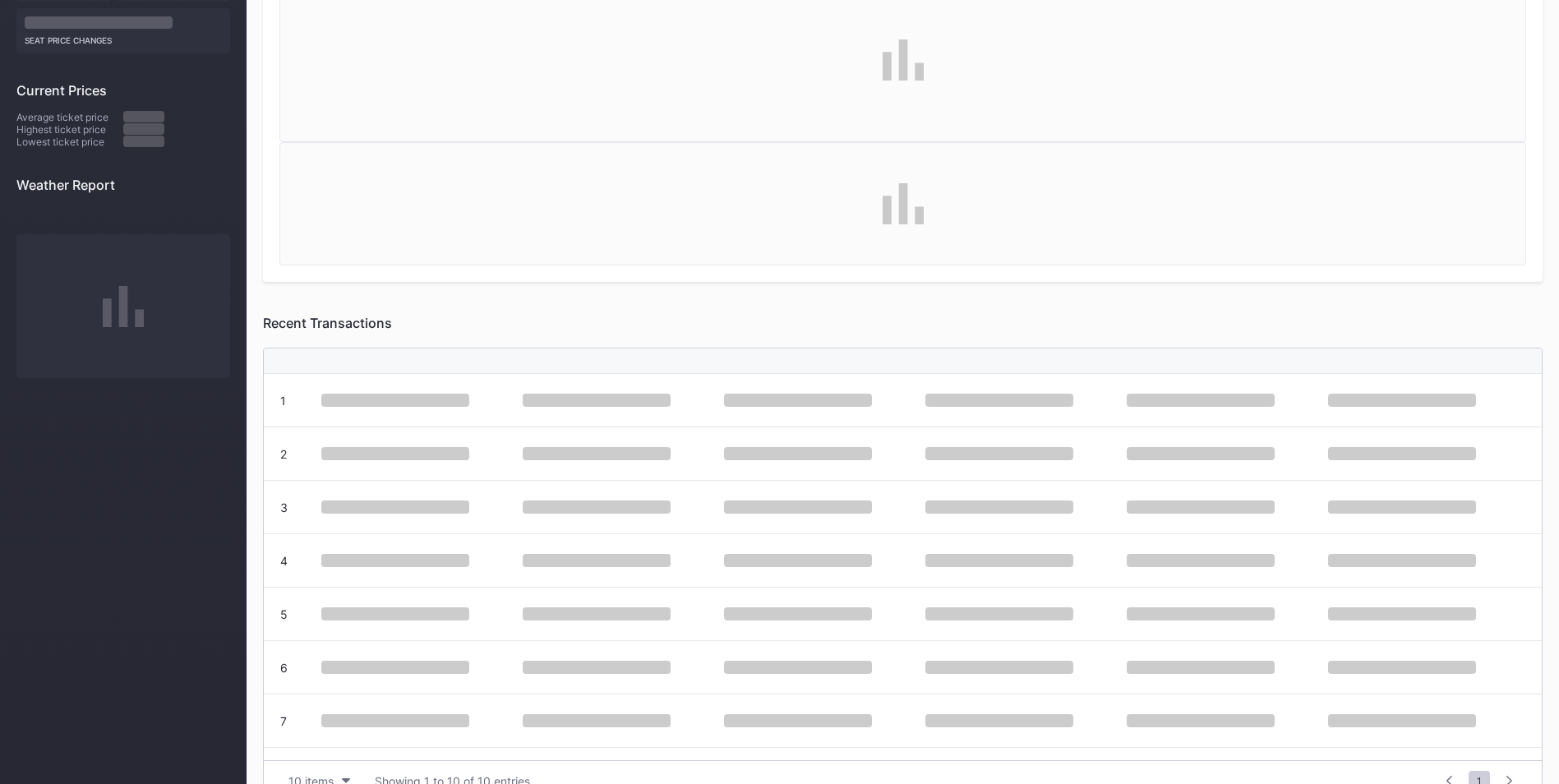 scroll, scrollTop: 0, scrollLeft: 0, axis: both 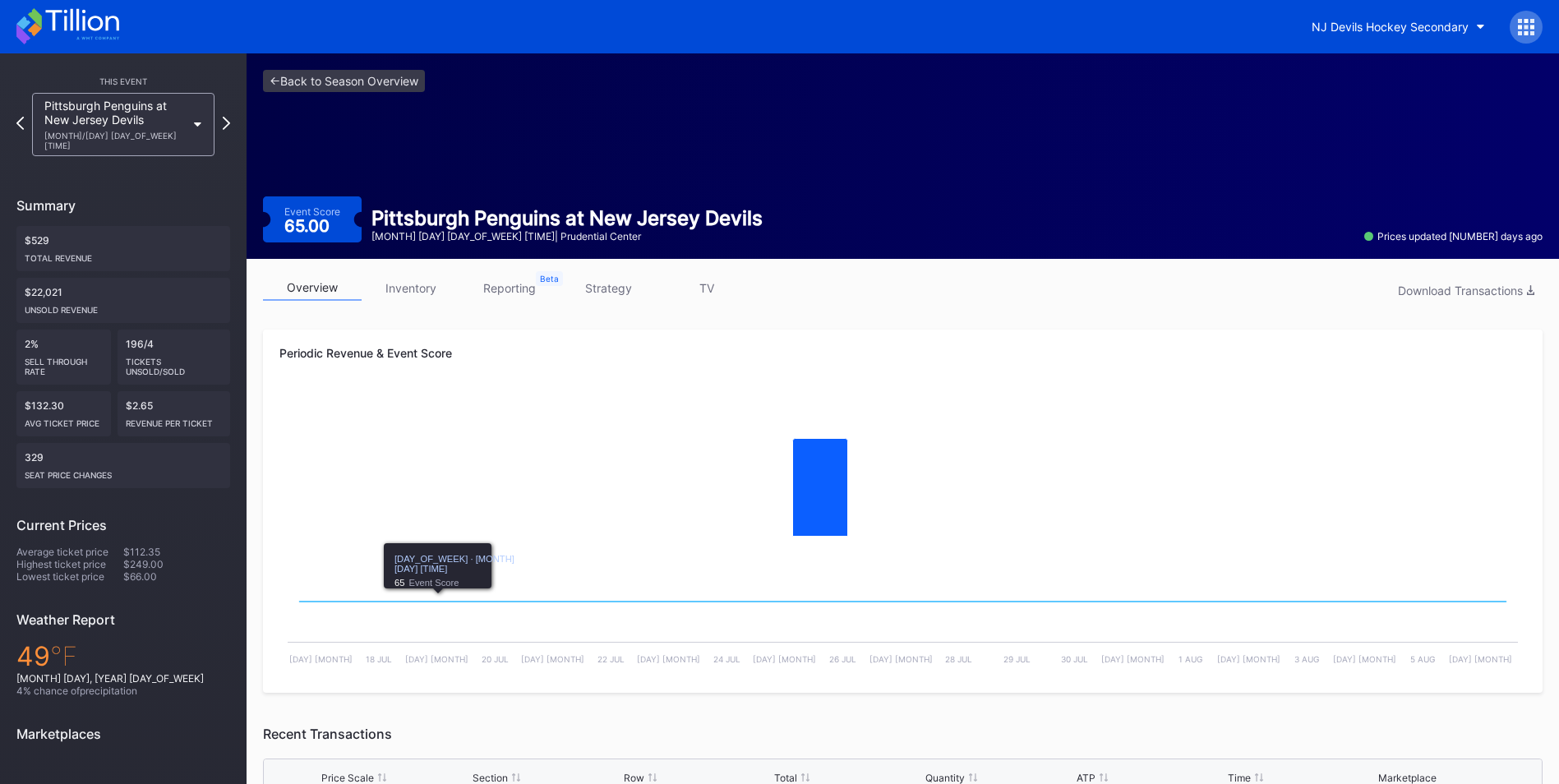 drag, startPoint x: 402, startPoint y: 293, endPoint x: 475, endPoint y: 288, distance: 73.17103 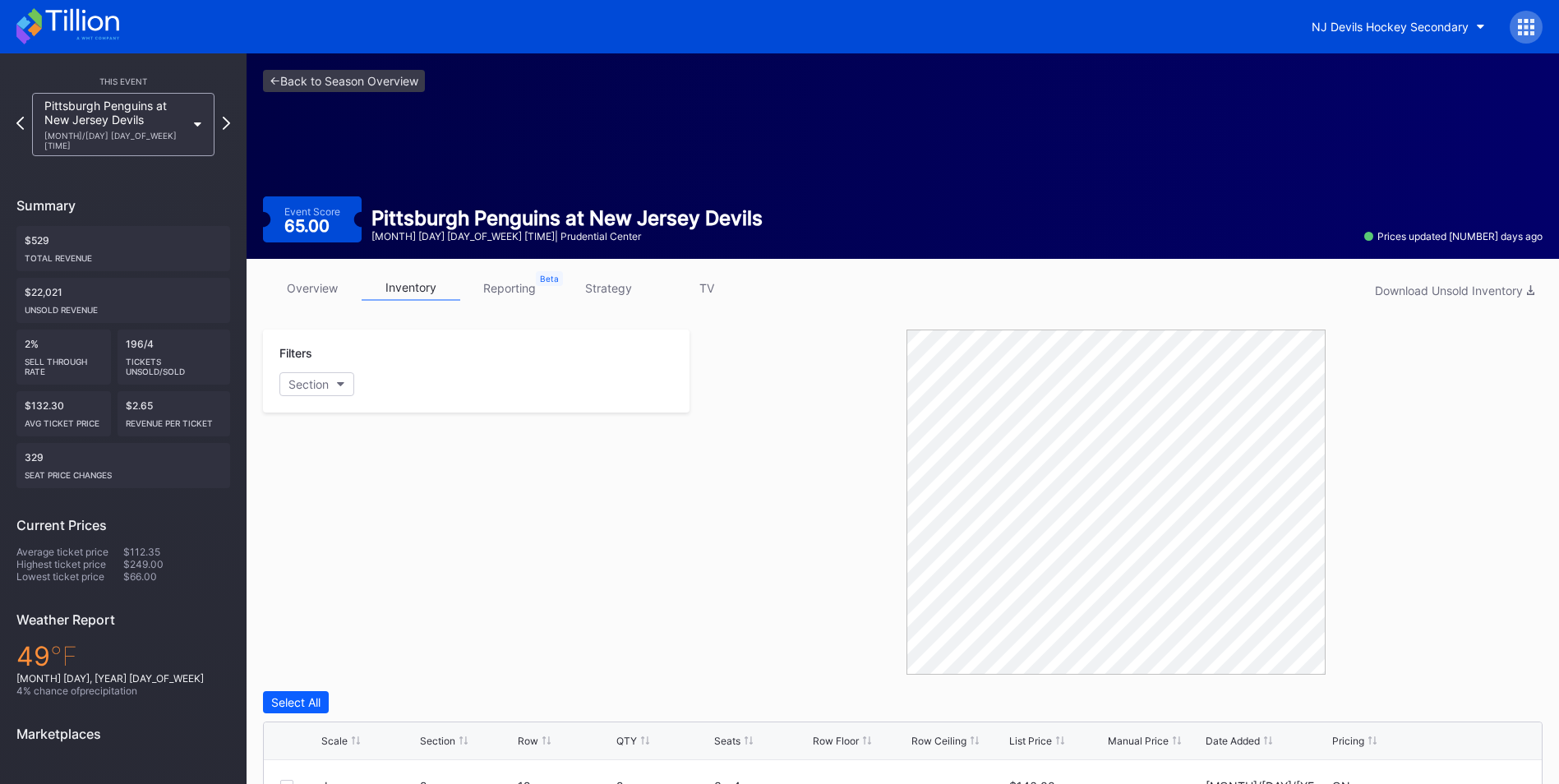 scroll, scrollTop: 408, scrollLeft: 0, axis: vertical 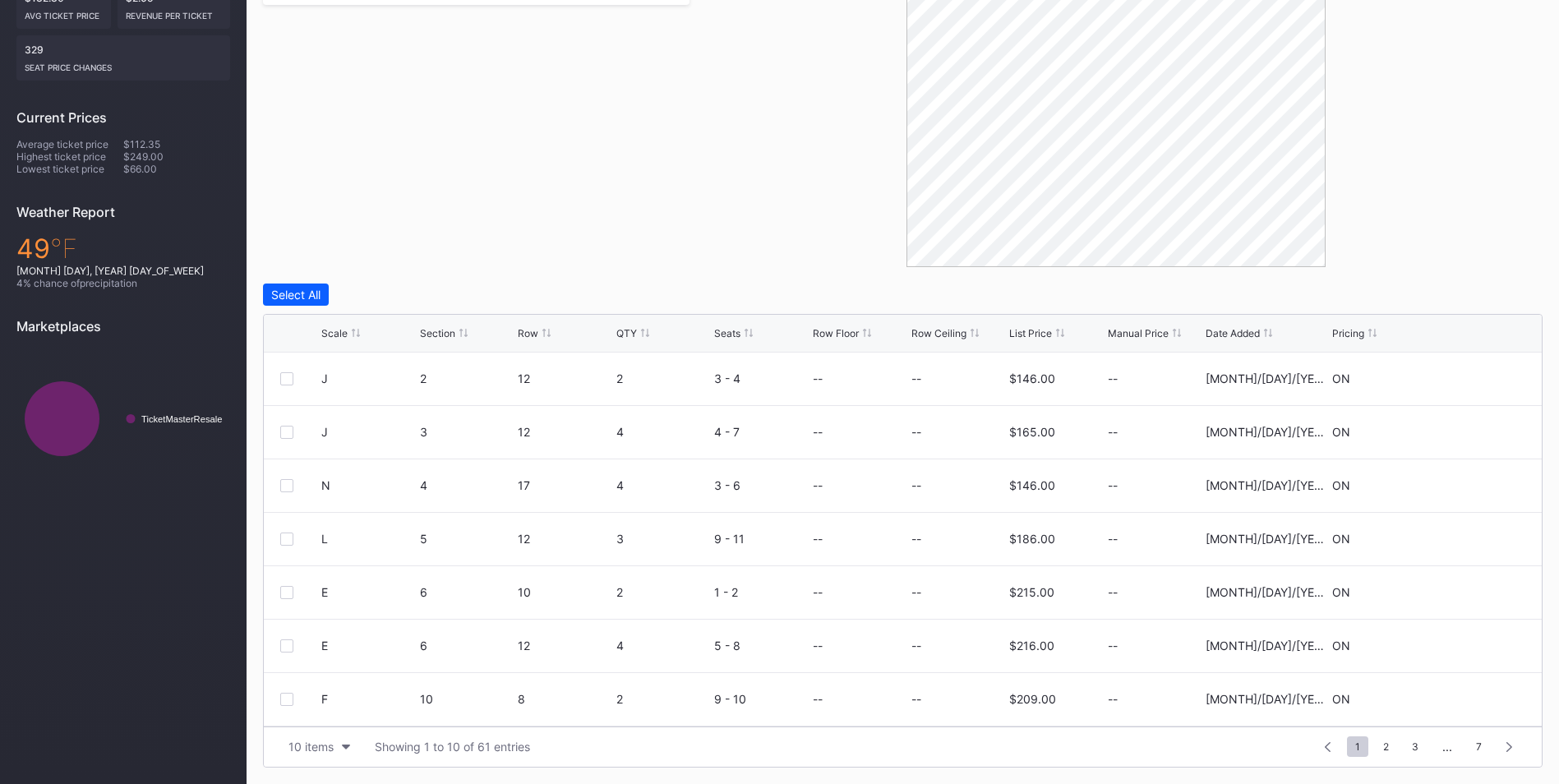 click on "Scale Section Row QTY Seats Row Floor Row Ceiling List Price Manual Price Date Added Pricing" at bounding box center (902, 334) 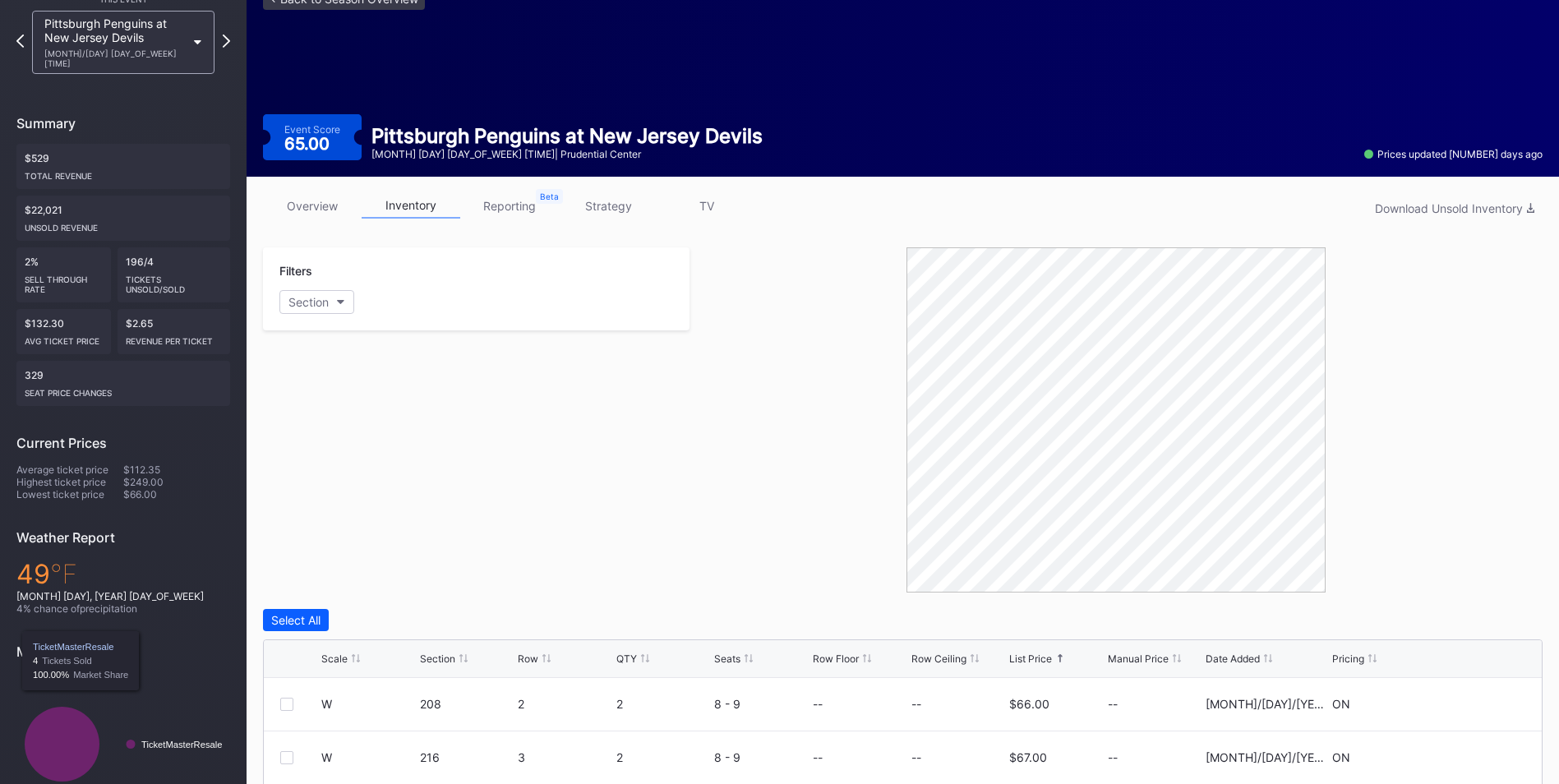scroll, scrollTop: 0, scrollLeft: 0, axis: both 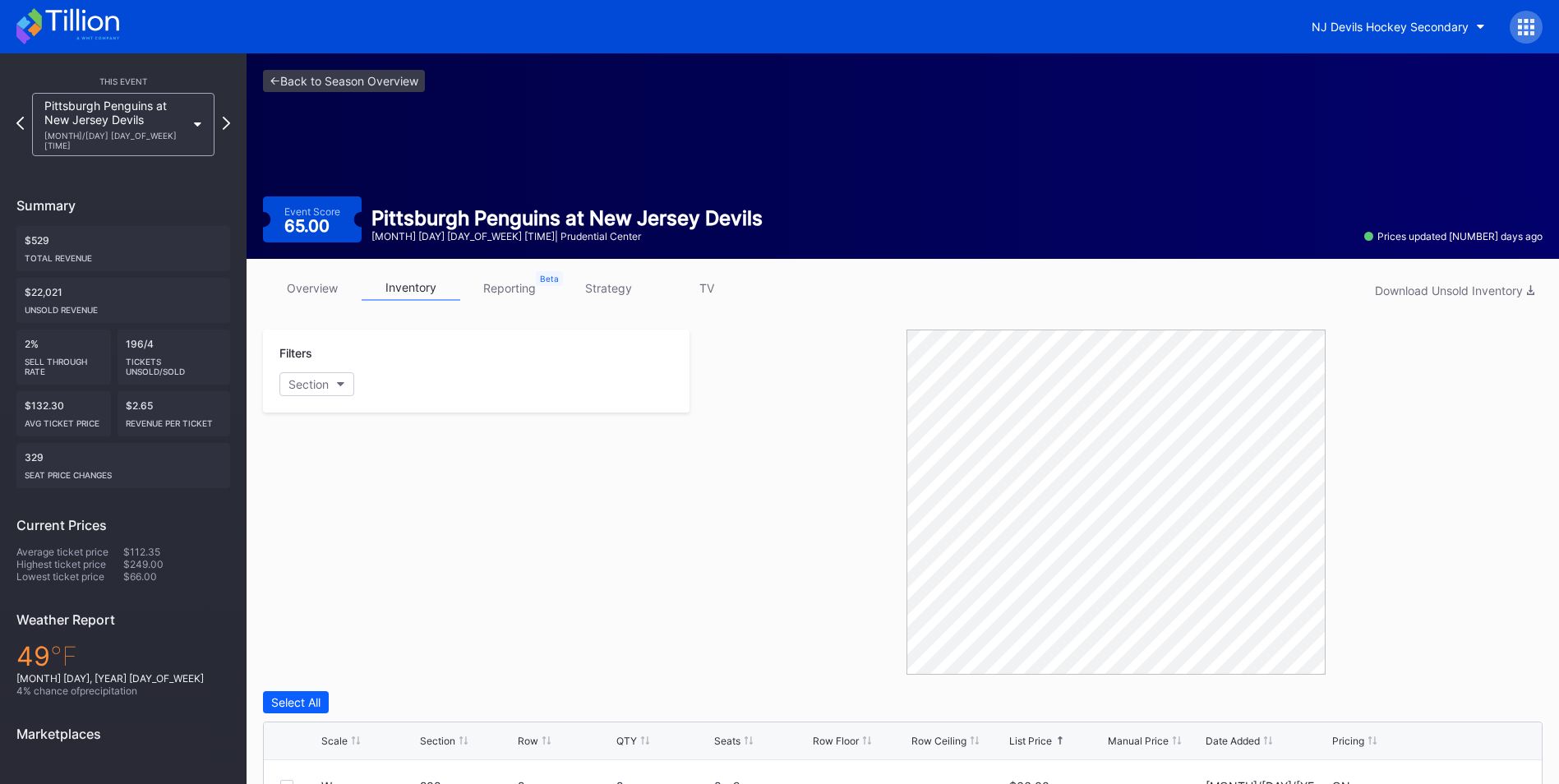 click on "strategy" at bounding box center (608, 288) 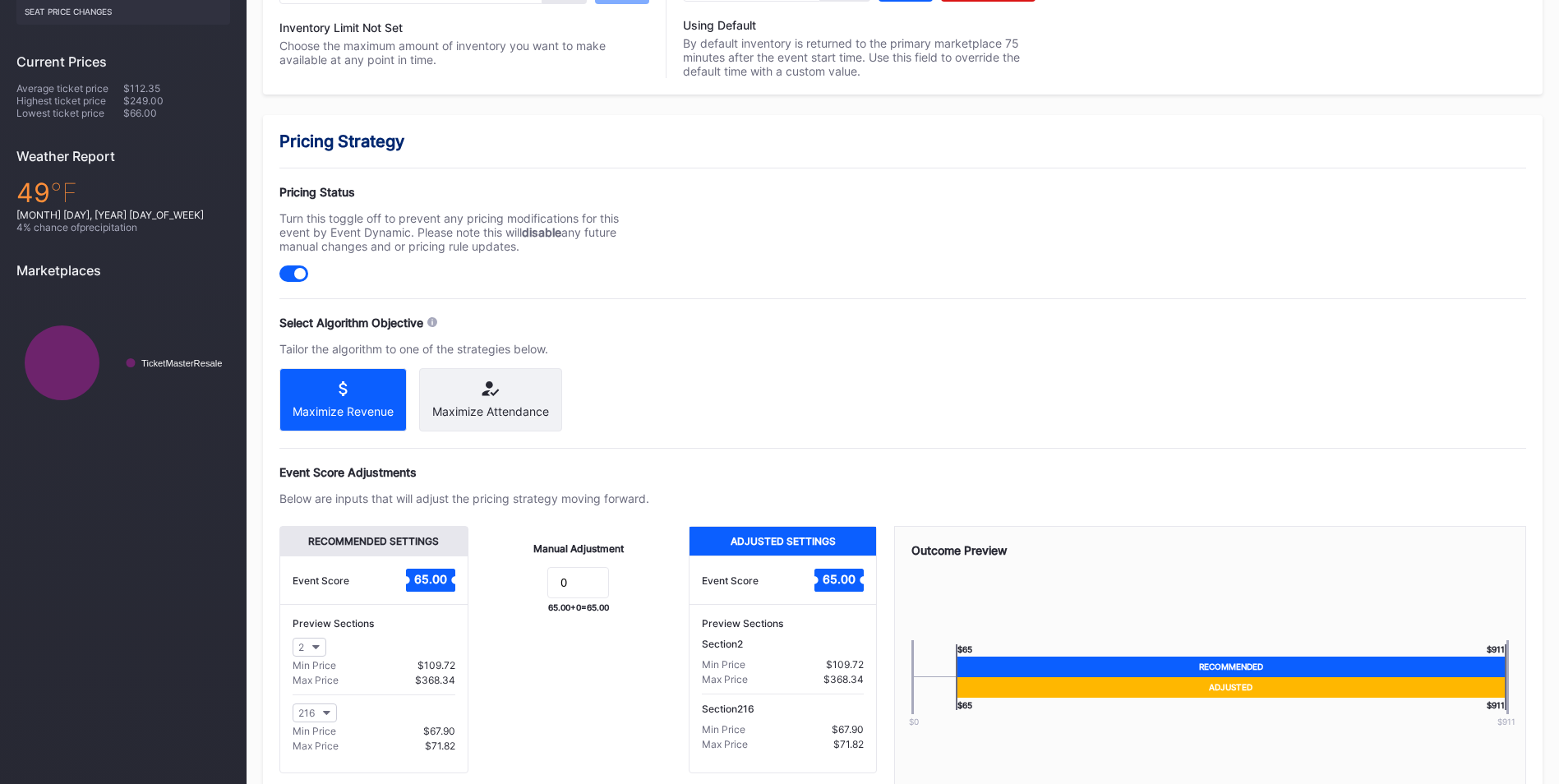 scroll, scrollTop: 574, scrollLeft: 0, axis: vertical 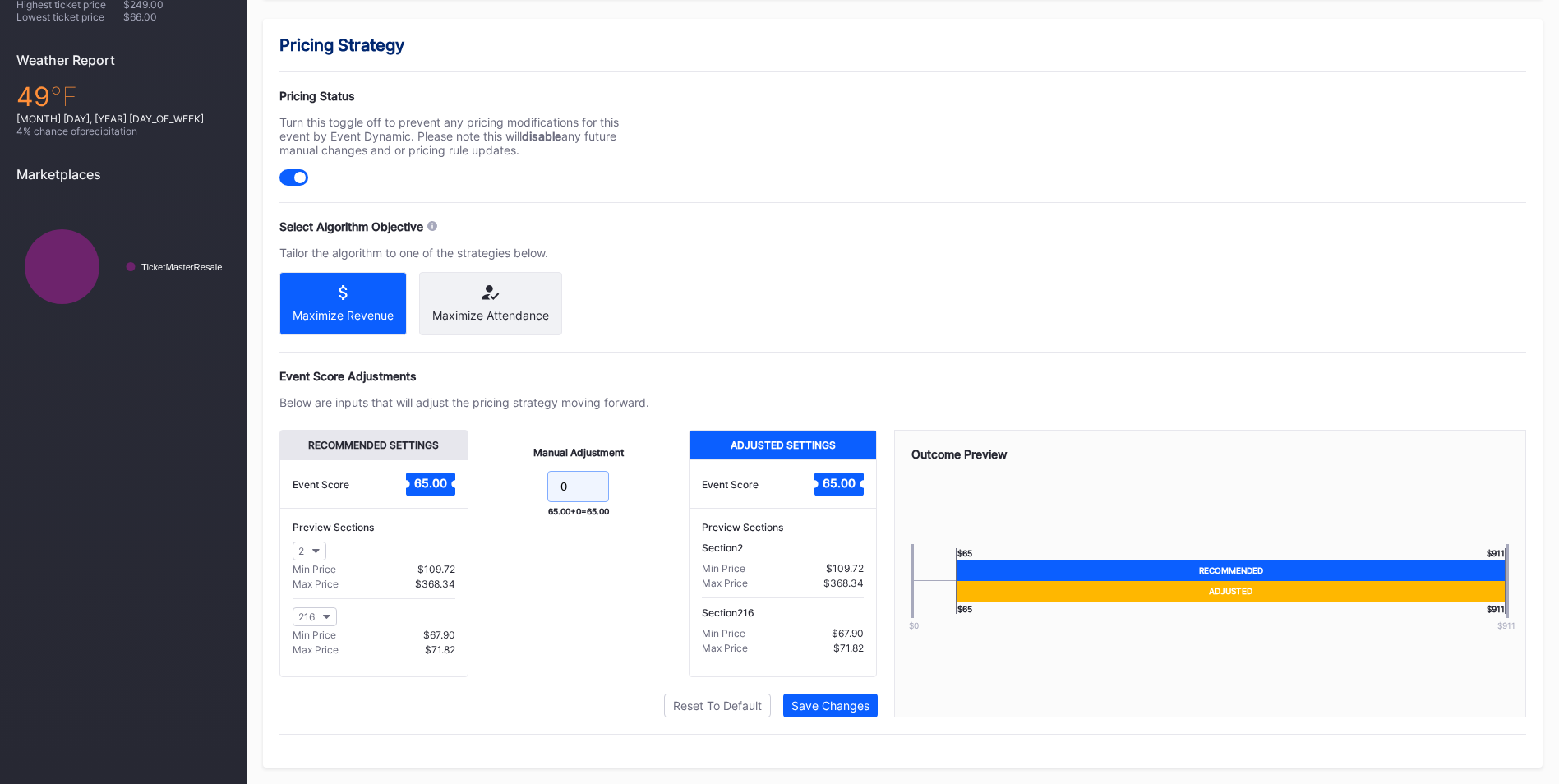 click on "0" at bounding box center (578, 487) 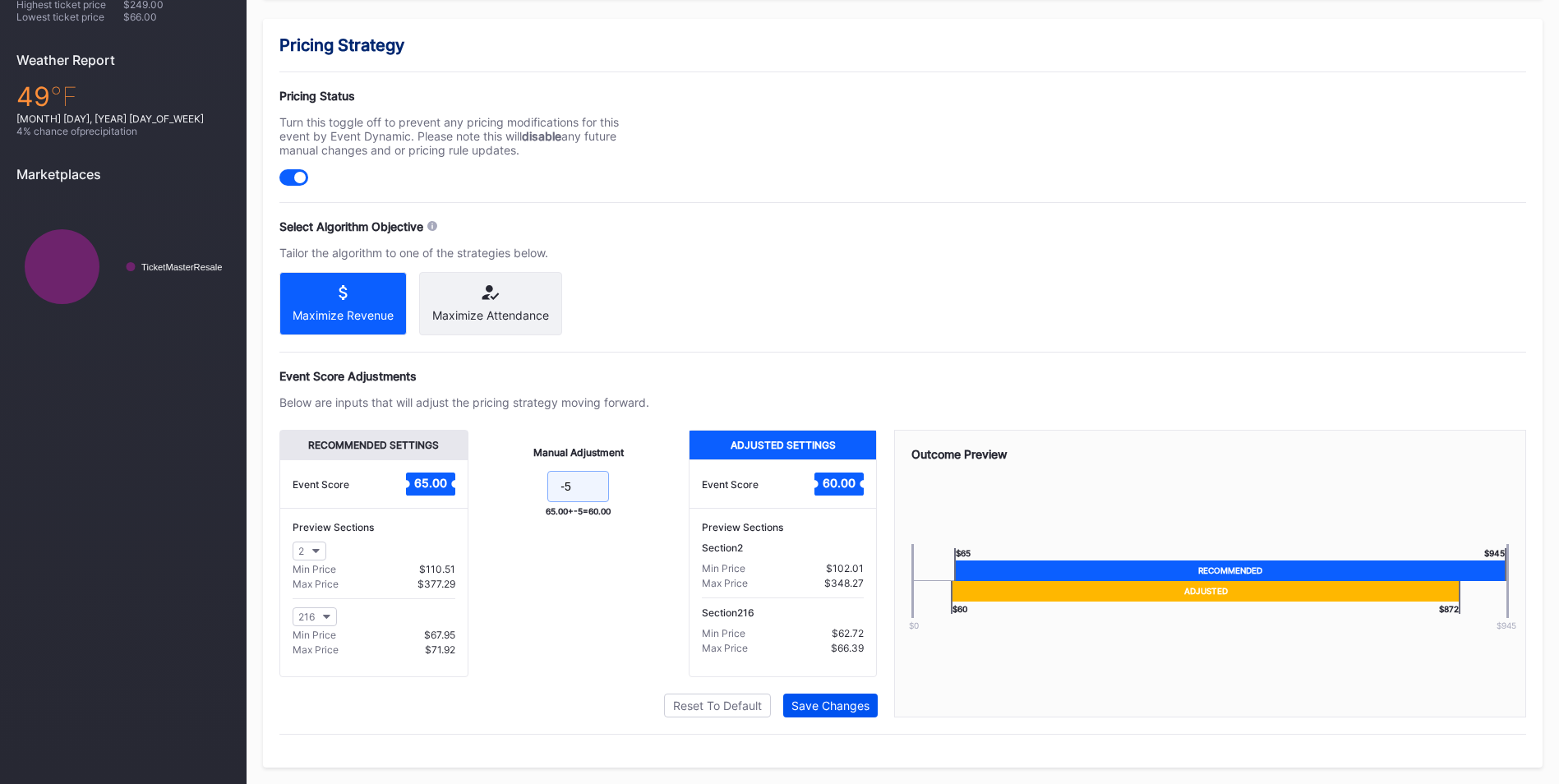 type on "-5" 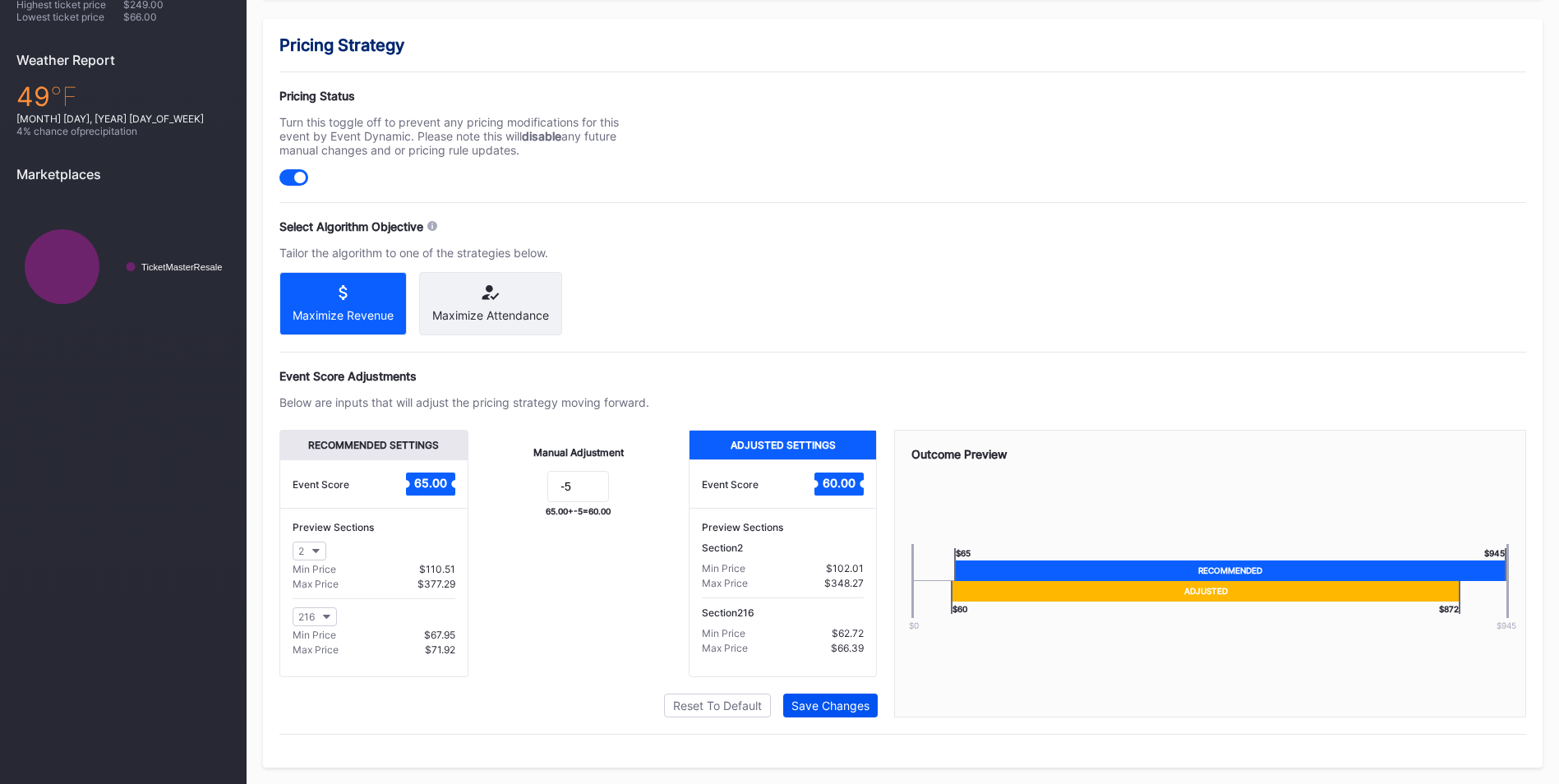 click on "Save Changes" at bounding box center (830, 705) 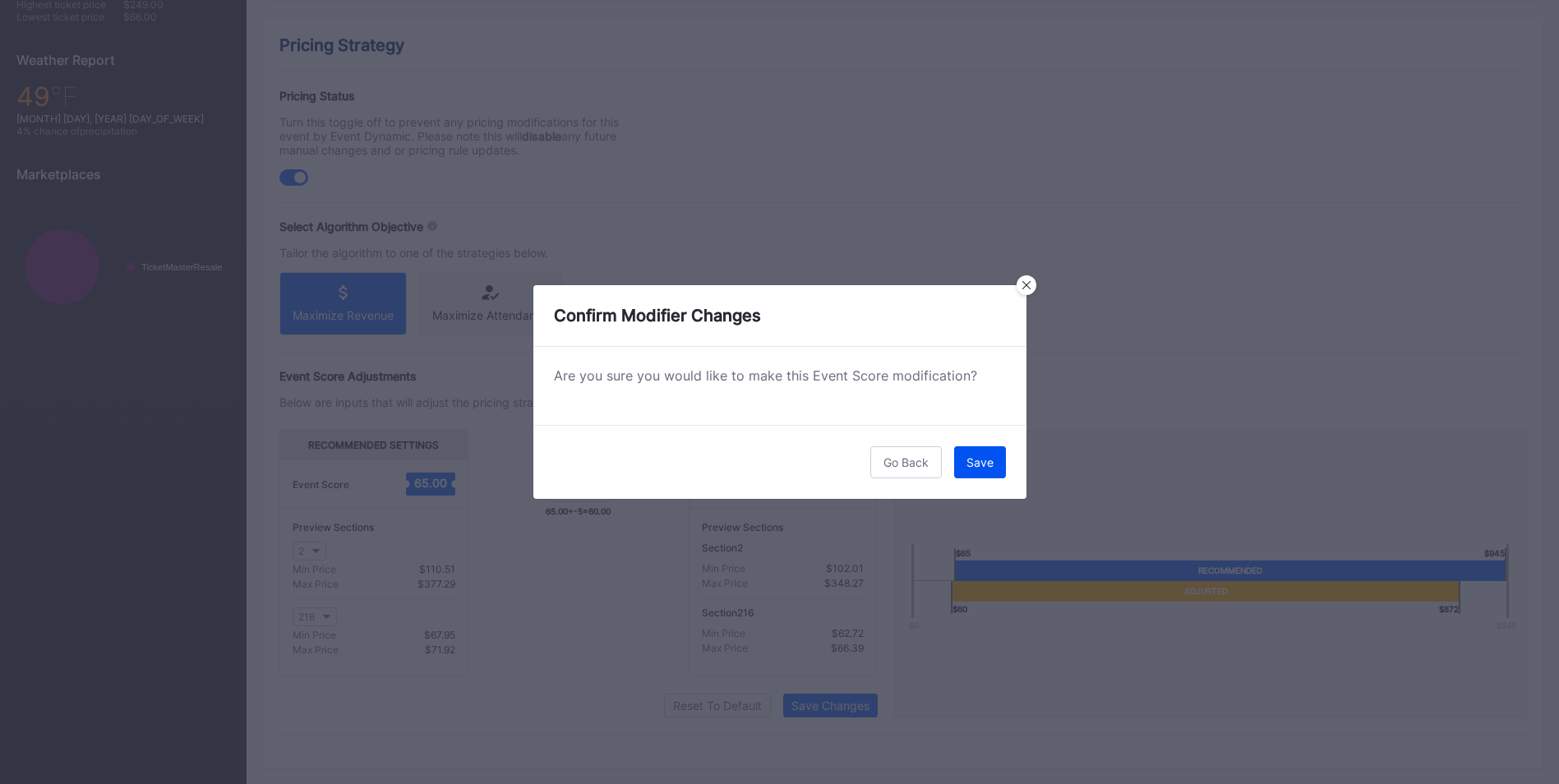 click on "Save" at bounding box center (980, 462) 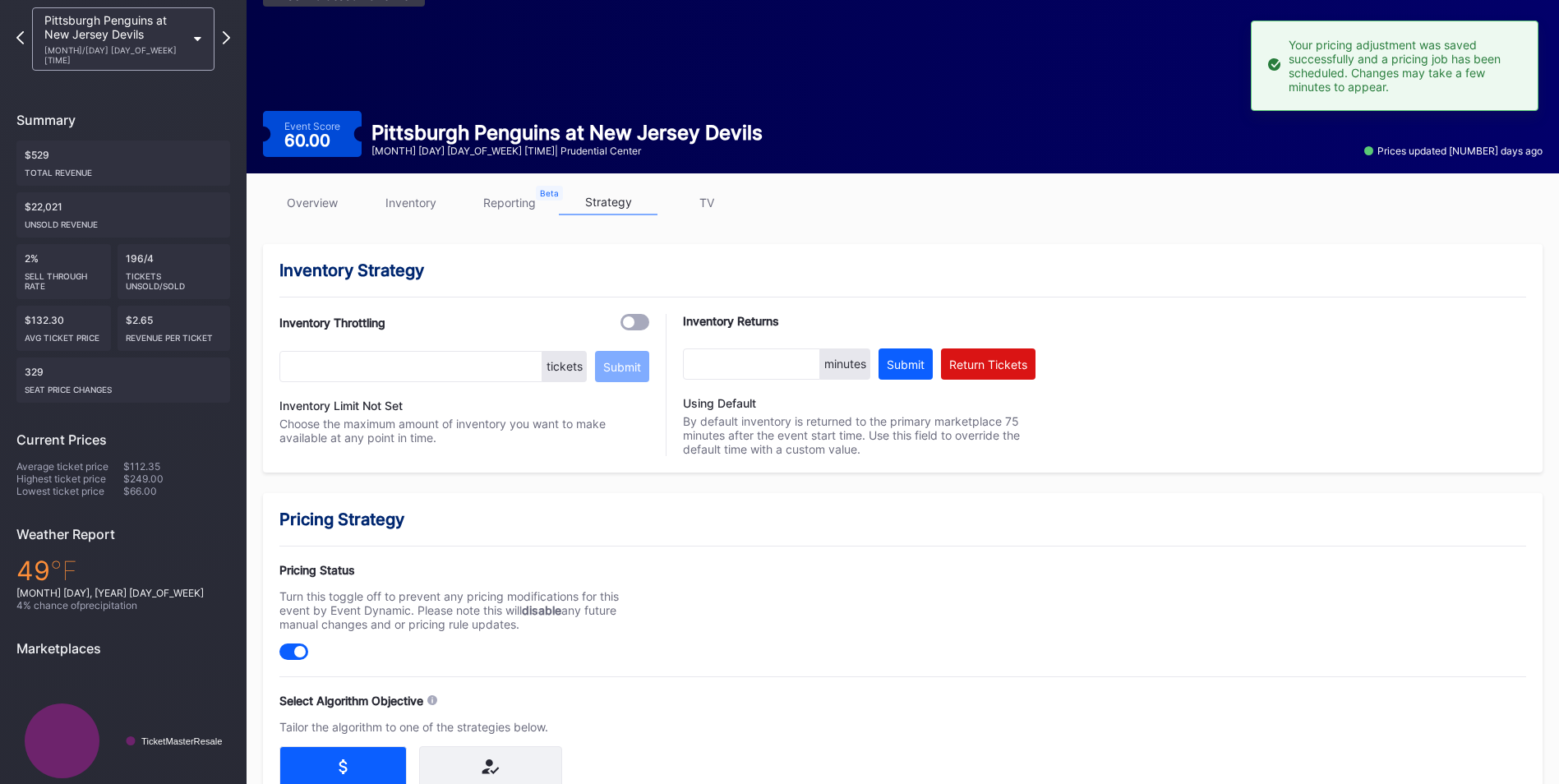 scroll, scrollTop: 0, scrollLeft: 0, axis: both 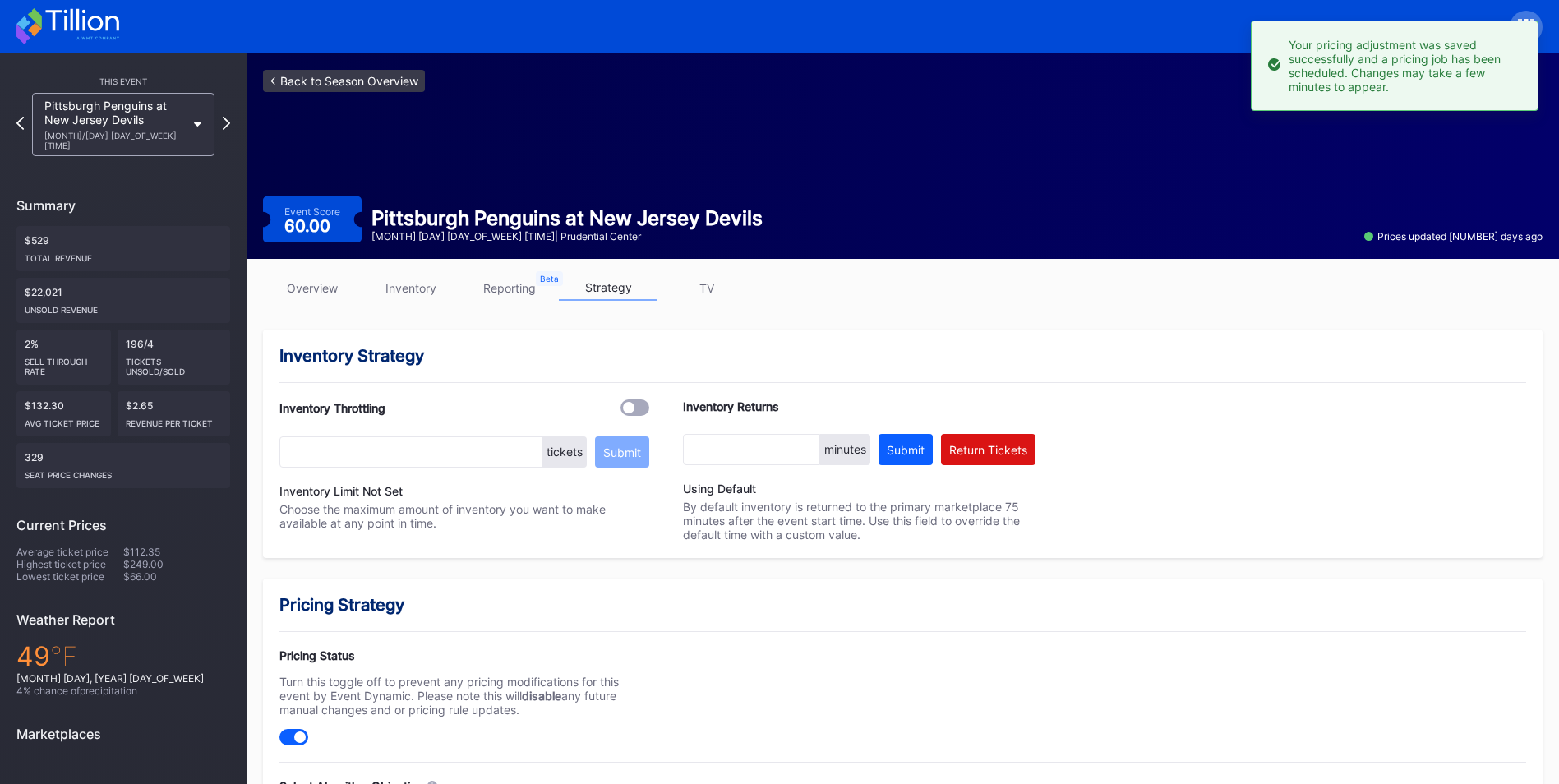 click on "<-  Back to Season Overview" at bounding box center [344, 81] 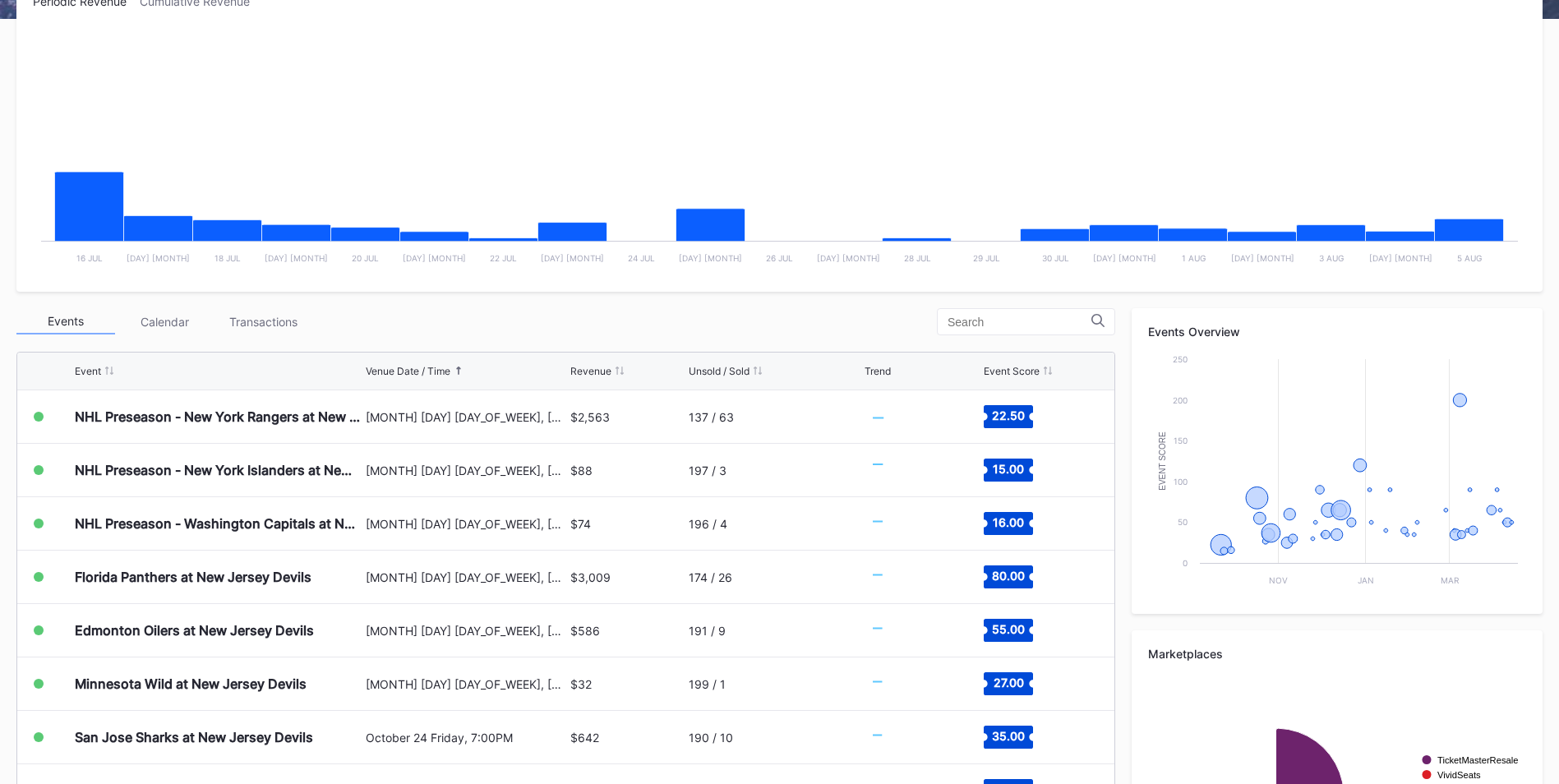 scroll, scrollTop: 459, scrollLeft: 0, axis: vertical 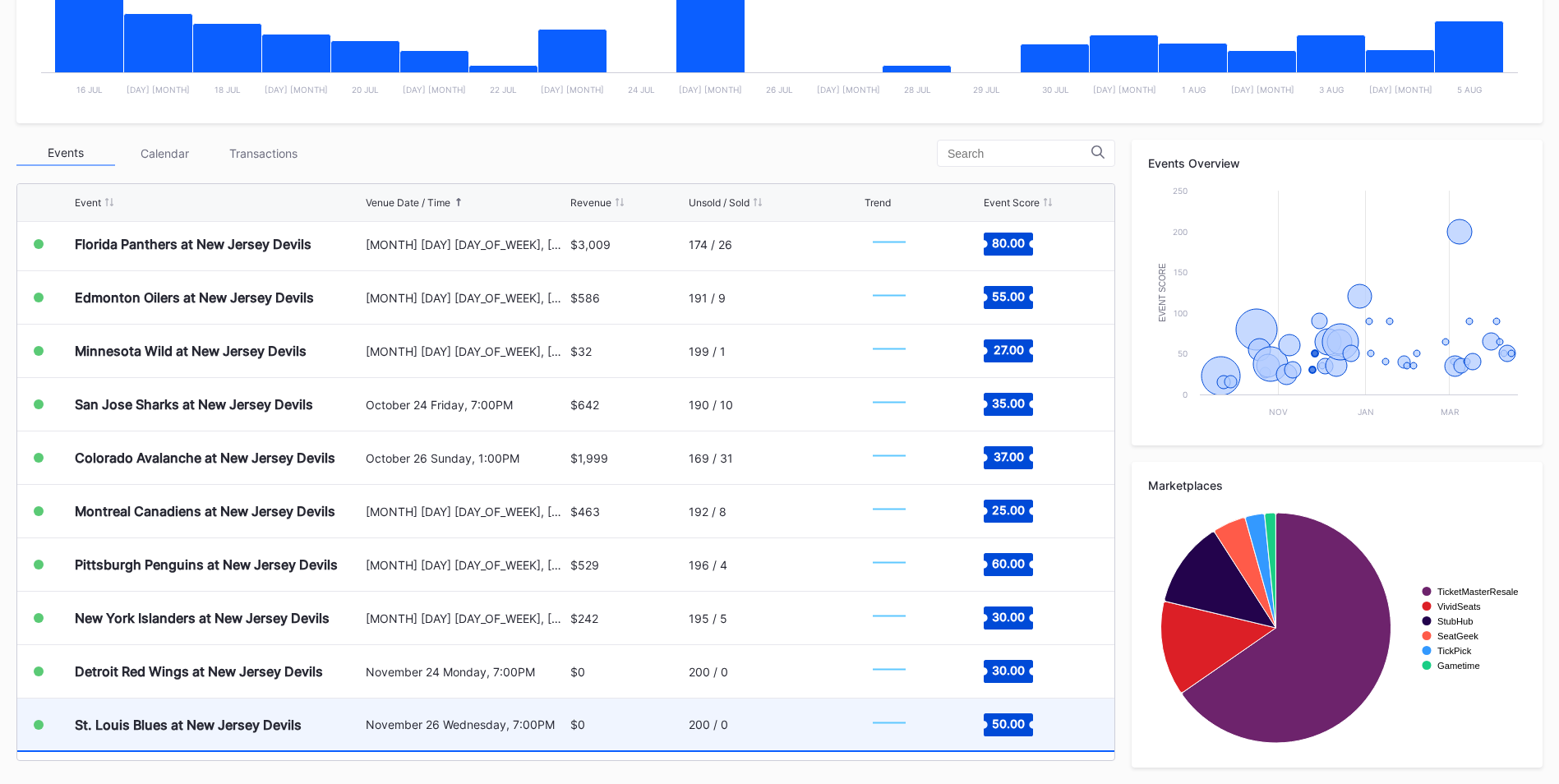 click on "November 26 Wednesday, 7:00PM" at bounding box center [466, 724] 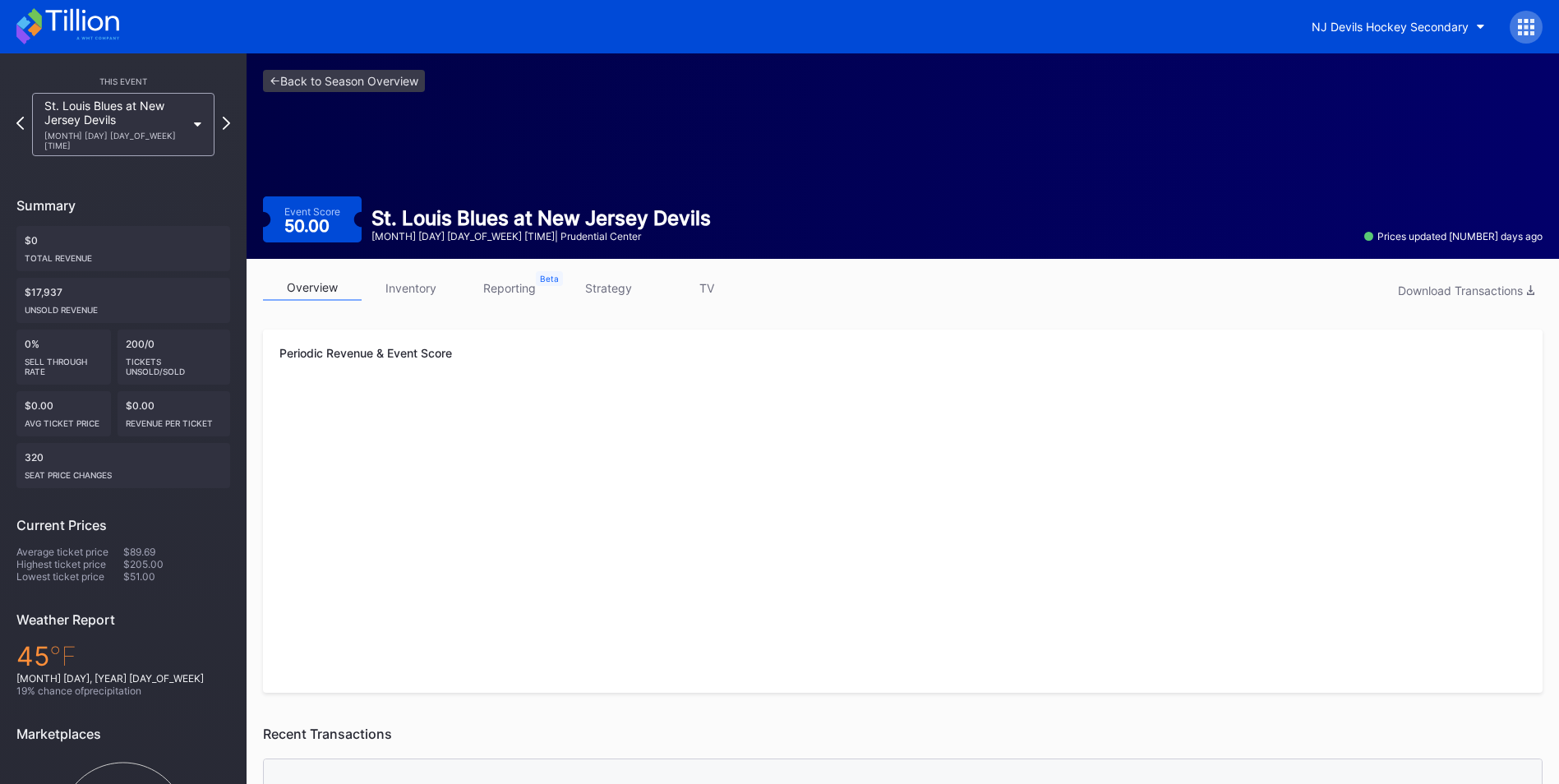 click on "inventory" at bounding box center (411, 288) 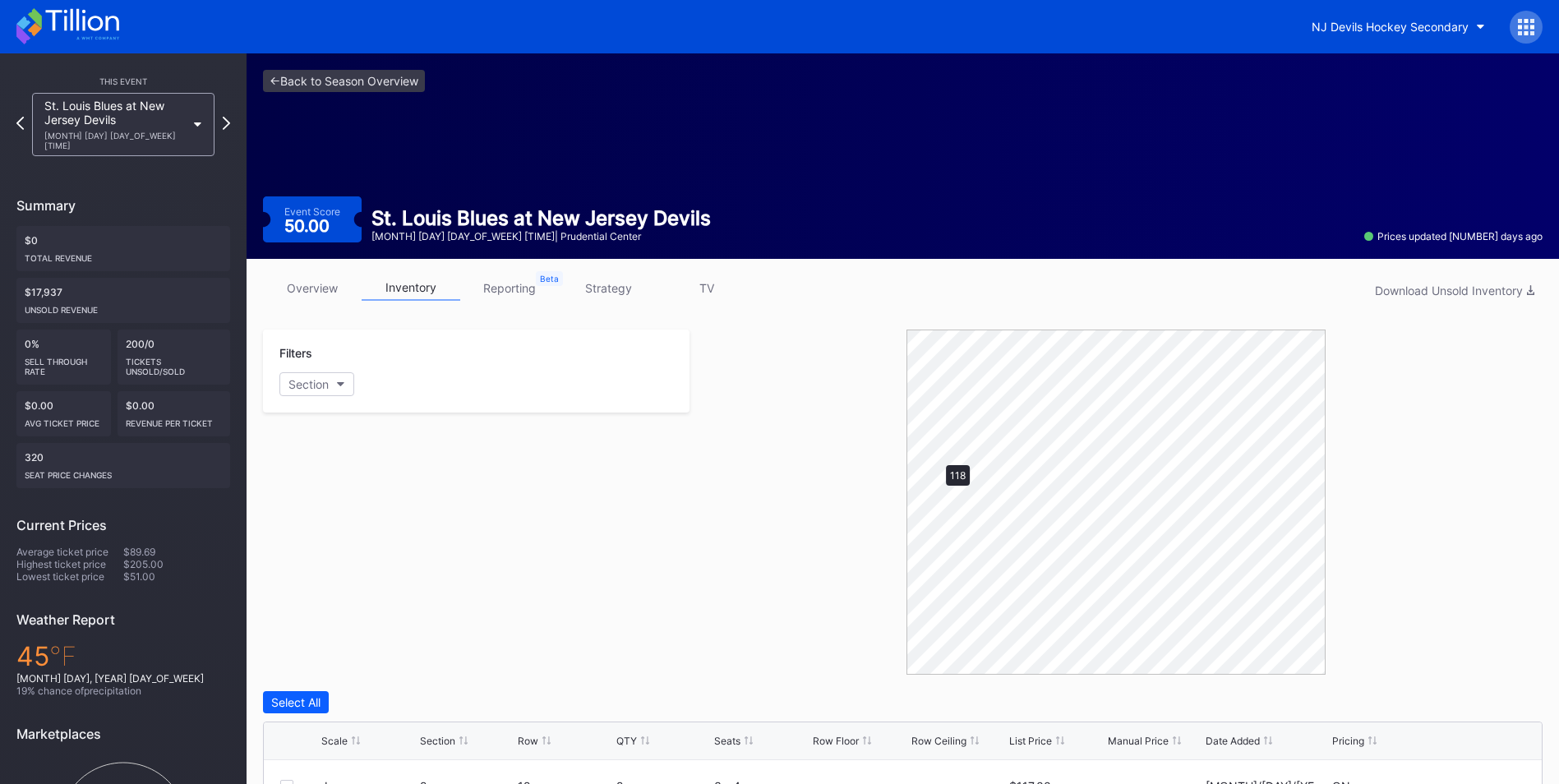 scroll, scrollTop: 329, scrollLeft: 0, axis: vertical 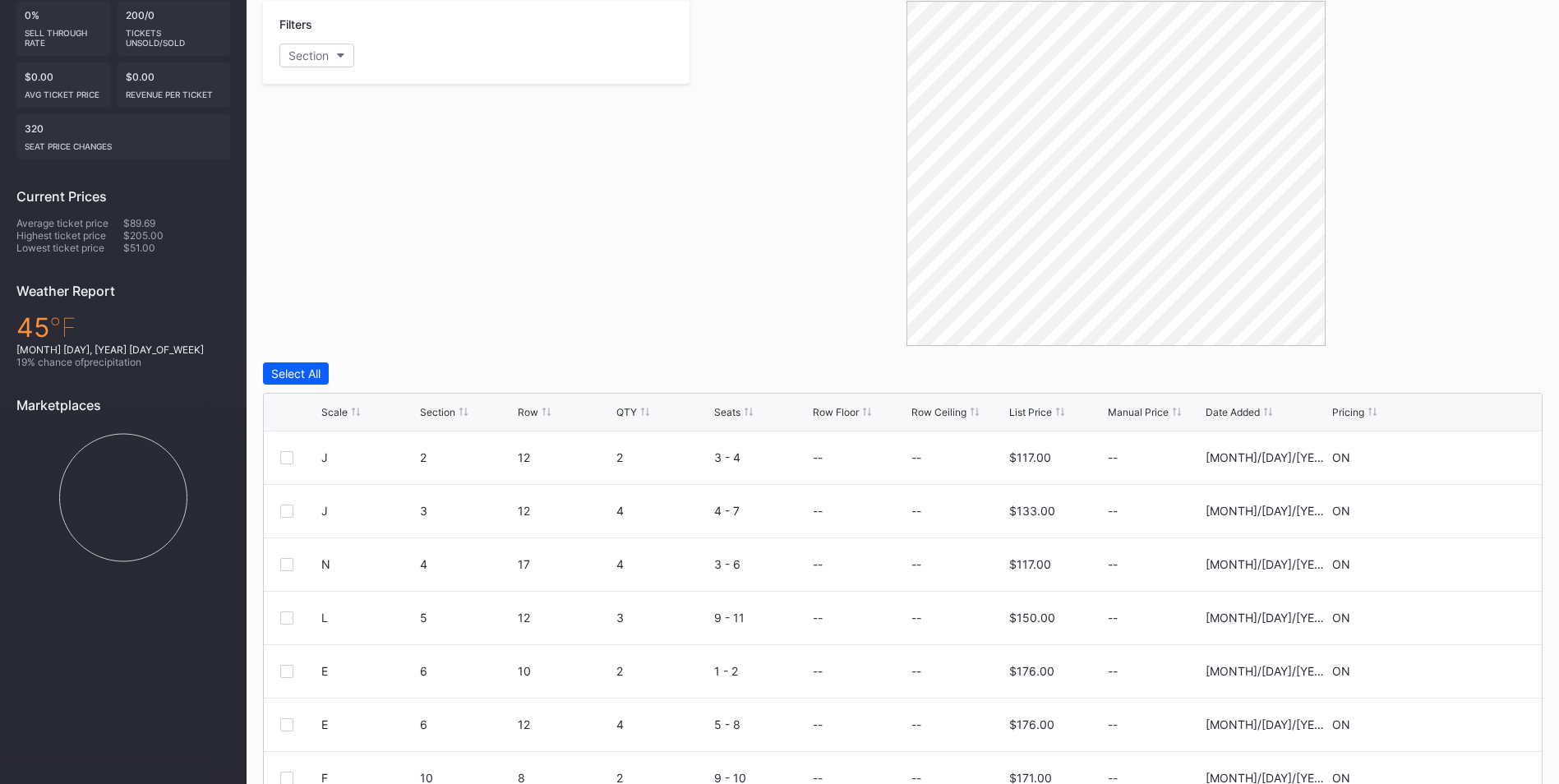 click on "List Price" at bounding box center (1031, 412) 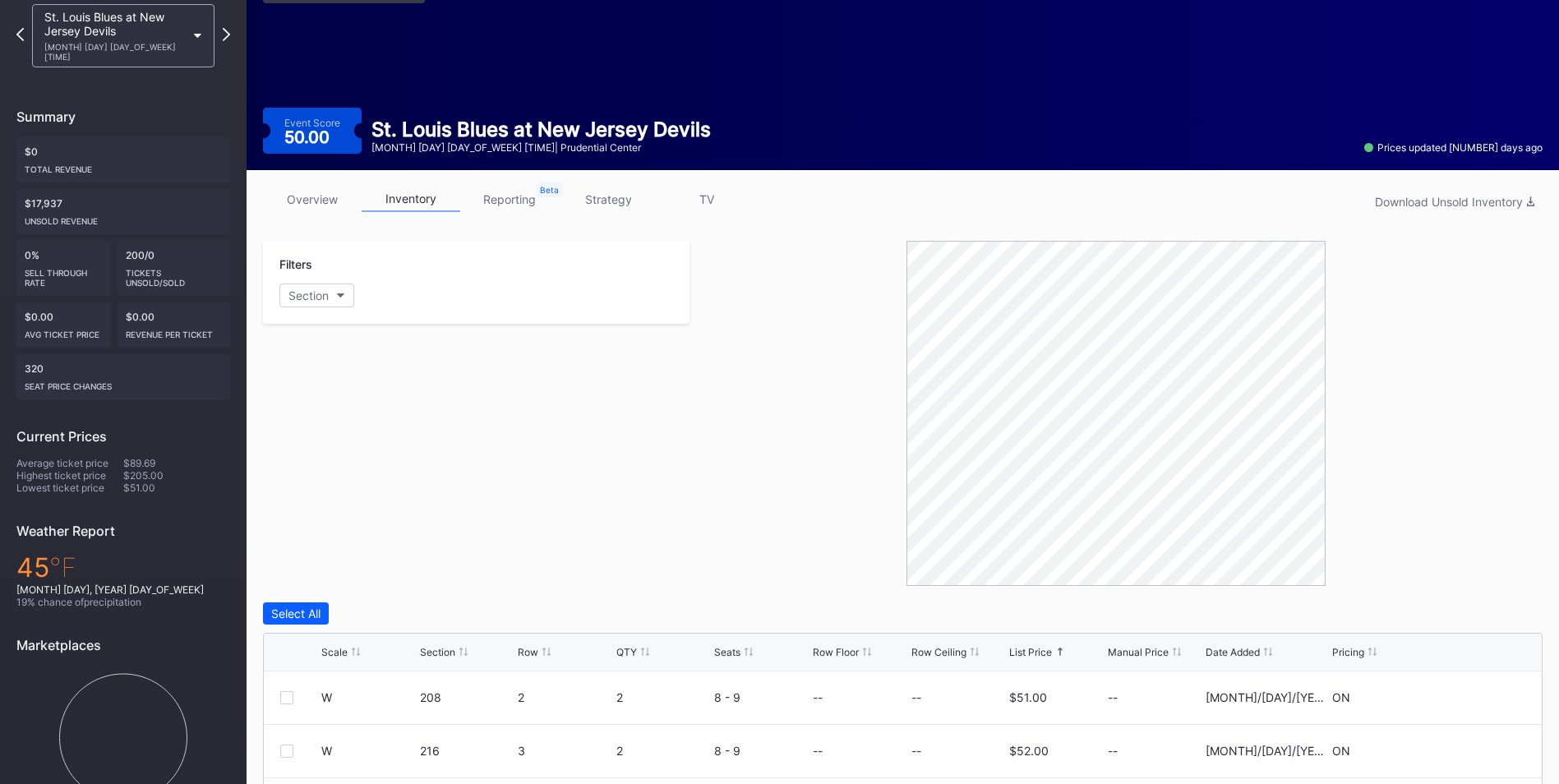 scroll, scrollTop: 82, scrollLeft: 0, axis: vertical 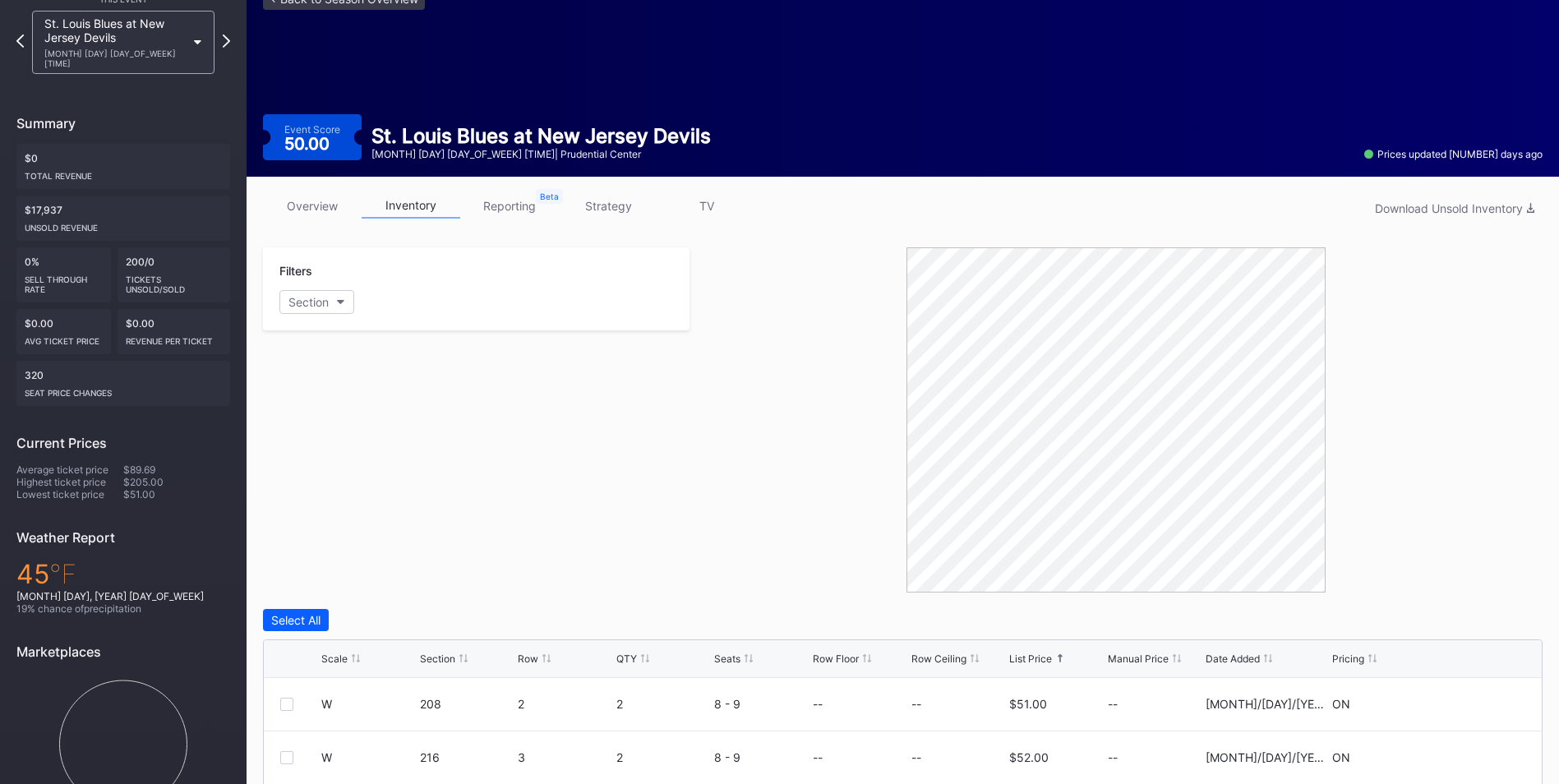 click on "W [NUMBER] [NUMBER] [NUMBER] [NUMBER] - [NUMBER] -- -- [PRICE] -- [MONTH]/[DAY]/[YEAR] [TIME] ON W [NUMBER] [NUMBER] [NUMBER] [NUMBER] - [NUMBER] -- -- [PRICE] -- [MONTH]/[DAY]/[YEAR] [TIME] ON U [NUMBER] [NUMBER] [NUMBER] [NUMBER] - [NUMBER] -- -- [PRICE] -- [MONTH]/[DAY]/[YEAR] [TIME] ON V [NUMBER] [NUMBER] [NUMBER] [NUMBER] - [NUMBER] -- -- [PRICE] -- [MONTH]/[DAY]/[YEAR] [TIME] ON U [NUMBER] [NUMBER] [NUMBER] [NUMBER] - [NUMBER] -- -- [PRICE] -- [MONTH]/[DAY]/[YEAR] [TIME] ON U [NUMBER] [NUMBER] [NUMBER] [NUMBER] - [NUMBER] -- -- [PRICE] -- [MONTH]/[DAY]/[YEAR] [TIME] ON U [NUMBER] [NUMBER] [NUMBER] [NUMBER] - [NUMBER] -- -- [PRICE] -- [MONTH]/[DAY]/[YEAR] [TIME] ON U [NUMBER] [NUMBER] [NUMBER] [NUMBER] - [NUMBER] -- -- [PRICE] -- [MONTH]/[DAY]/[YEAR] [TIME] ON U [NUMBER] [NUMBER] [NUMBER] [NUMBER] - [NUMBER] -- -- [PRICE] -- [MONTH]/[DAY]/[YEAR] [TIME] ON V [NUMBER] [NUMBER] [NUMBER] [NUMBER] - [NUMBER] -- -- [PRICE] -- [MONTH]/[DAY]/[YEAR] [TIME] ON V [NUMBER] [NUMBER] [NUMBER] [NUMBER] - [NUMBER] -- -- [PRICE] -- [MONTH]/[DAY]/[YEAR] [TIME] ON [NUMBER] items Showing [NUMBER] to [NUMBER] of [NUMBER] entries [NUMBER] ... -[NUMBER] [NUMBER] [NUMBER] [NUMBER] ... [NUMBER]" at bounding box center (902, 643) 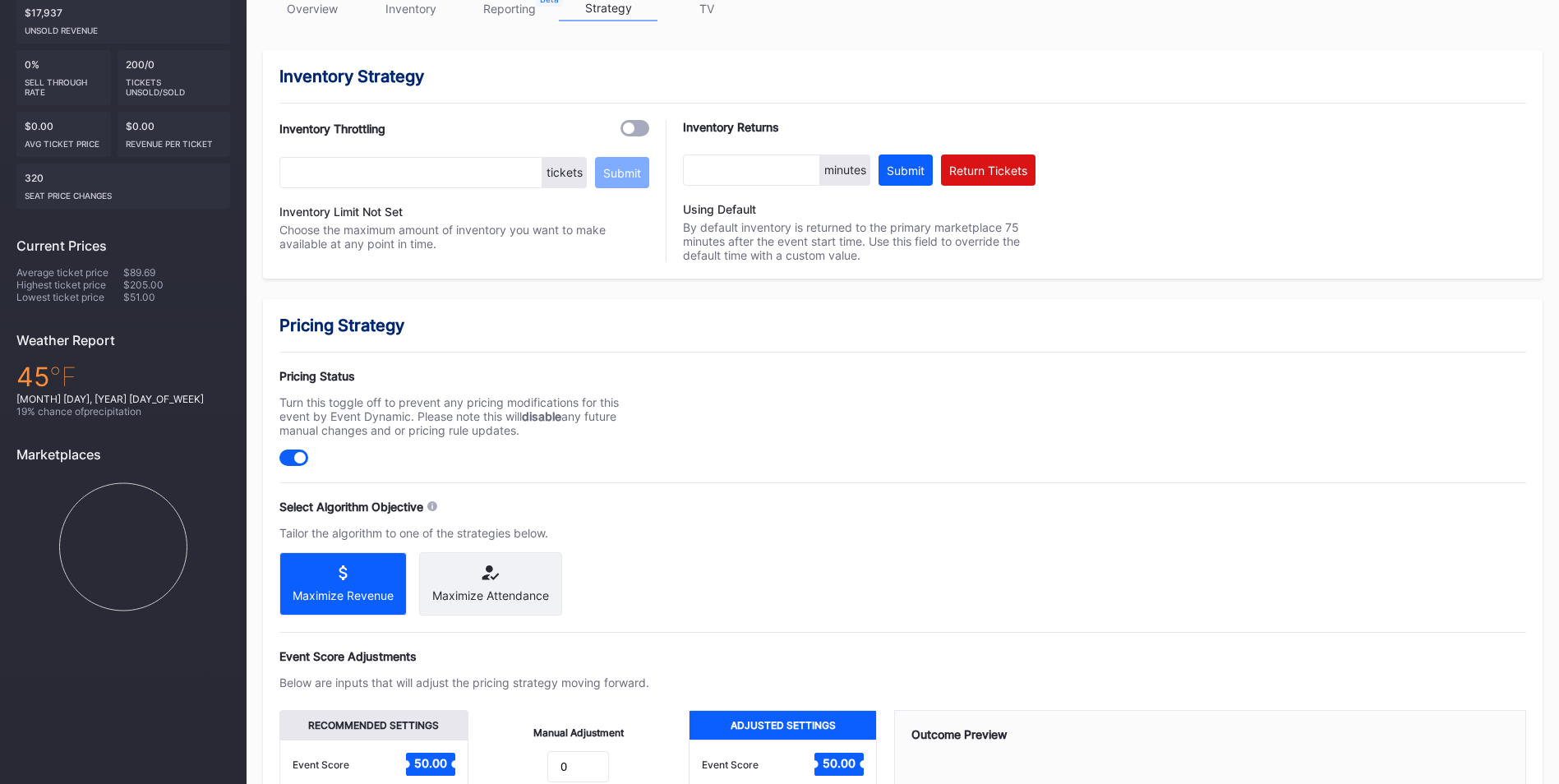 scroll, scrollTop: 411, scrollLeft: 0, axis: vertical 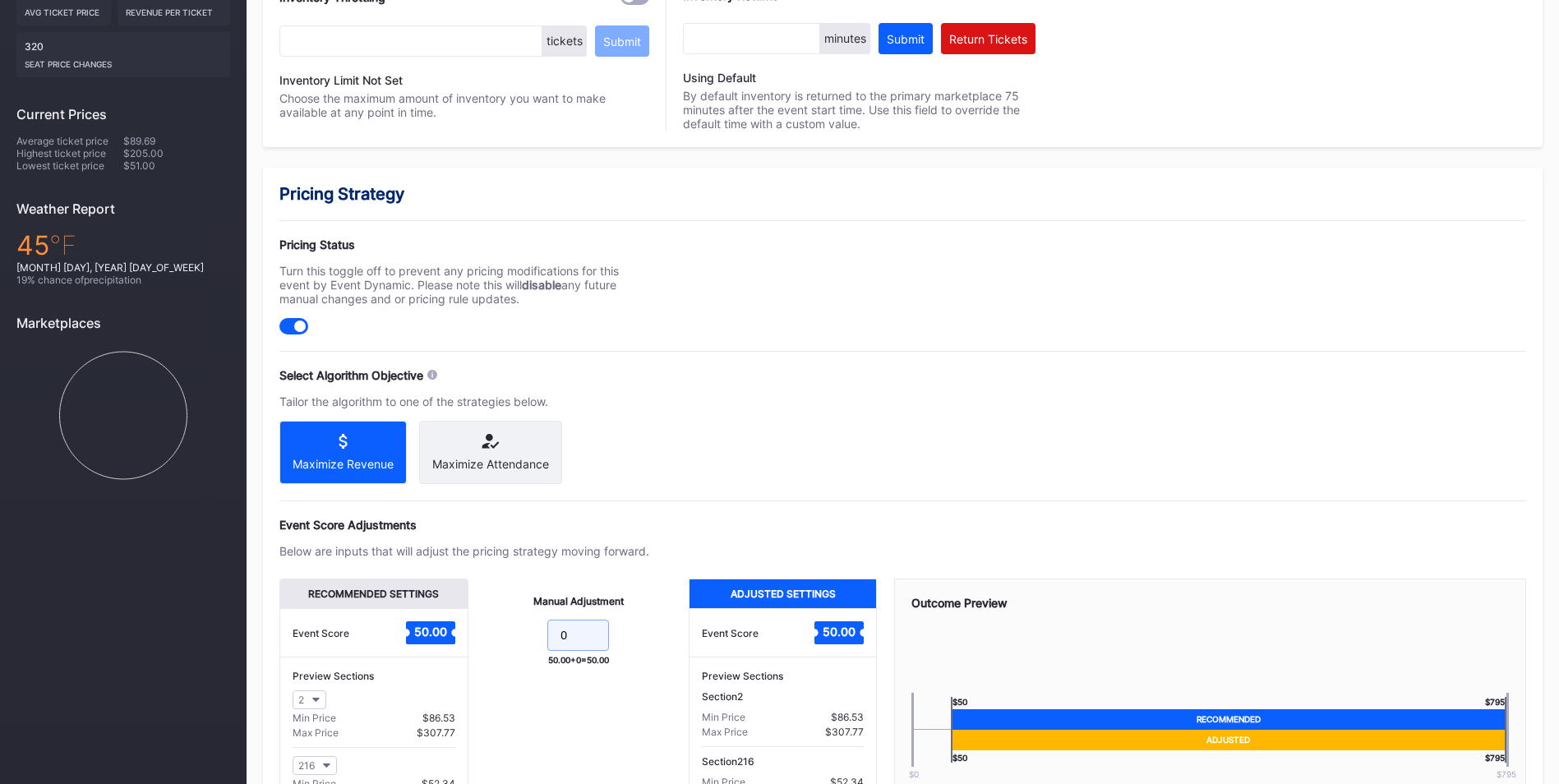 click on "0" at bounding box center [578, 635] 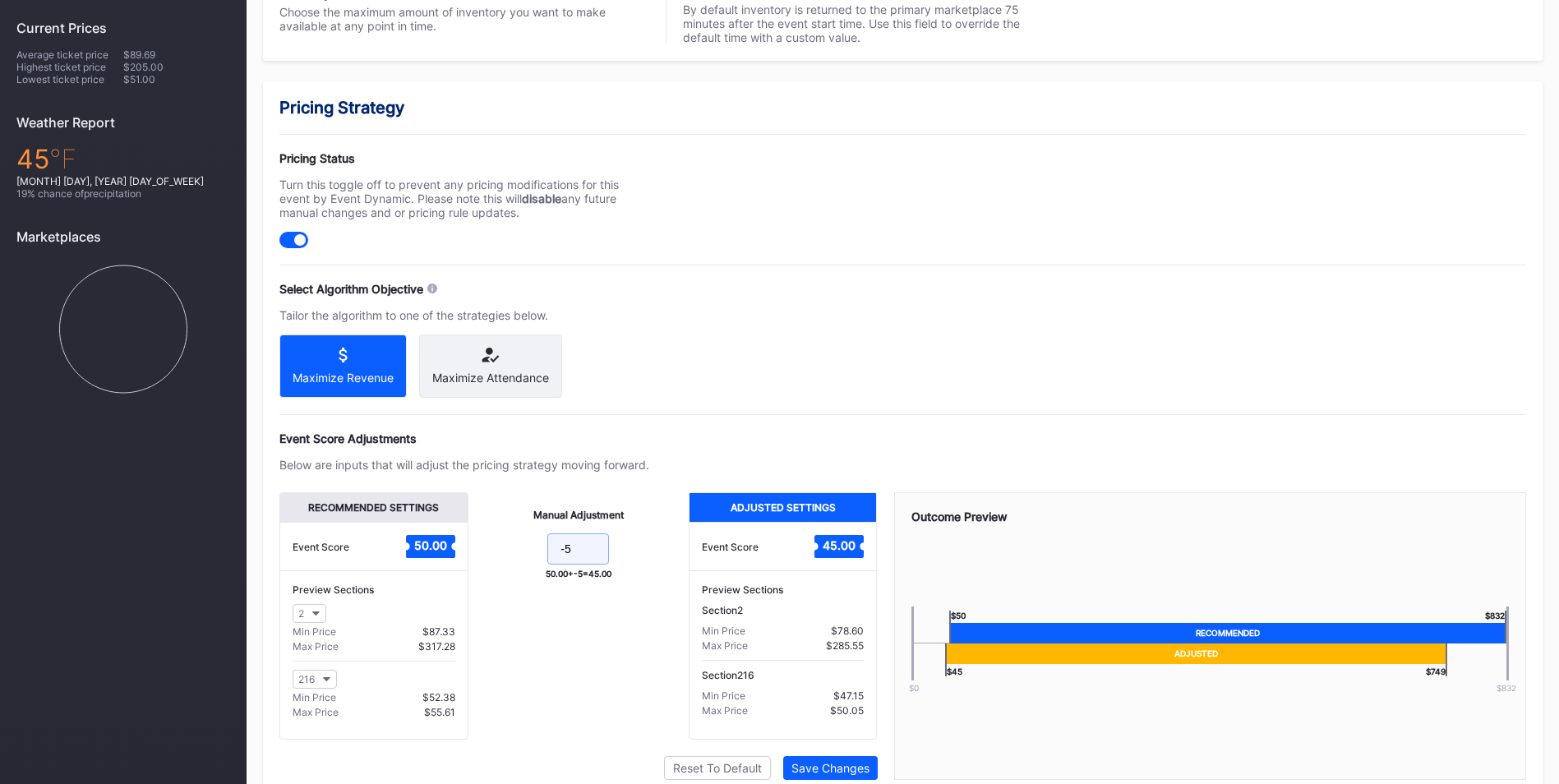 scroll, scrollTop: 574, scrollLeft: 0, axis: vertical 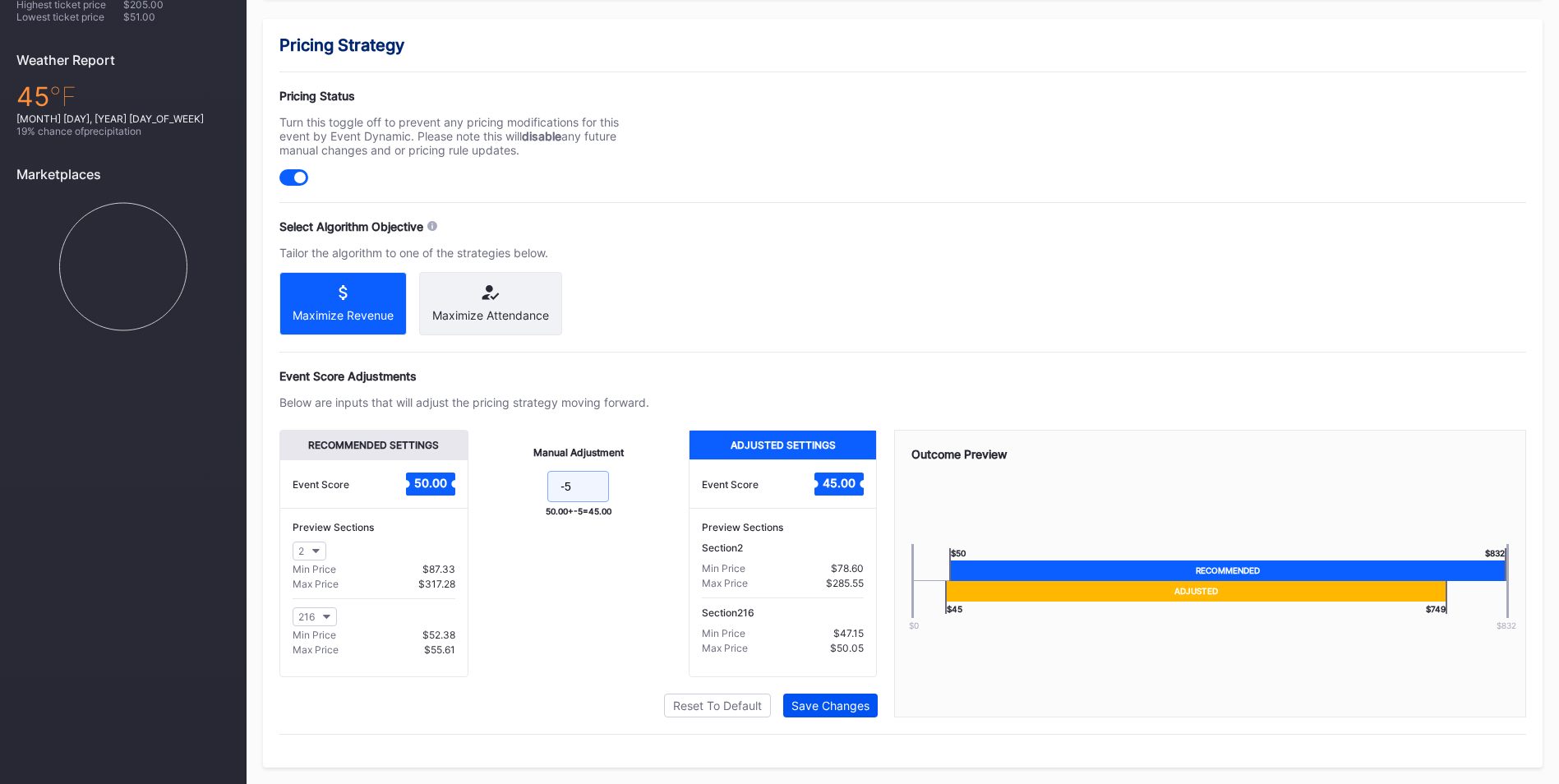 type on "-5" 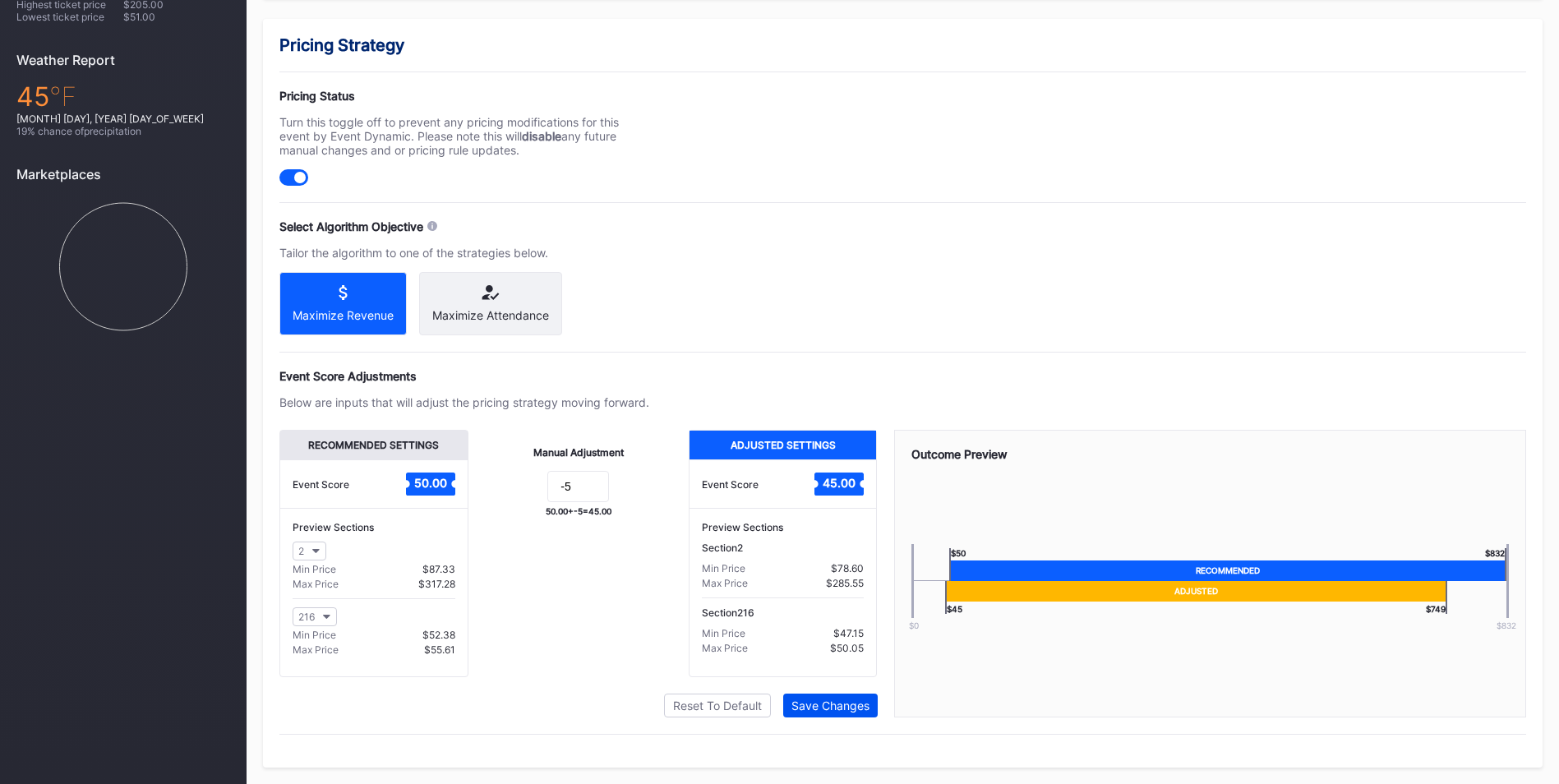 click on "Save Changes" at bounding box center (830, 705) 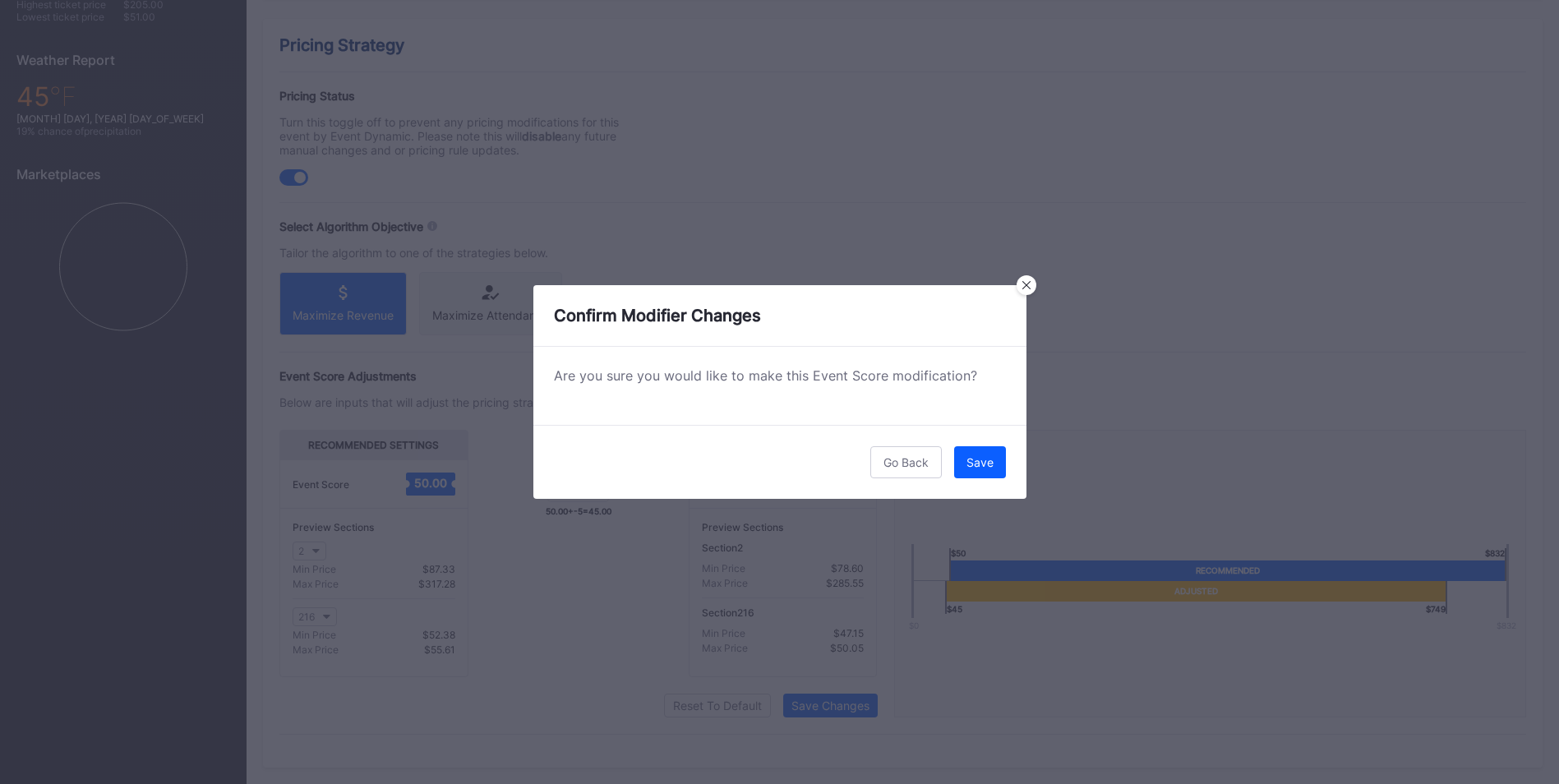 click on "Go Back Save" at bounding box center [780, 462] 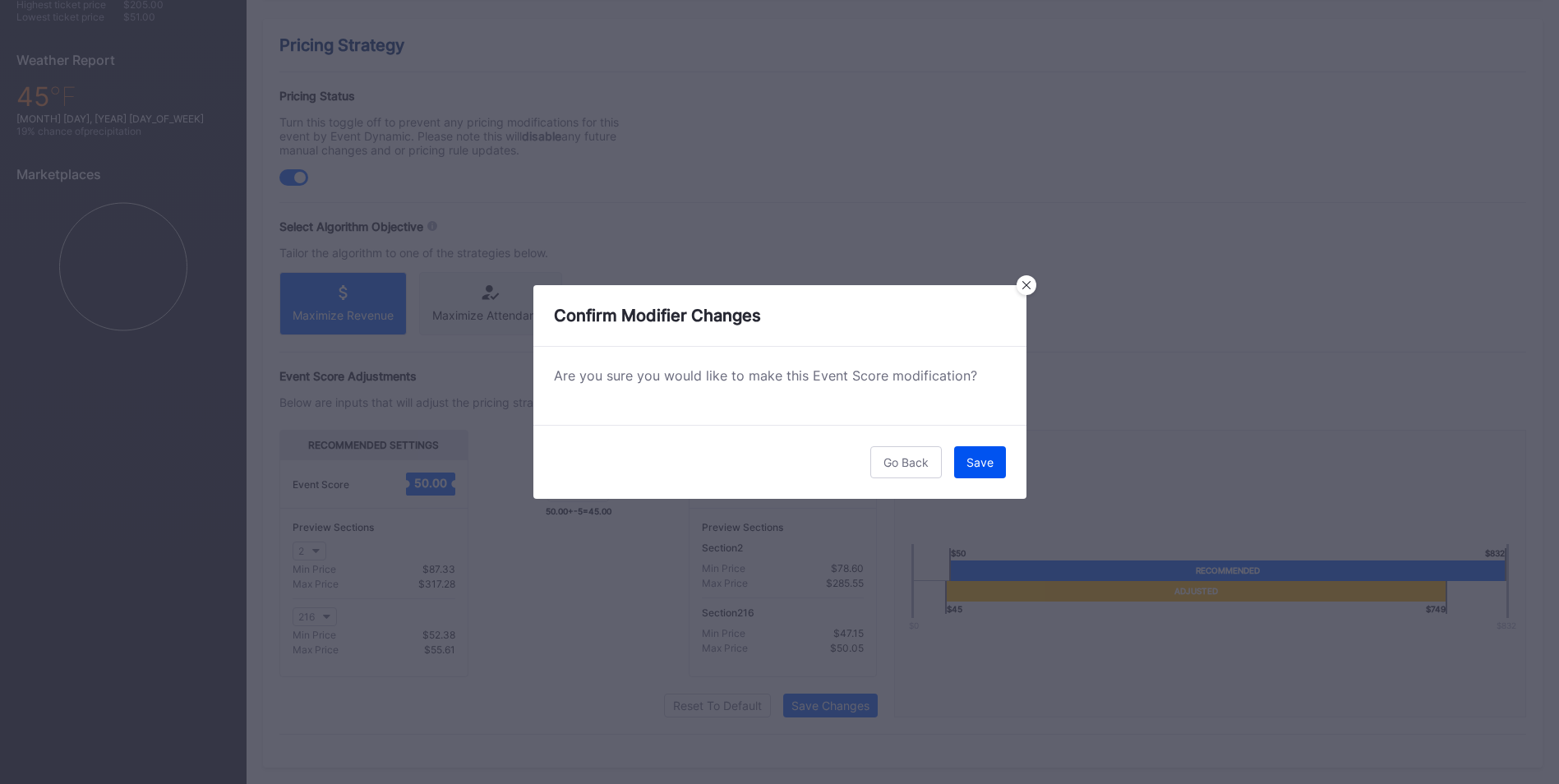 click on "Save" at bounding box center [980, 462] 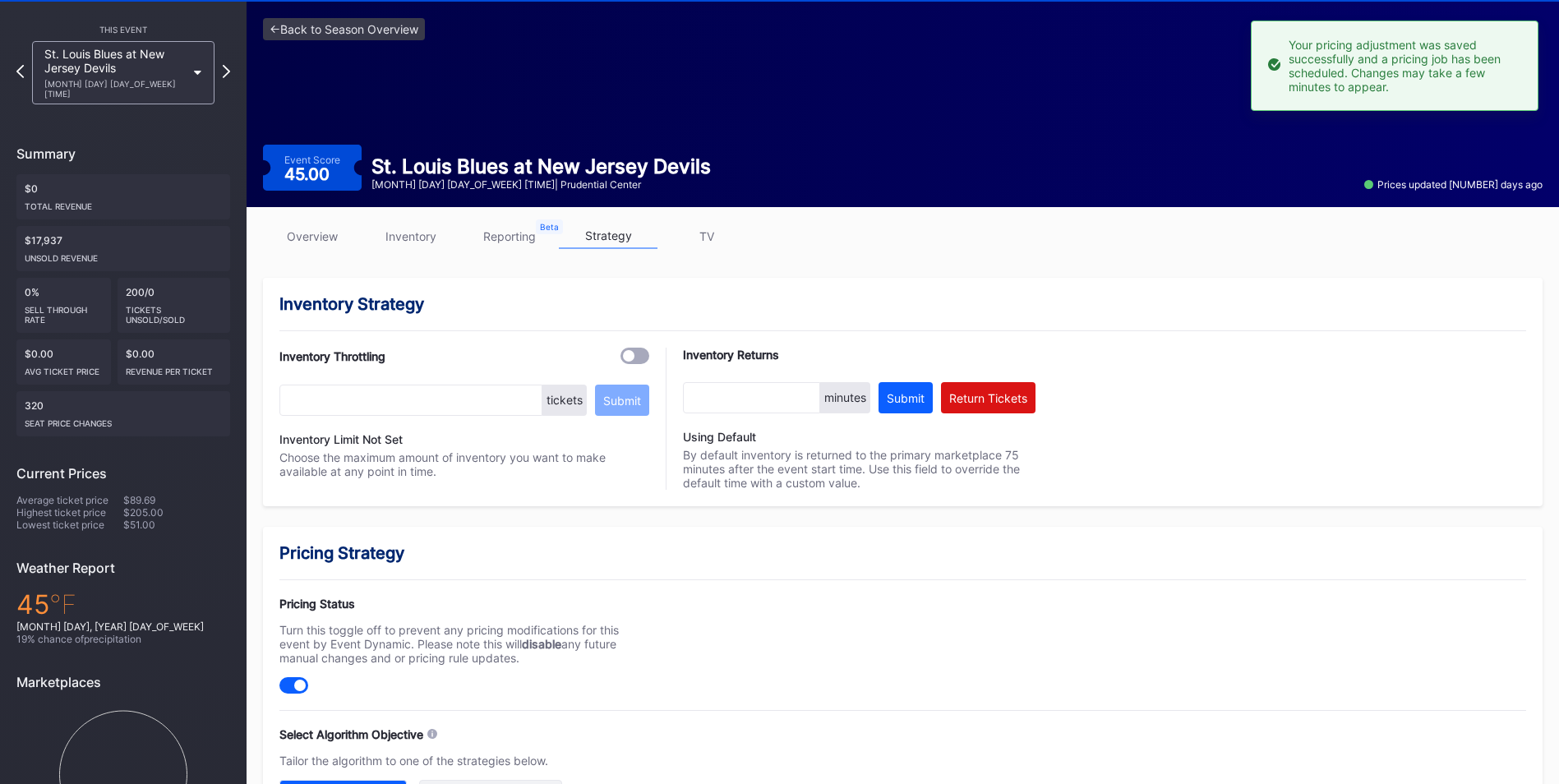 scroll, scrollTop: 0, scrollLeft: 0, axis: both 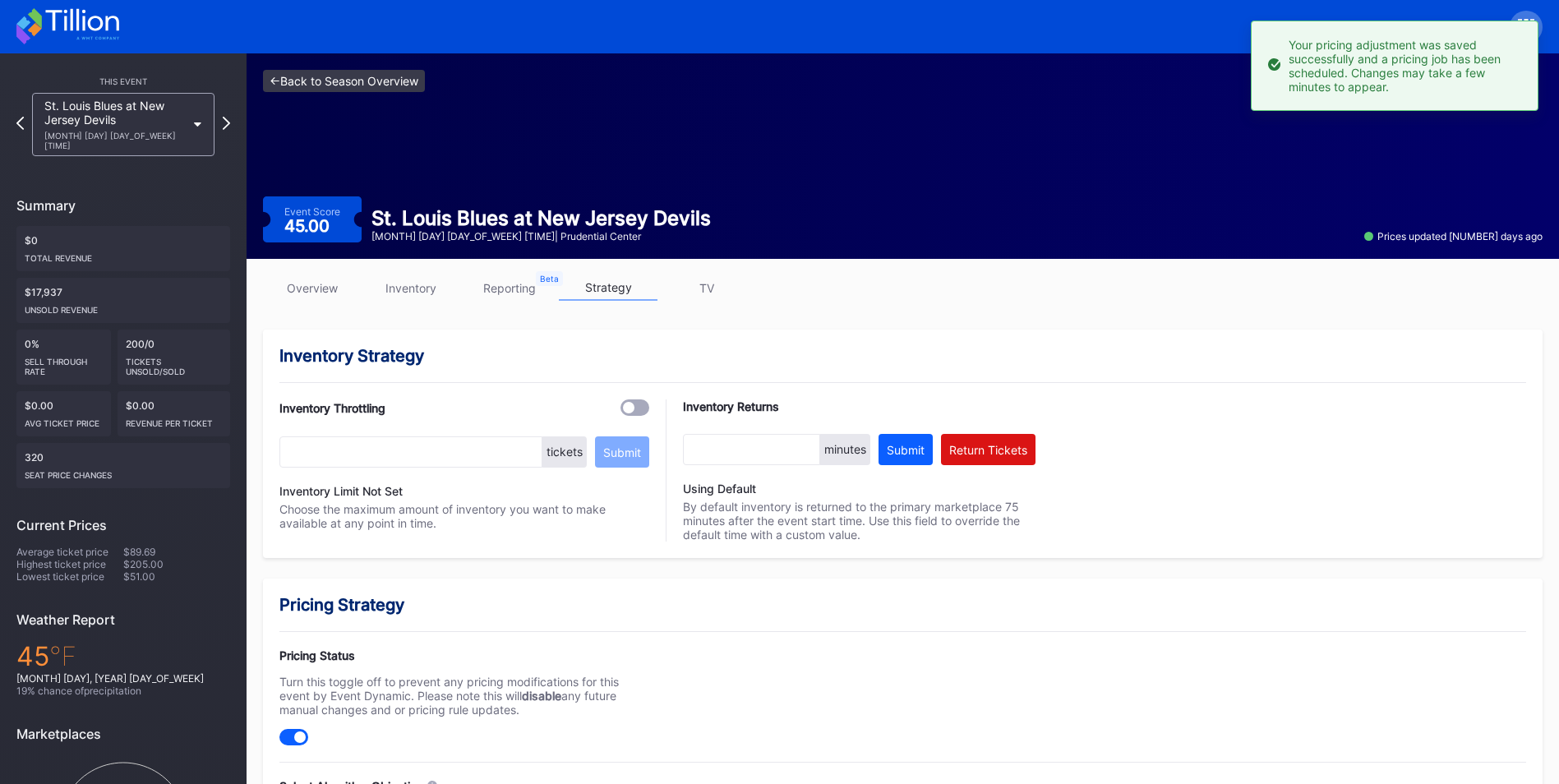 click on "<-  Back to Season Overview" at bounding box center [344, 81] 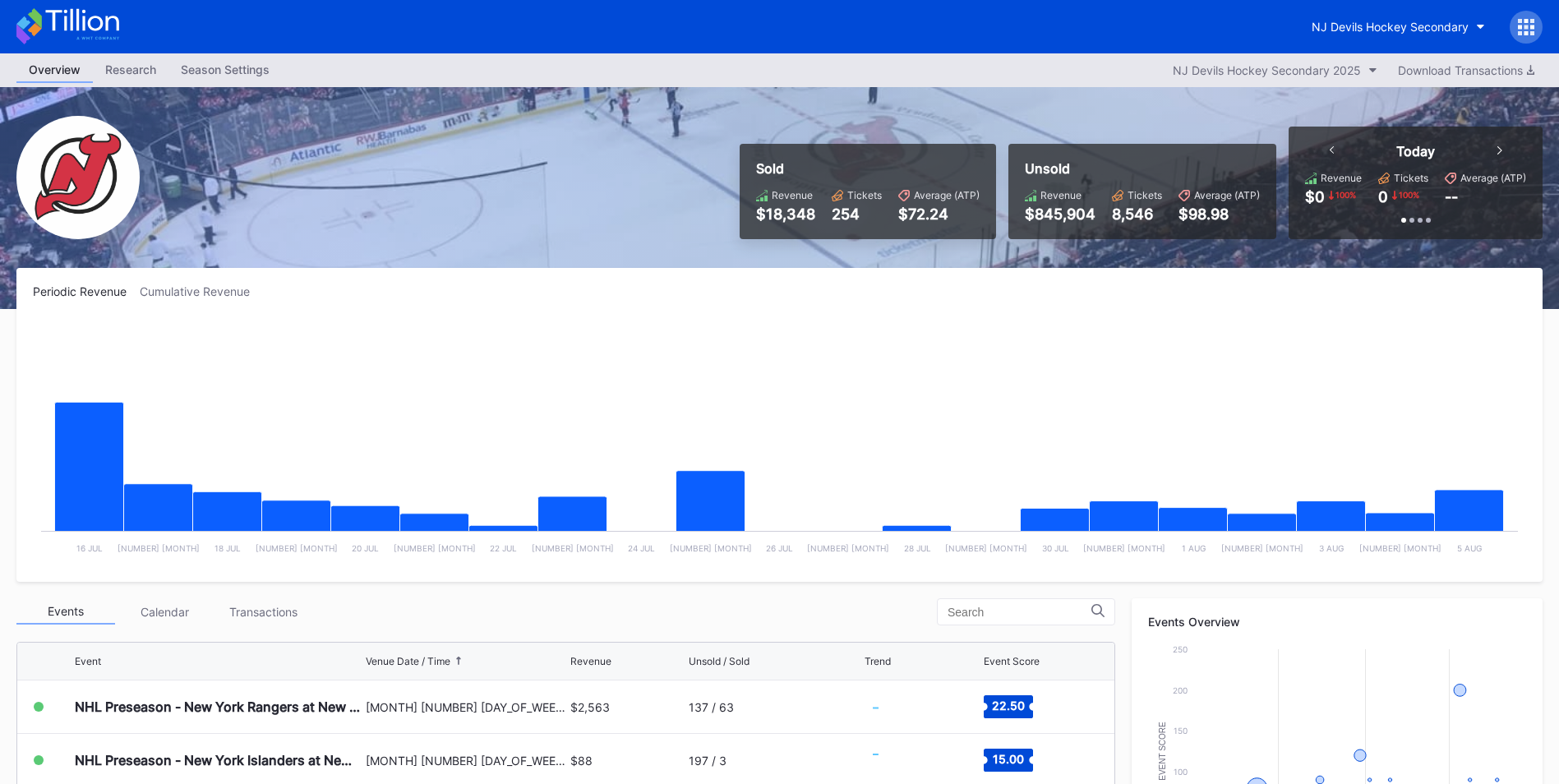 scroll, scrollTop: 411, scrollLeft: 0, axis: vertical 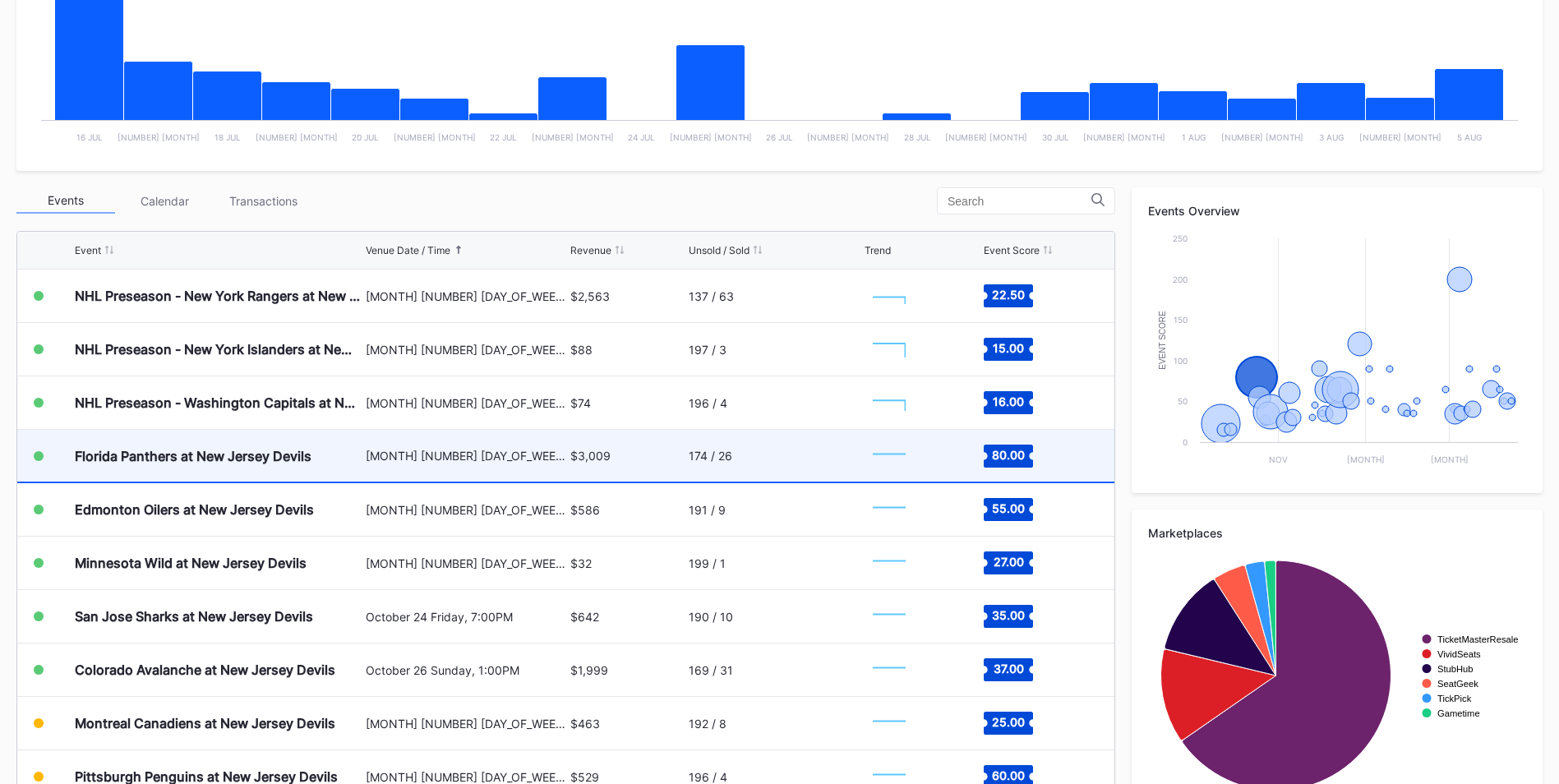click on "[MONTH] [DAY] [DAY_OF_WEEK], [TIME]" at bounding box center [466, 455] 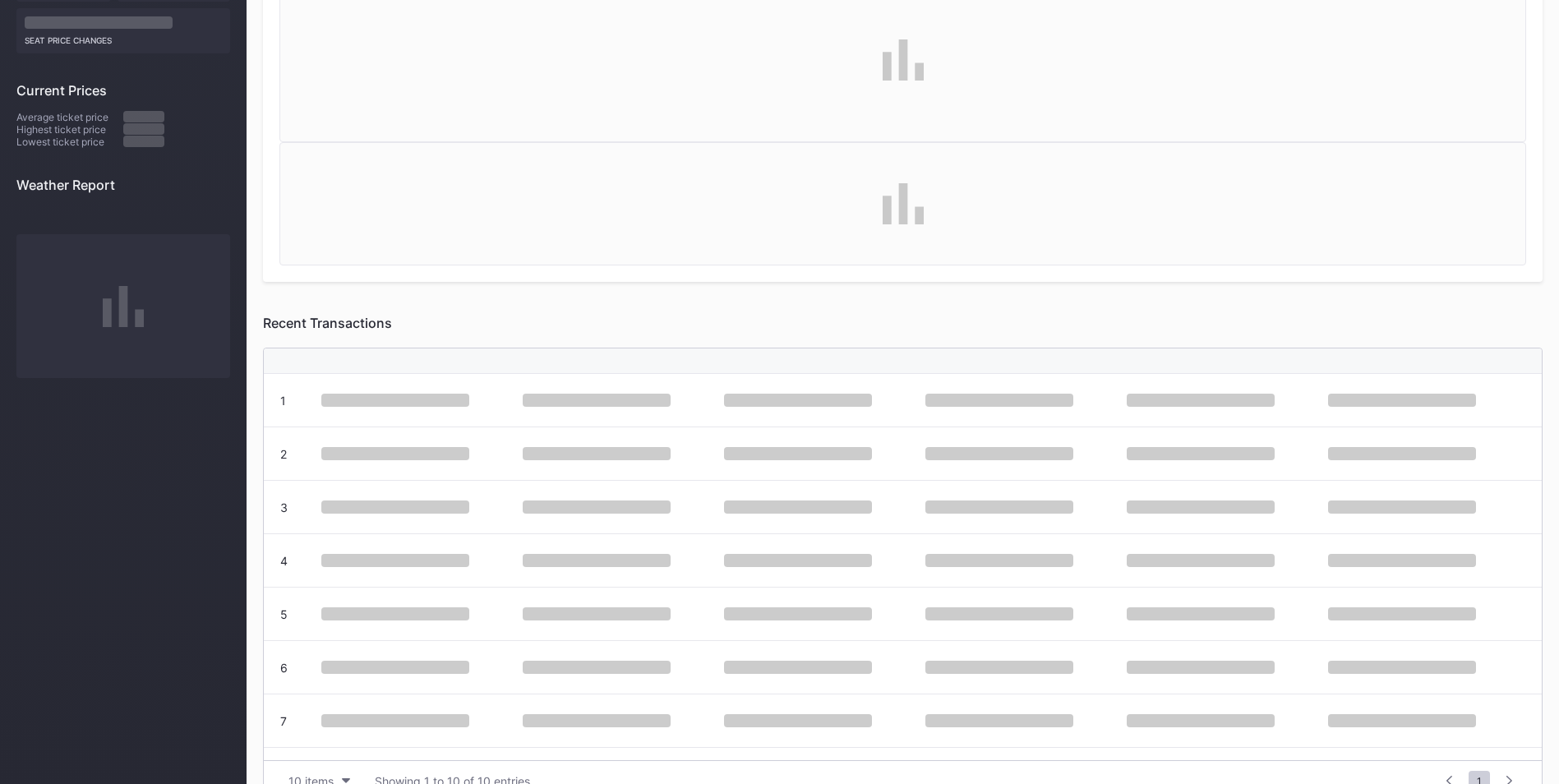 scroll, scrollTop: 0, scrollLeft: 0, axis: both 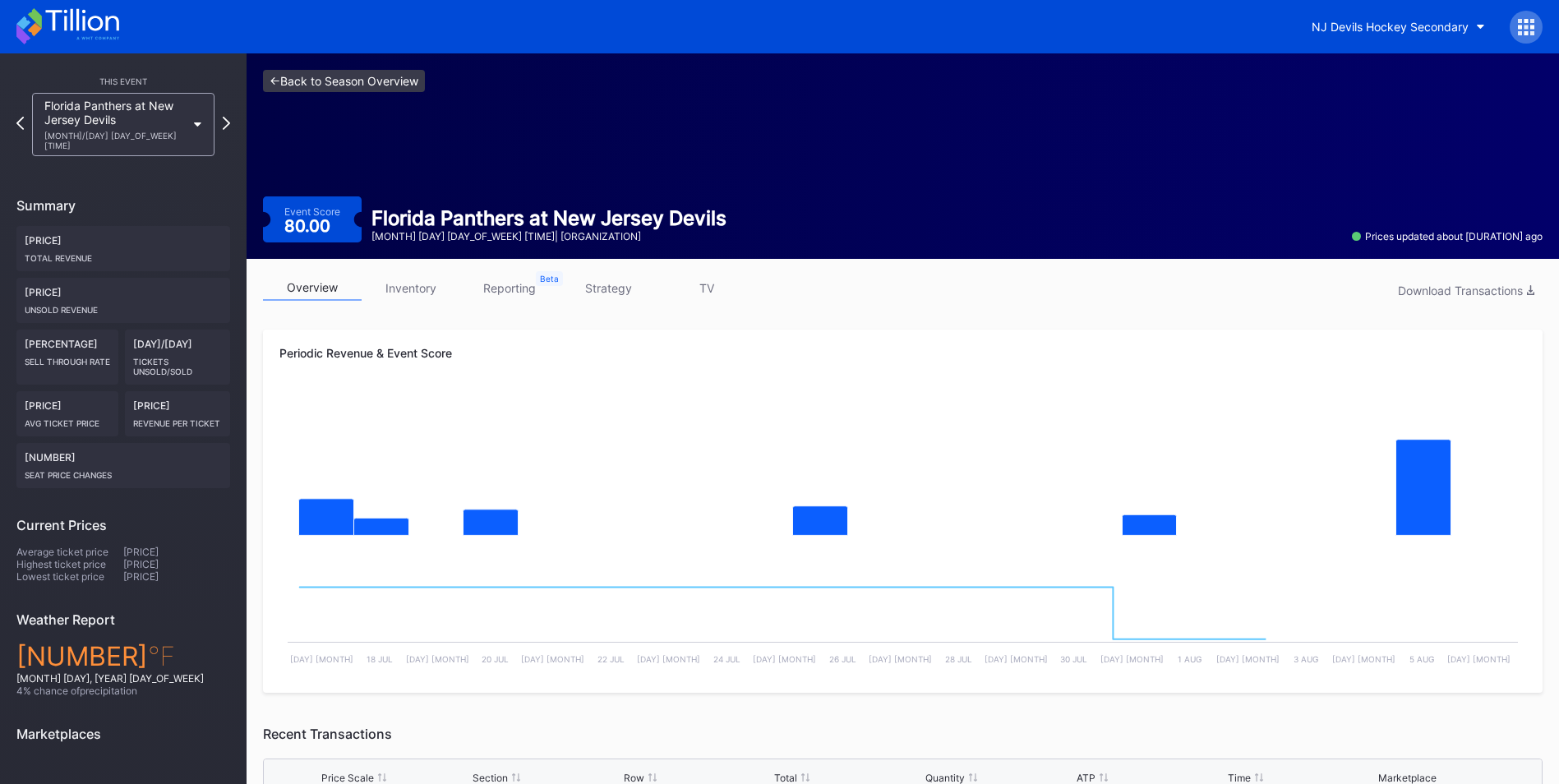 click on "<-  Back to Season Overview" at bounding box center [344, 81] 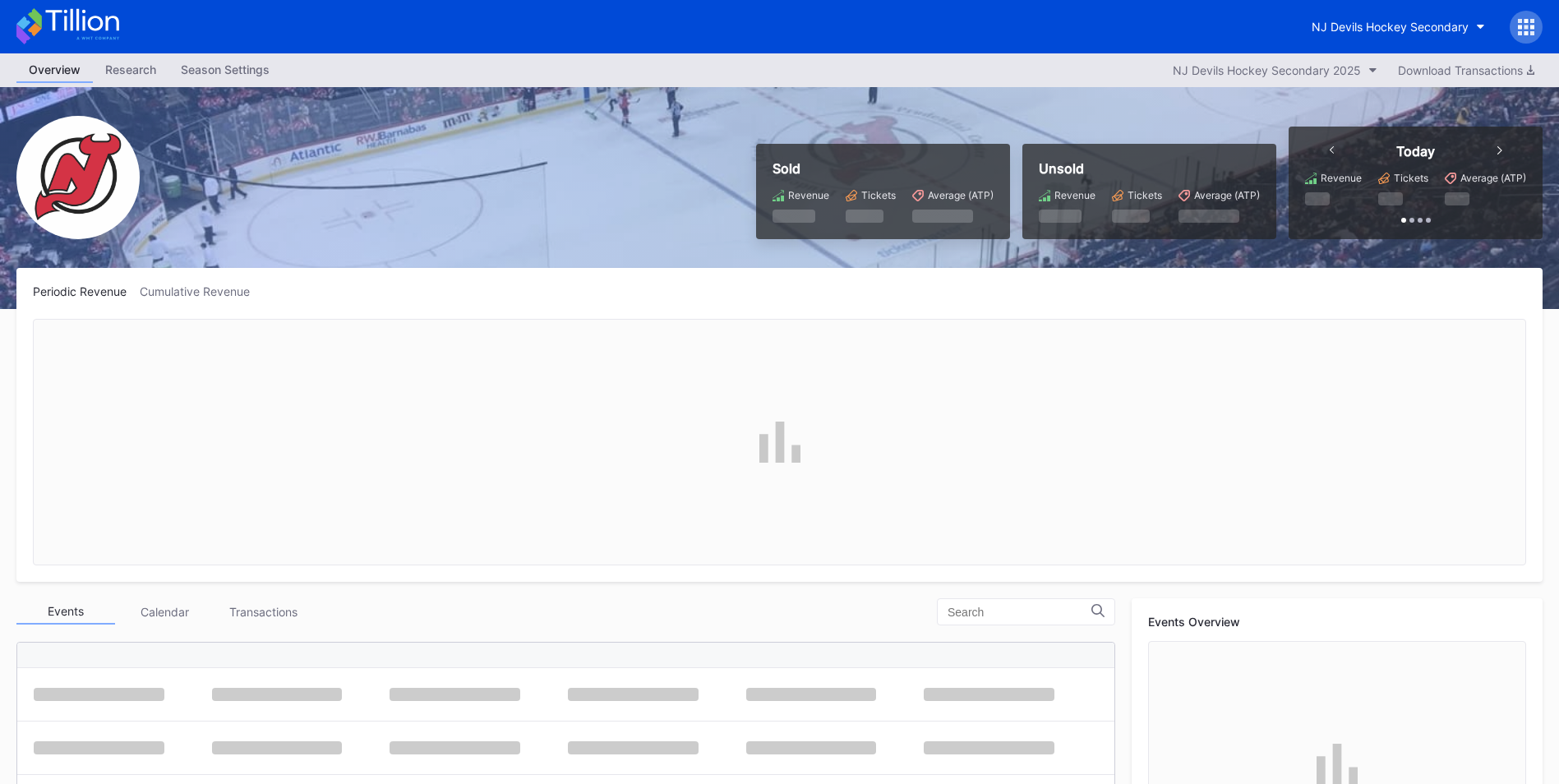 scroll, scrollTop: 0, scrollLeft: 0, axis: both 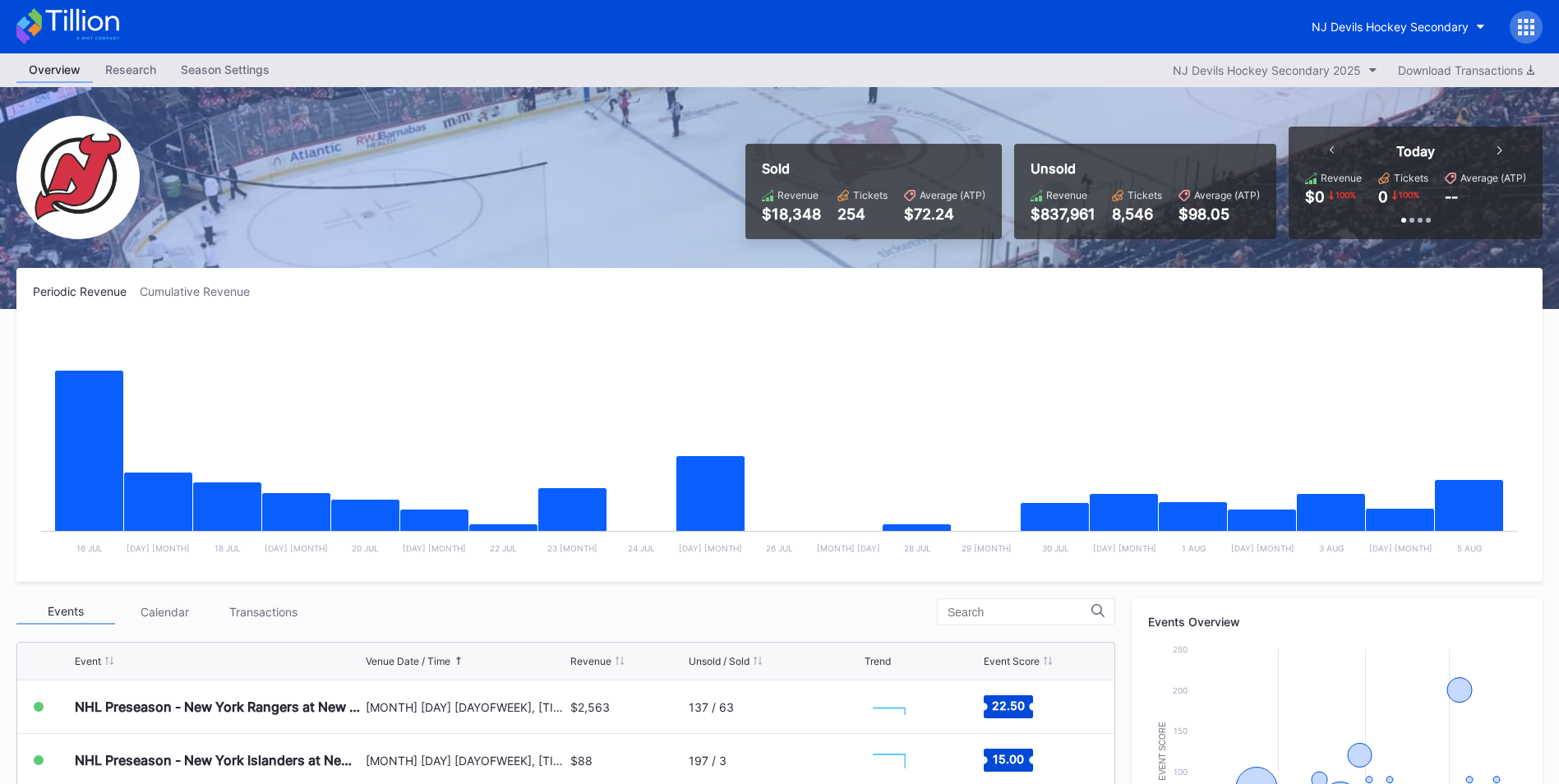 click on "Events Calendar Transactions Event Venue Date / Time Revenue Unsold / Sold Trend Event Score NHL Preseason - New York Rangers at New Jersey Devils September 21 Sunday, 1:00PM $2,563 137 / 63 Created with Highcharts 11.2.0 Chart title 22.50 NHL Preseason - New York Islanders at New Jersey Devils September 23 Tuesday, 7:00PM $88 197 / 3 Created with Highcharts 11.2.0 Chart title 15.00 NHL Preseason - Washington Capitals at New Jersey Devils (Split Squad) September 28 Sunday, 3:00PM $74 196 / 4 Created with Highcharts 11.2.0 Chart title 16.00 Florida Panthers at New Jersey Devils October 16 Thursday, 7:00PM $3,009 174 / 26 Created with Highcharts 11.2.0 Chart title 80.00 Edmonton Oilers at New Jersey Devils October 18 Saturday, 3:30PM $586 191 / 9 Created with Highcharts 11.2.0 Chart title 55.00 Minnesota Wild at New Jersey Devils October 22 Wednesday, 7:00PM $32 199 / 1 Created with Highcharts 11.2.0 Chart title 27.00 San Jose Sharks at New Jersey Devils October 24 Friday, 7:00PM $642 190 / 10 Chart title 35.00" at bounding box center [565, 909] 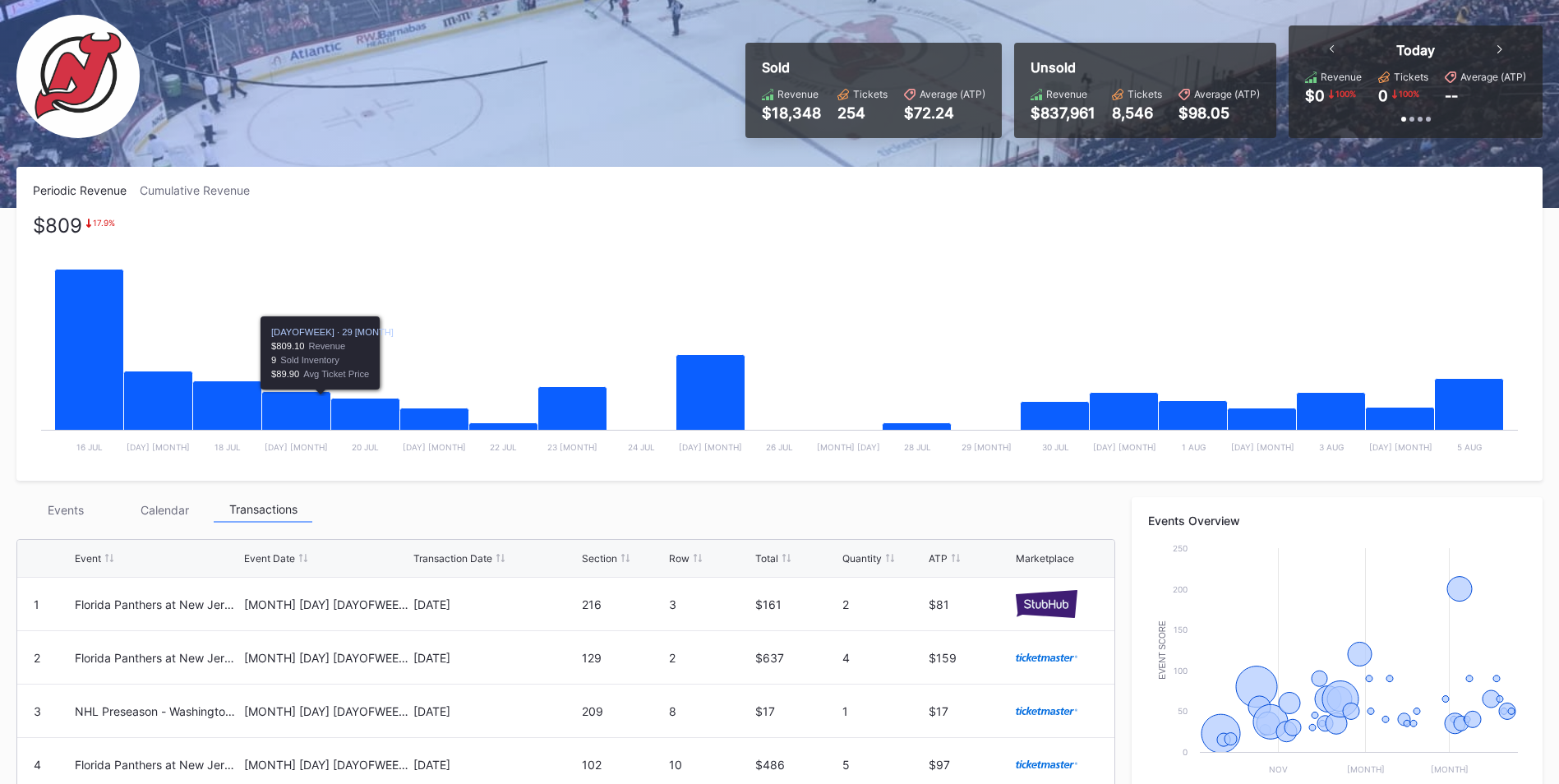 scroll, scrollTop: 247, scrollLeft: 0, axis: vertical 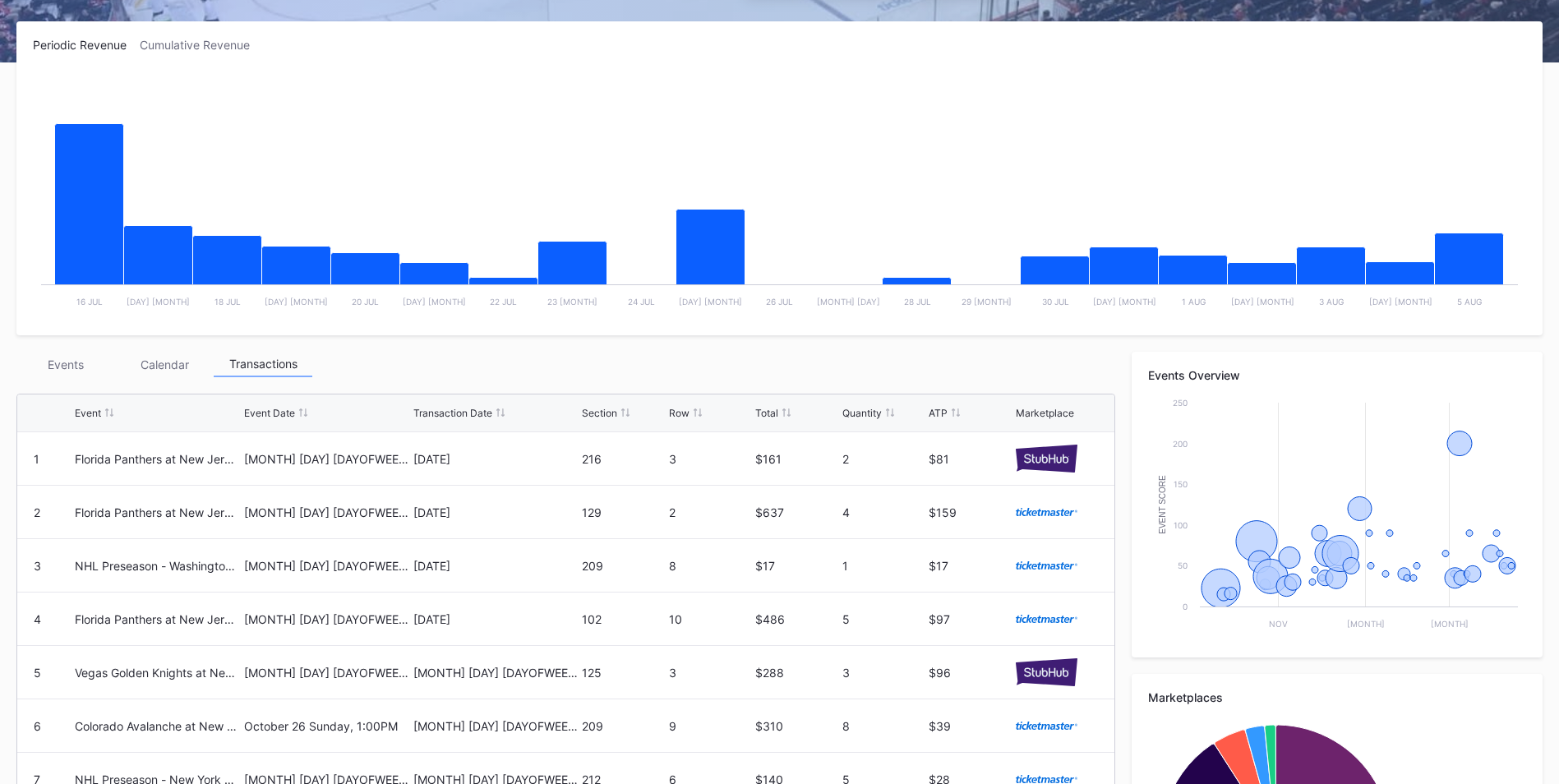 click on "Events" at bounding box center [66, 364] 